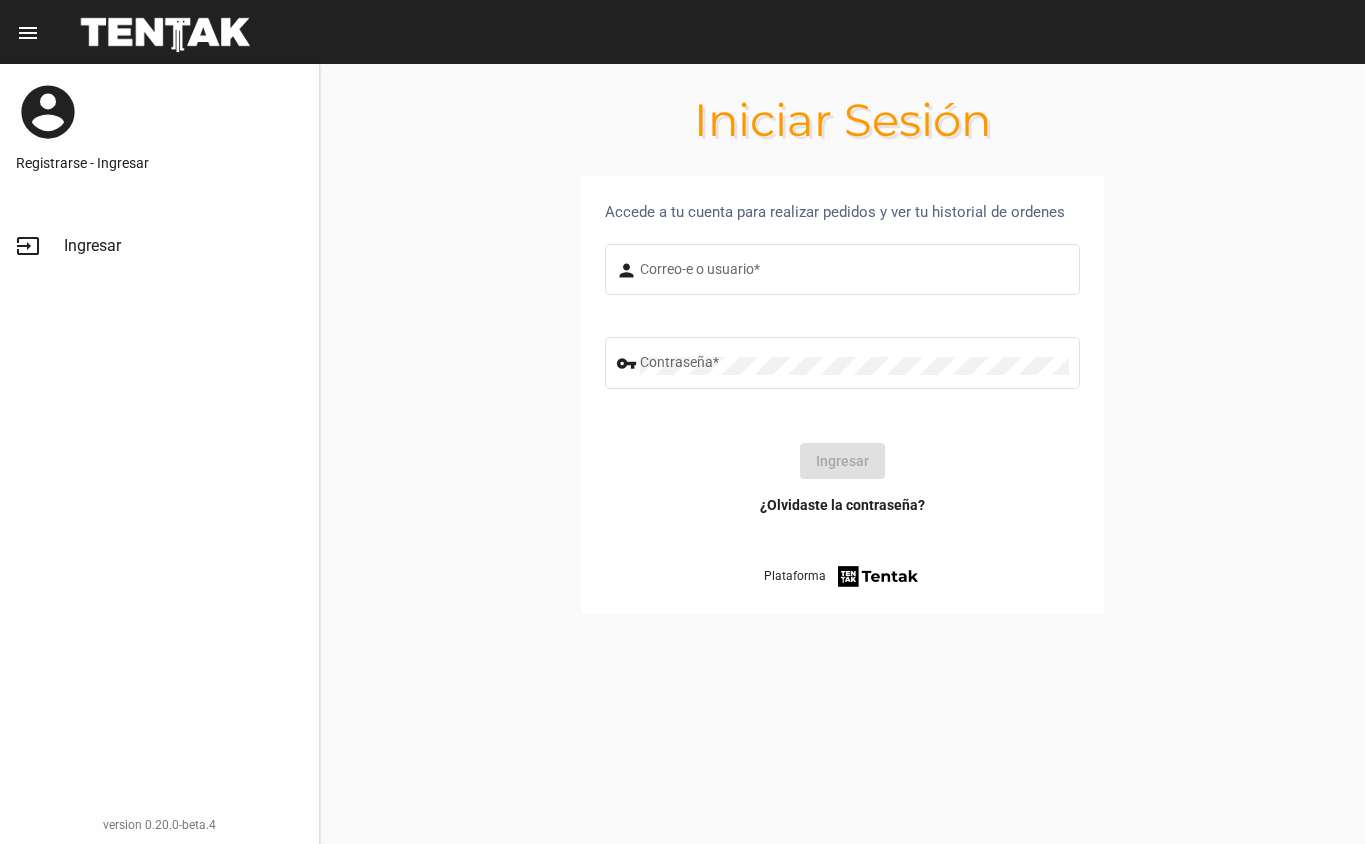 scroll, scrollTop: 0, scrollLeft: 0, axis: both 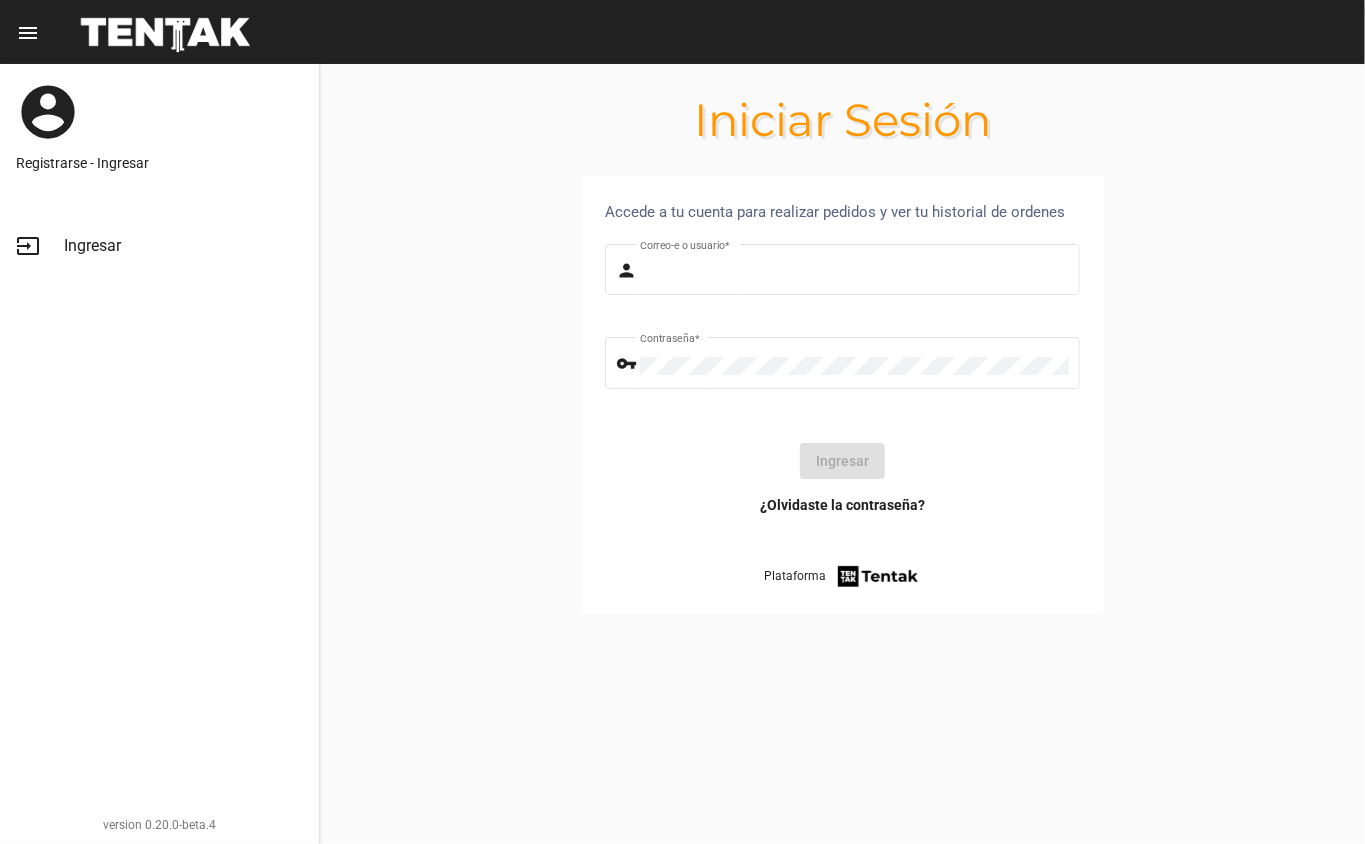 type on "DANKEHMB" 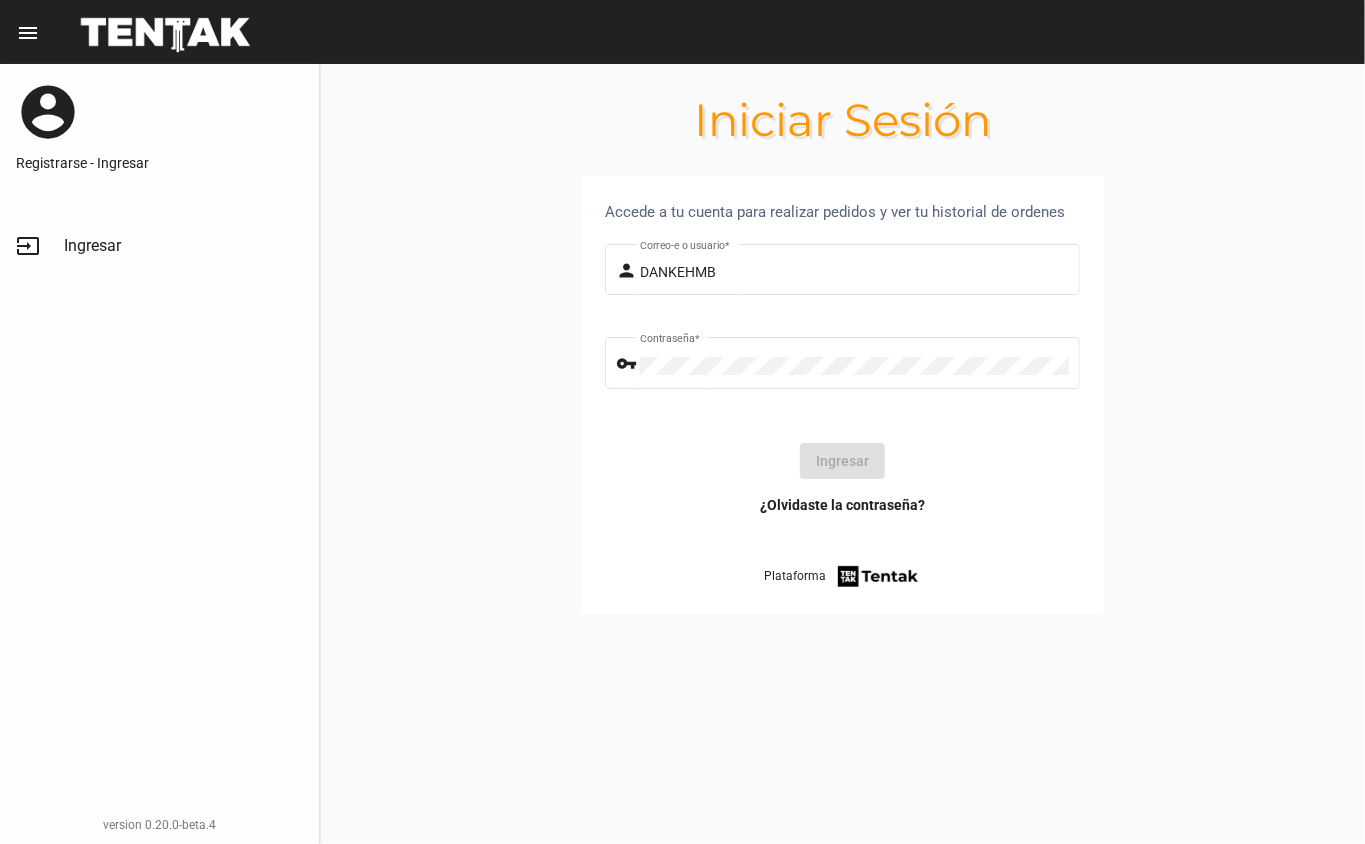click on "Ingresar" 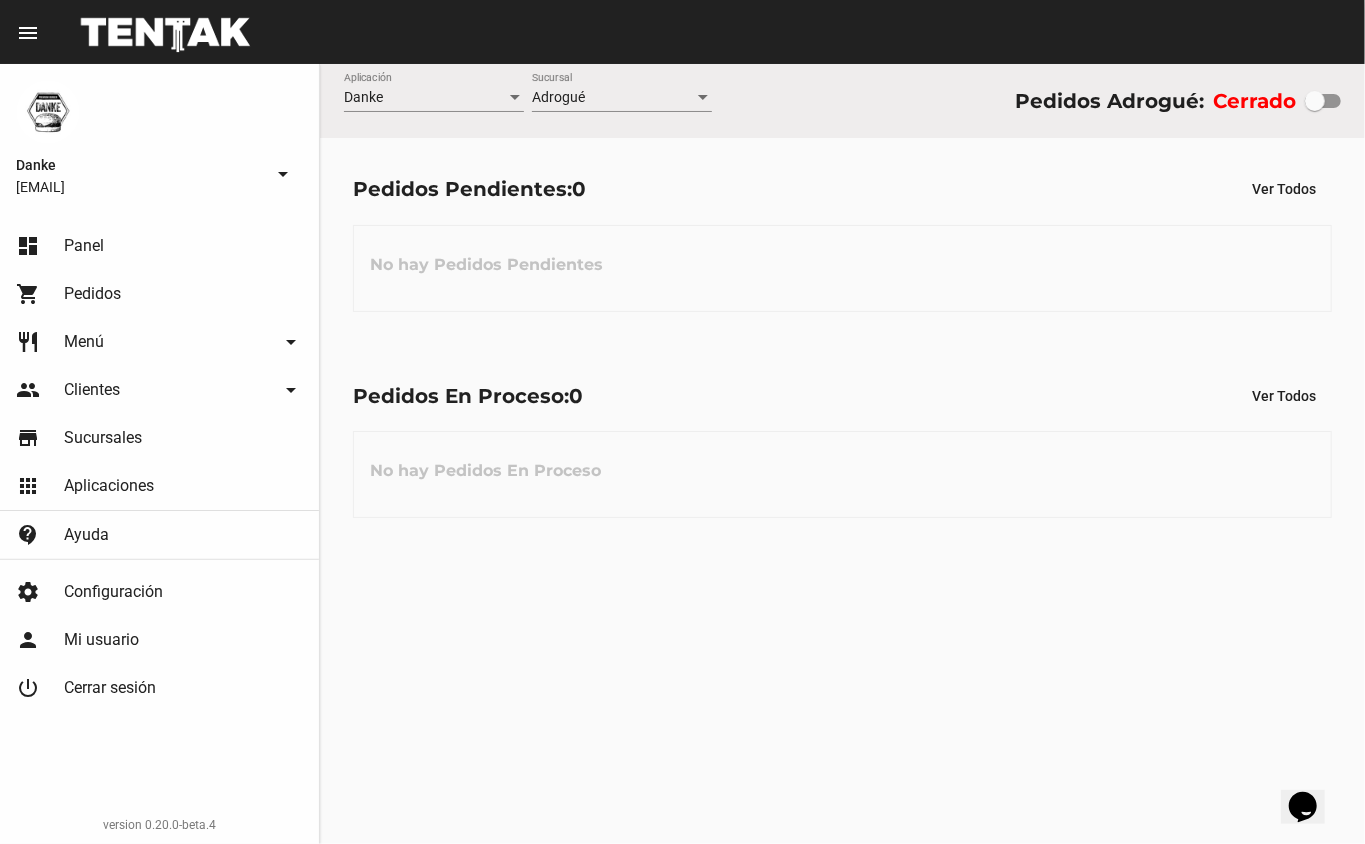 click at bounding box center [1323, 101] 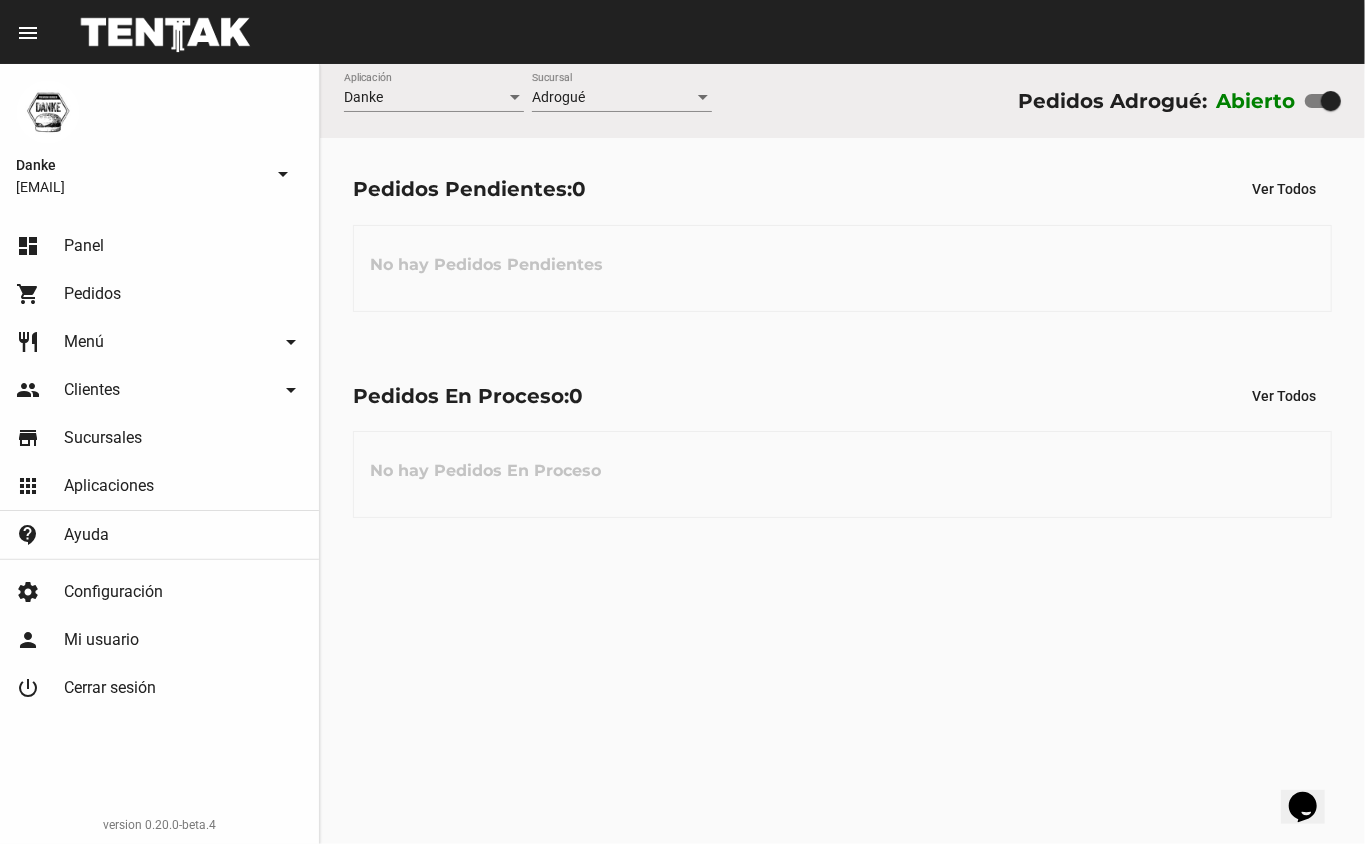 click on "restaurant Menú arrow_drop_down" 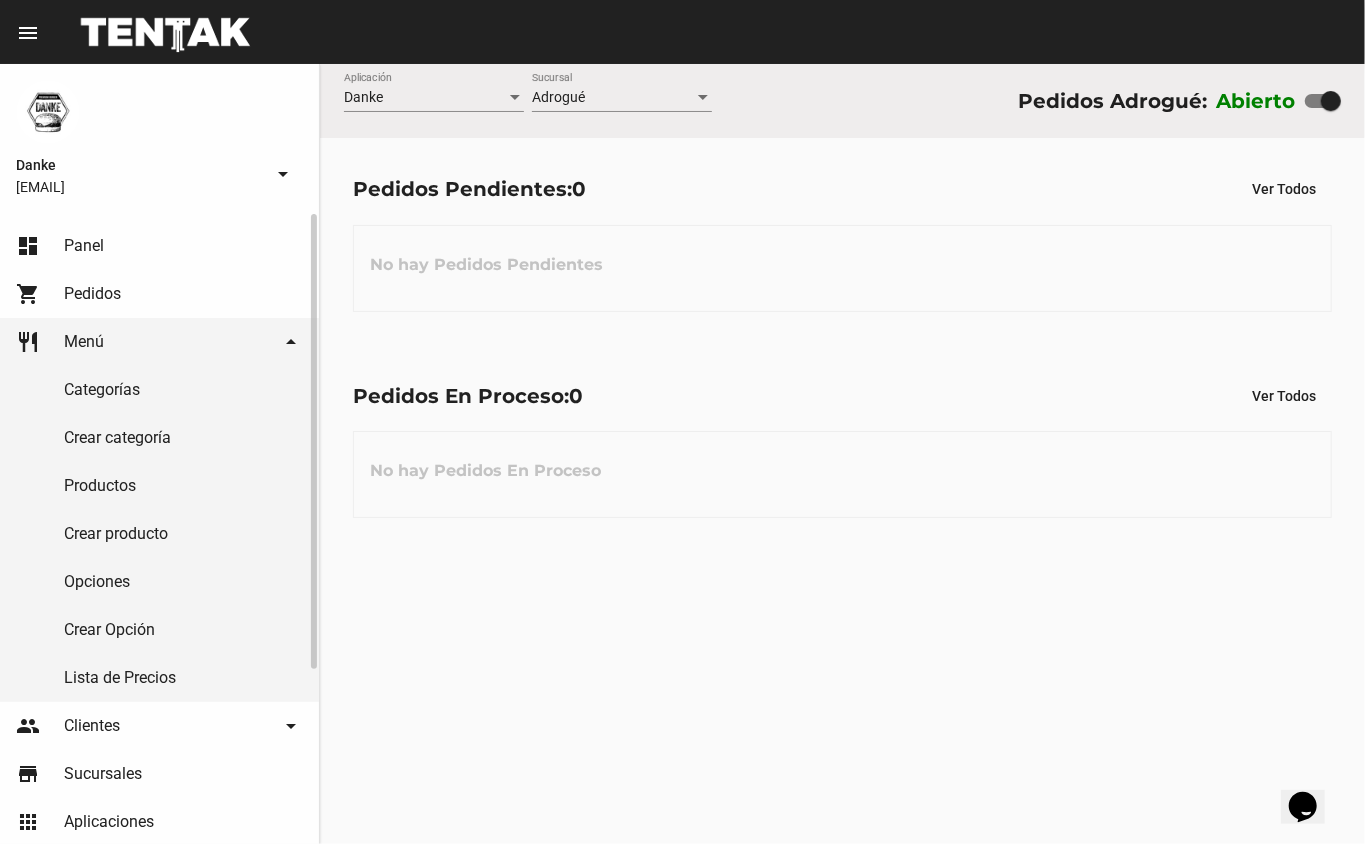 click on "Crear categoría" 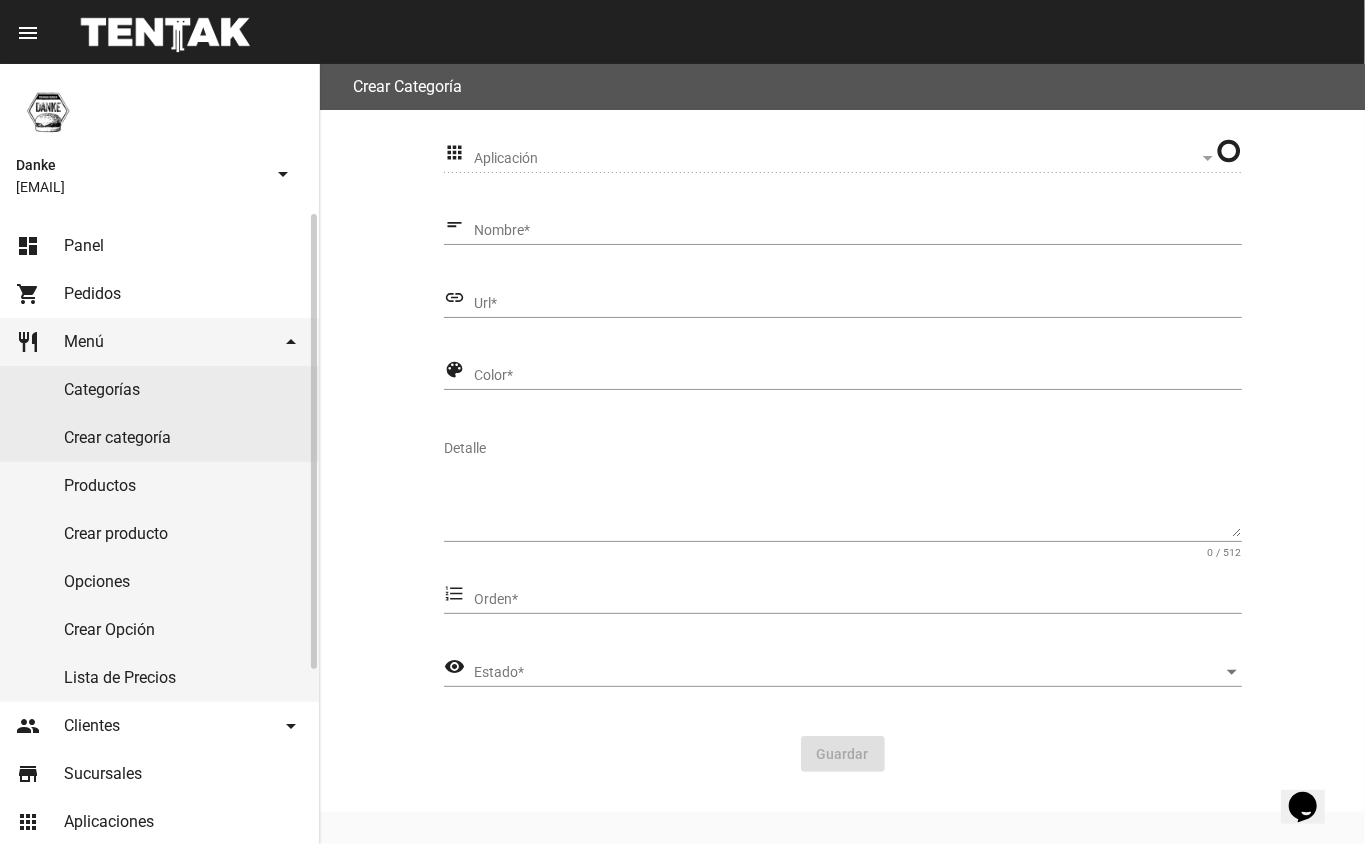 click on "Productos" 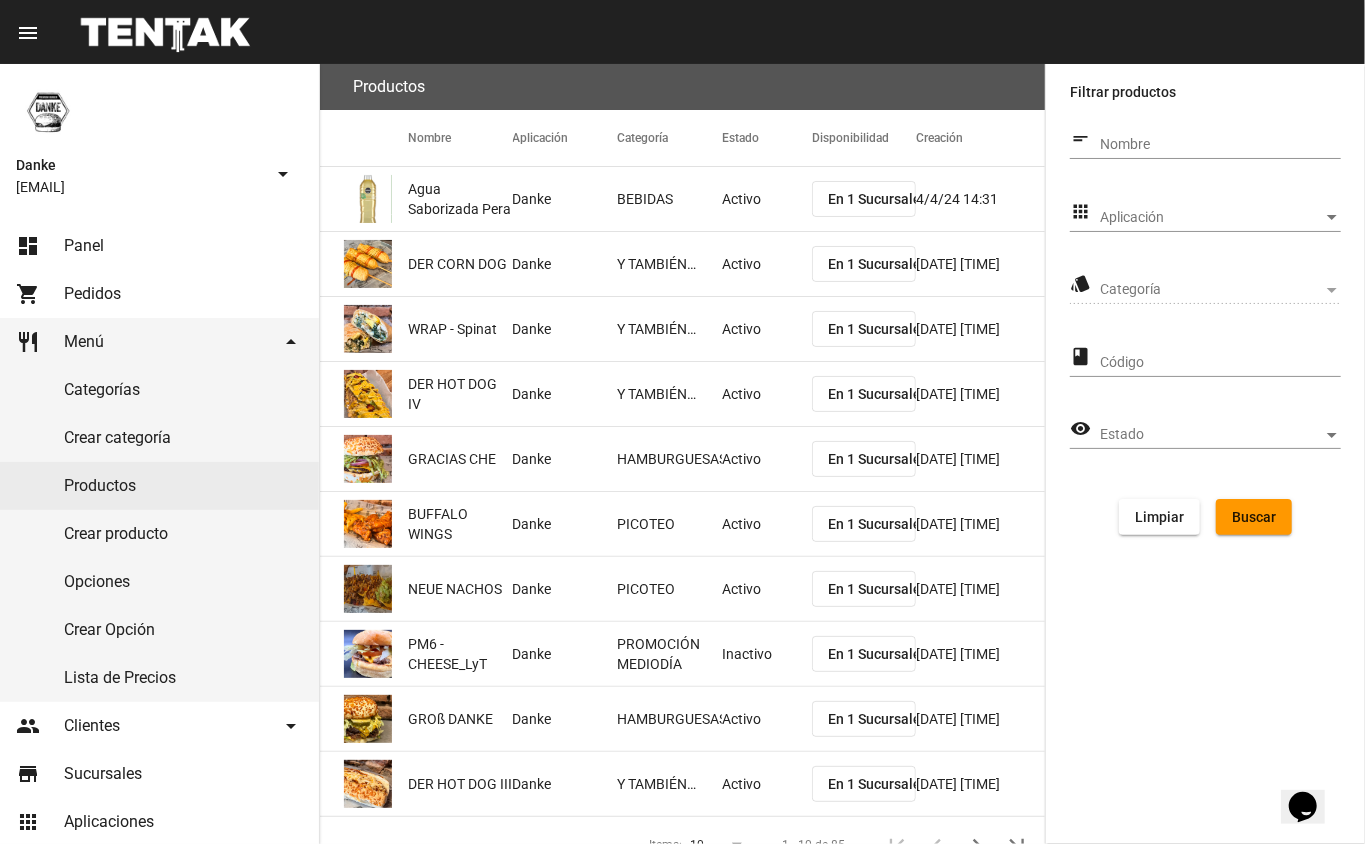 click on "Aplicación Aplicación" 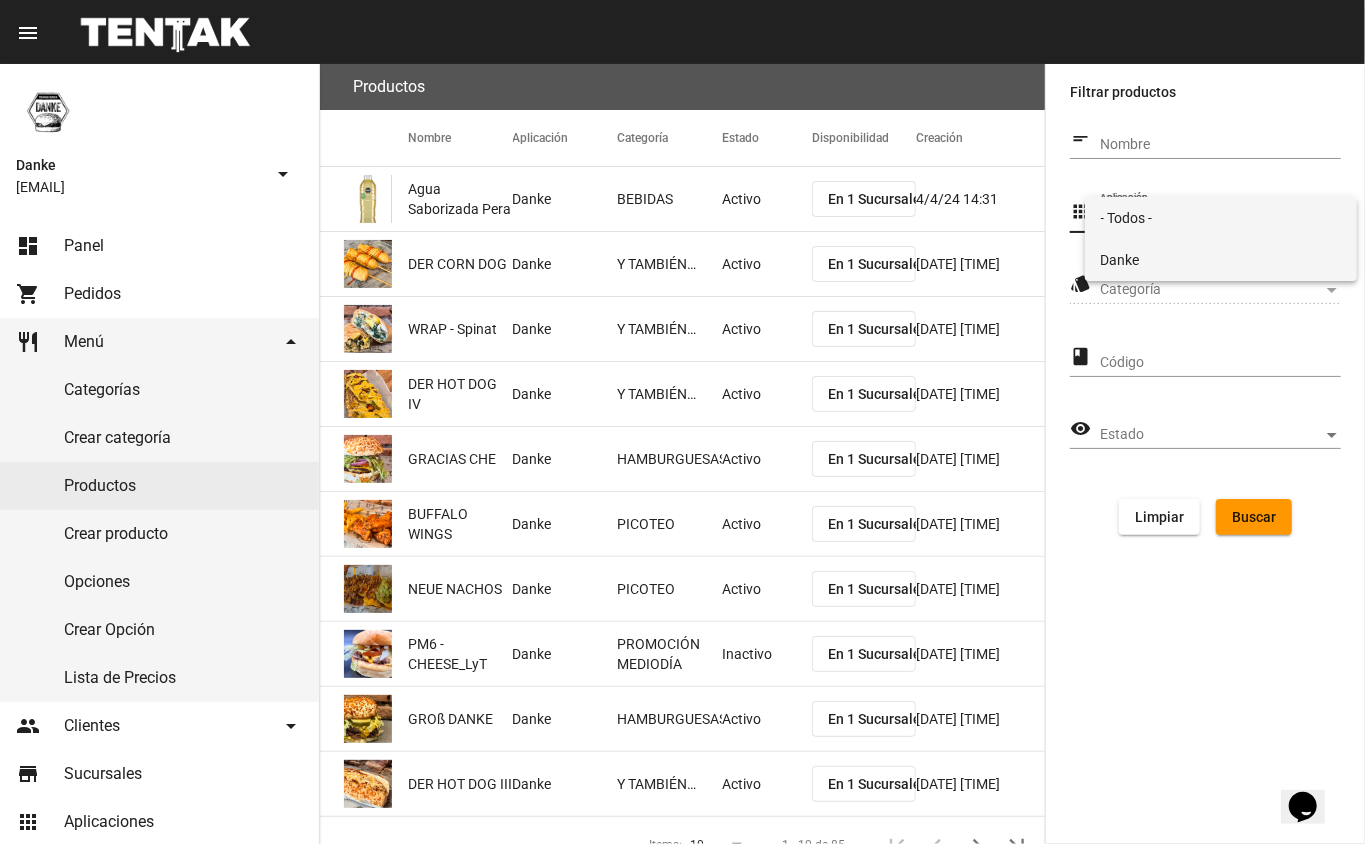click on "Danke" at bounding box center (1221, 260) 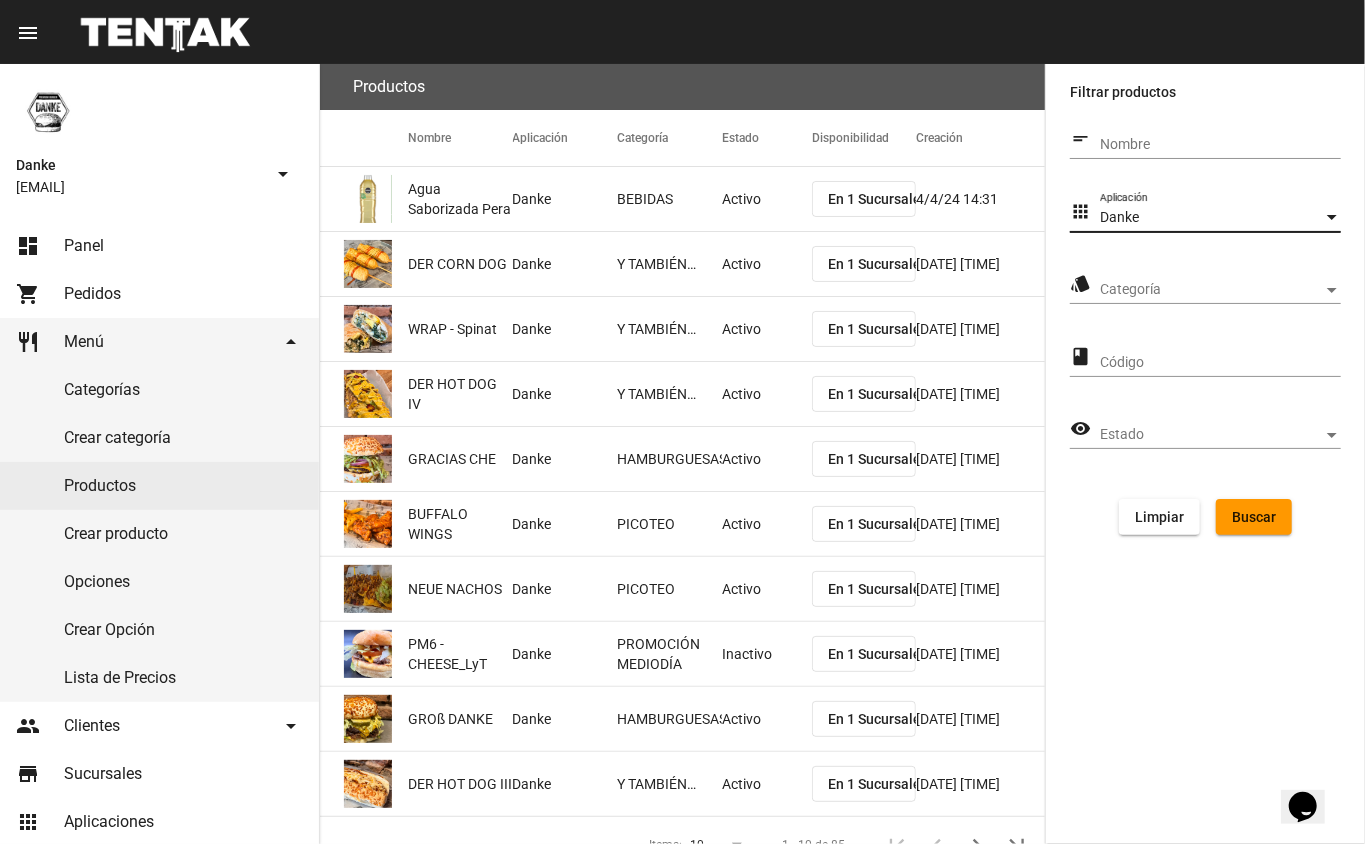 click on "Categoría" at bounding box center (1211, 290) 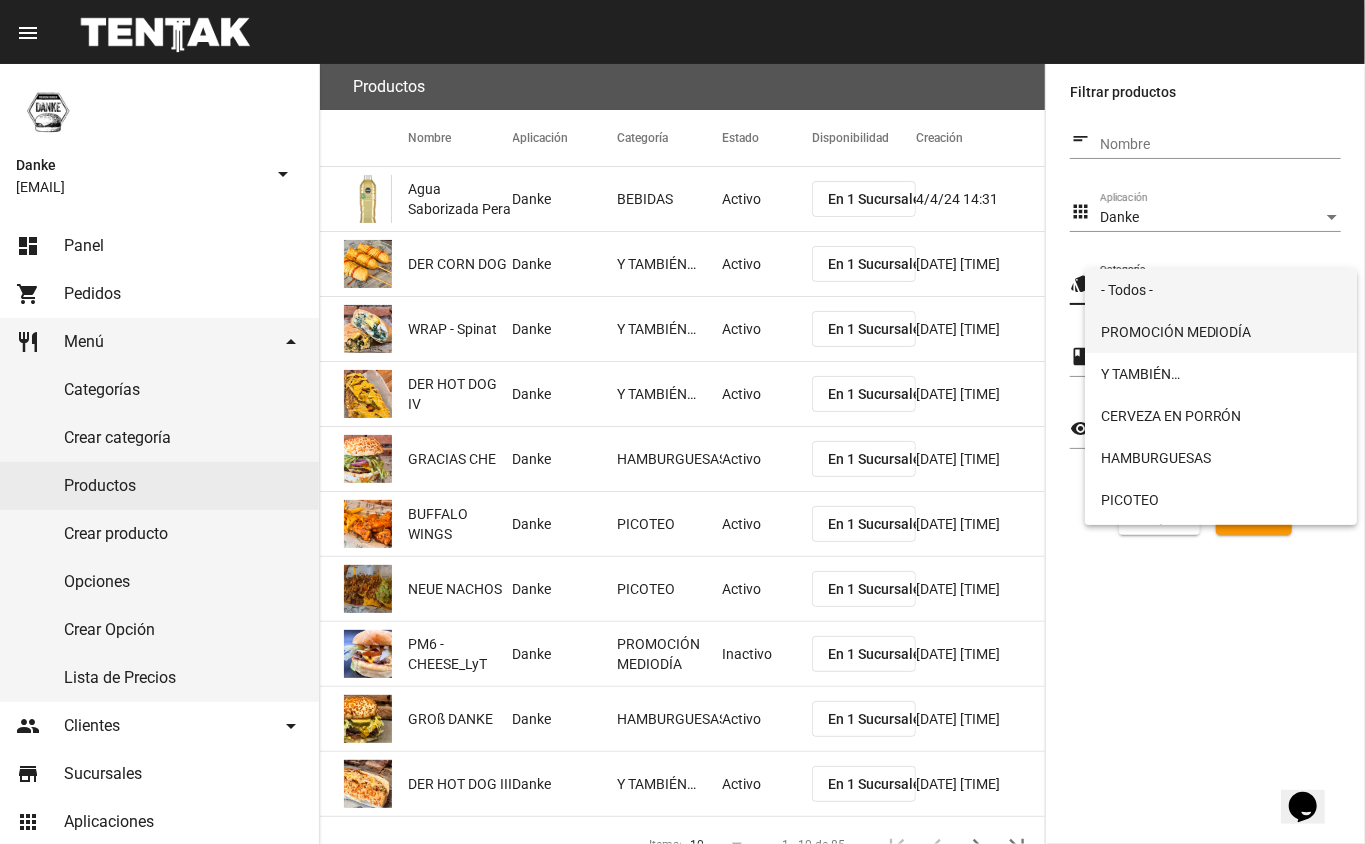 click on "PROMOCIÓN MEDIODÍA" at bounding box center (1221, 332) 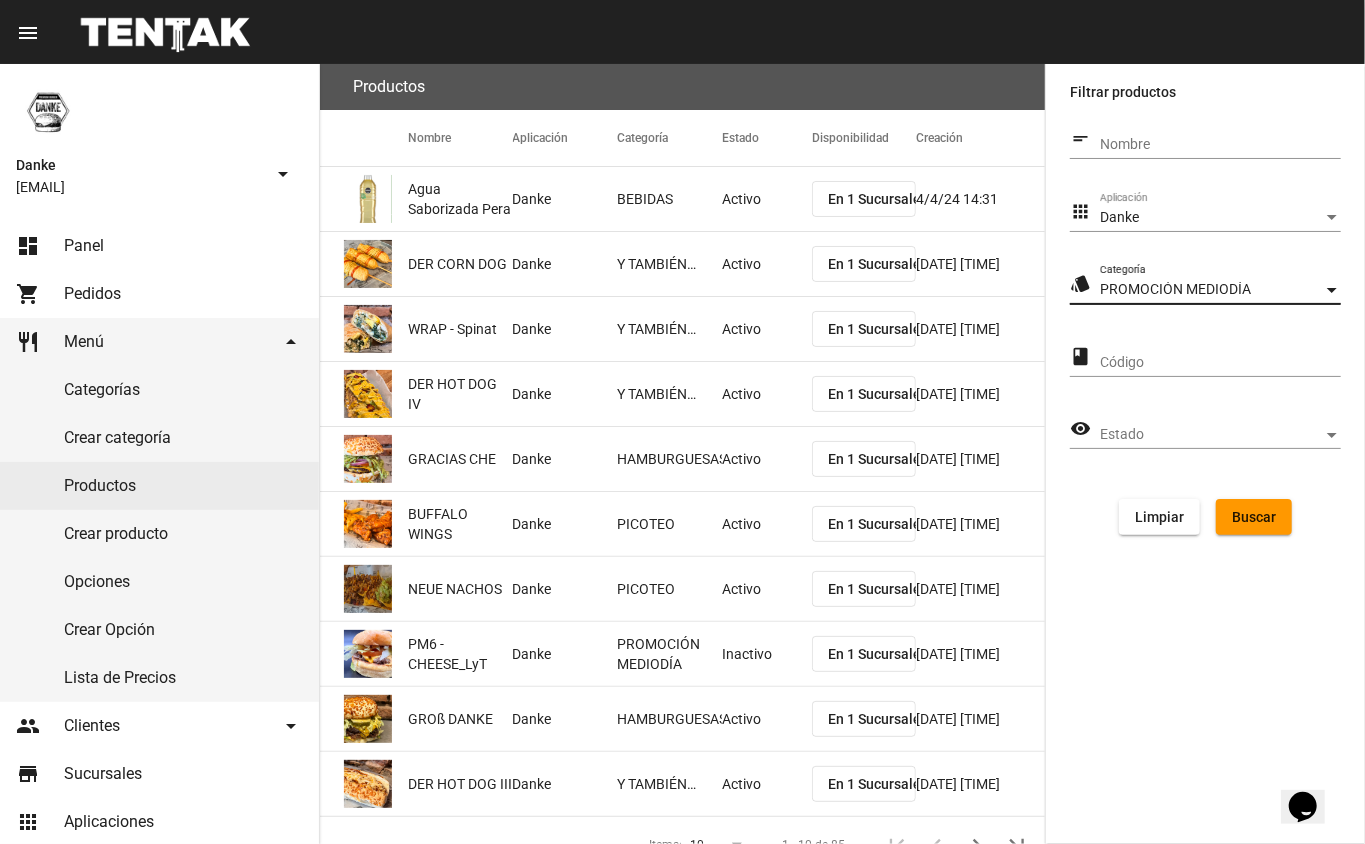 click on "Buscar" 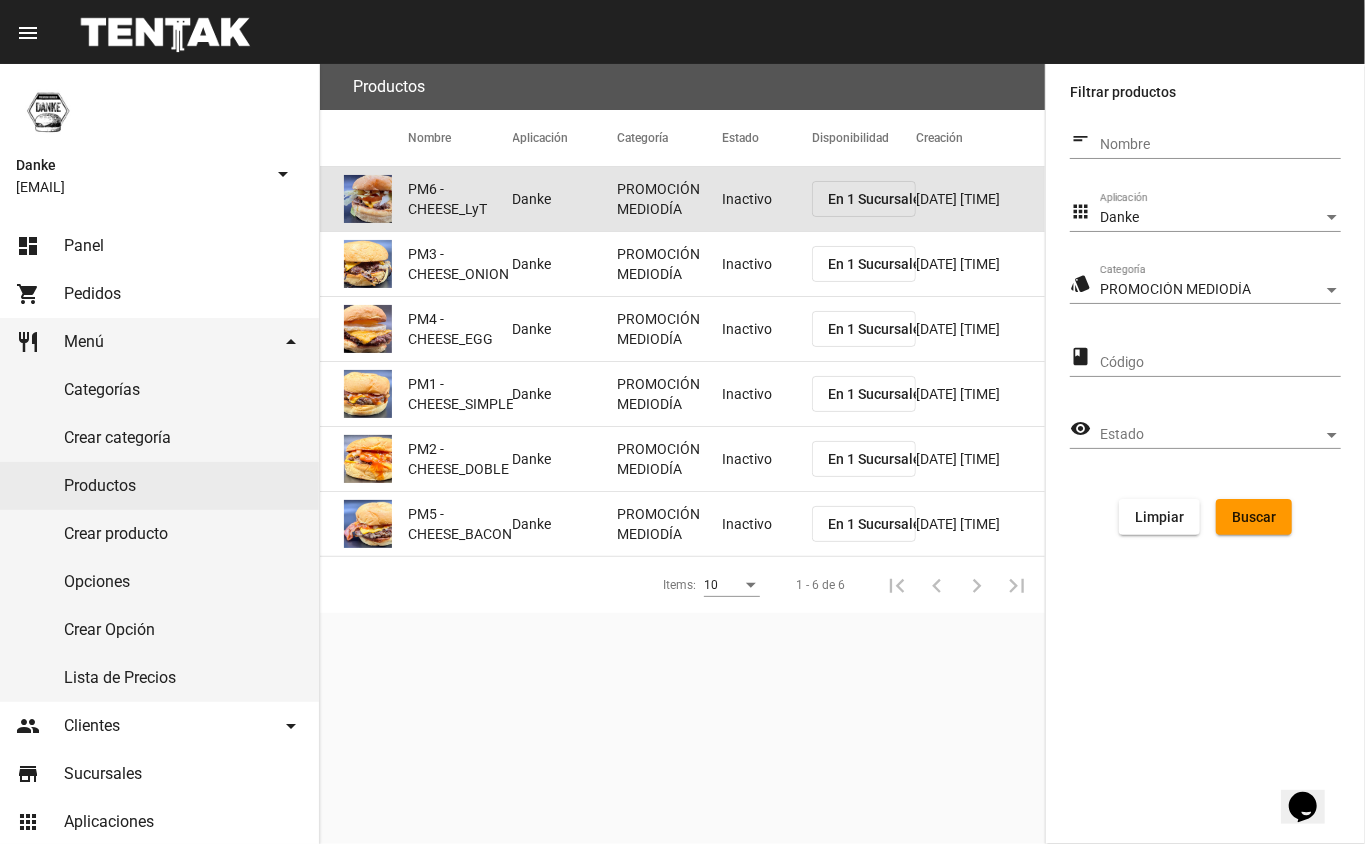 click on "Inactivo" 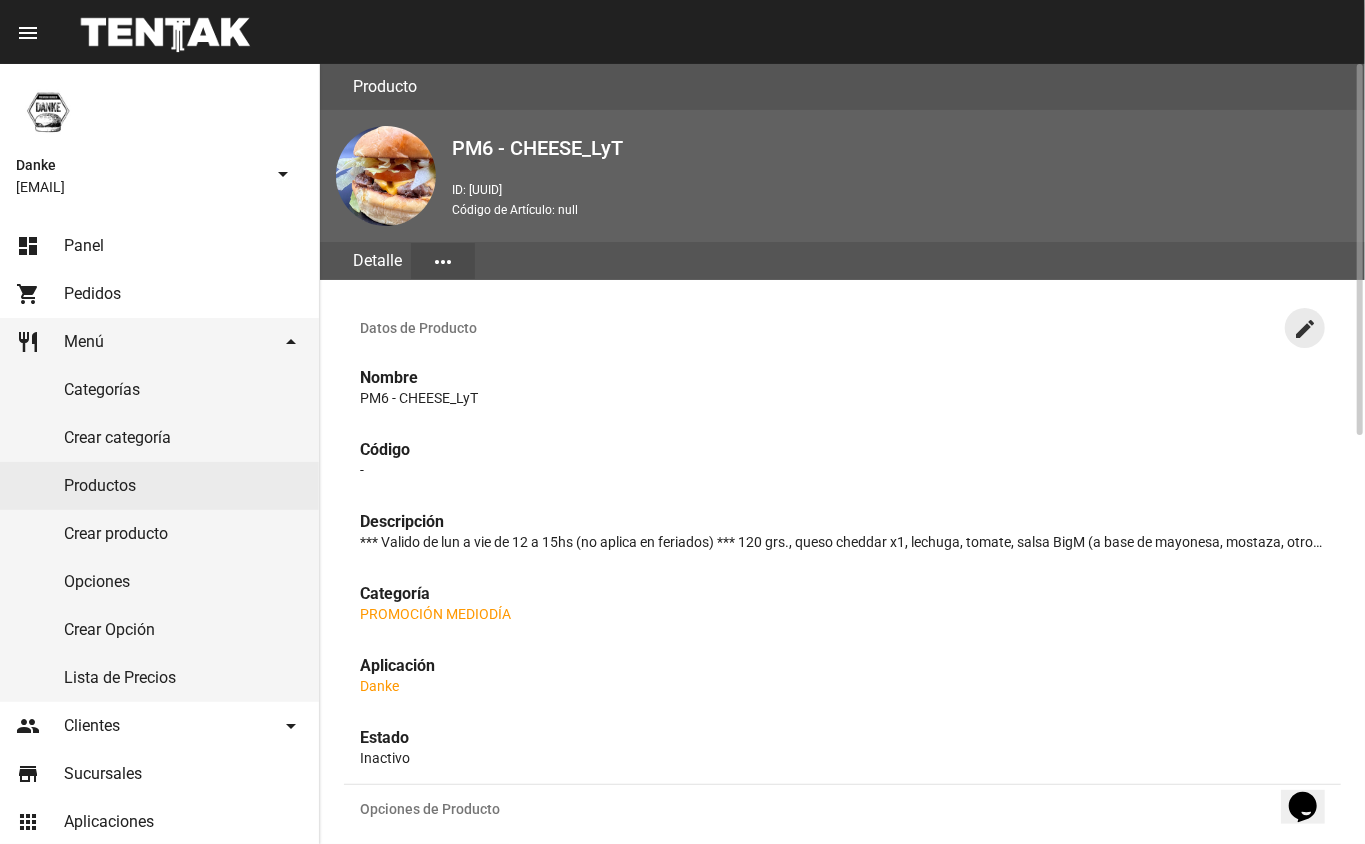 click on "create" 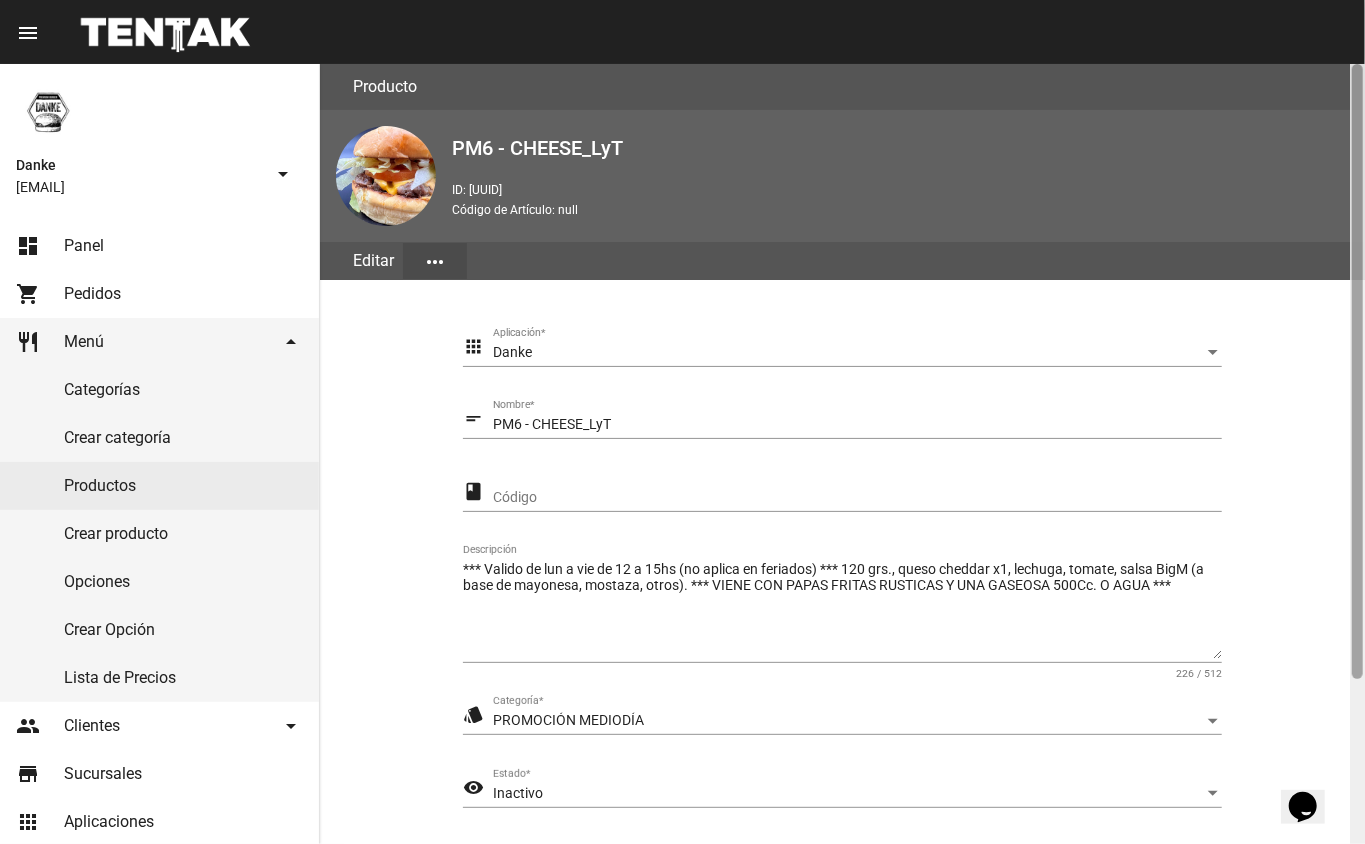 scroll, scrollTop: 209, scrollLeft: 0, axis: vertical 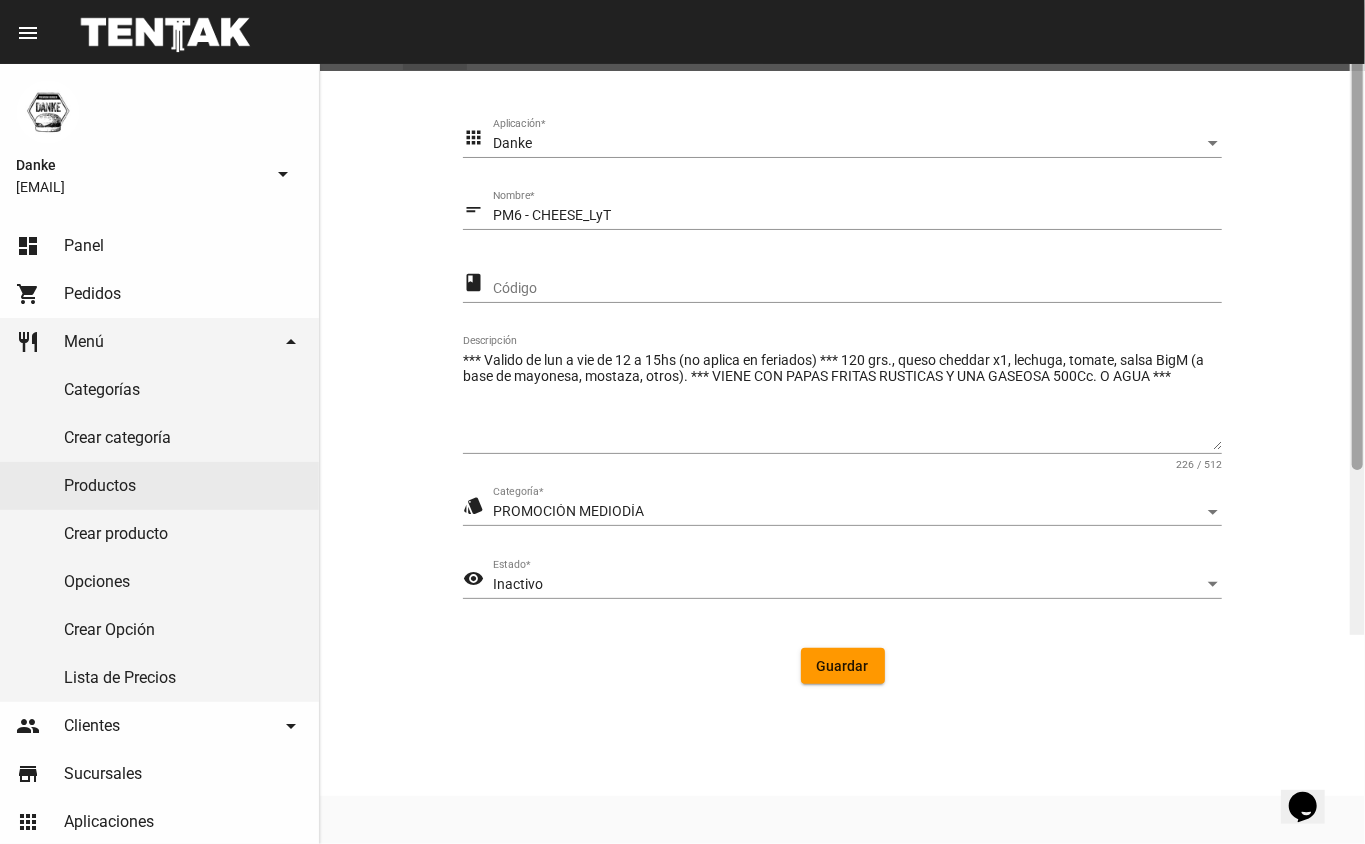 click 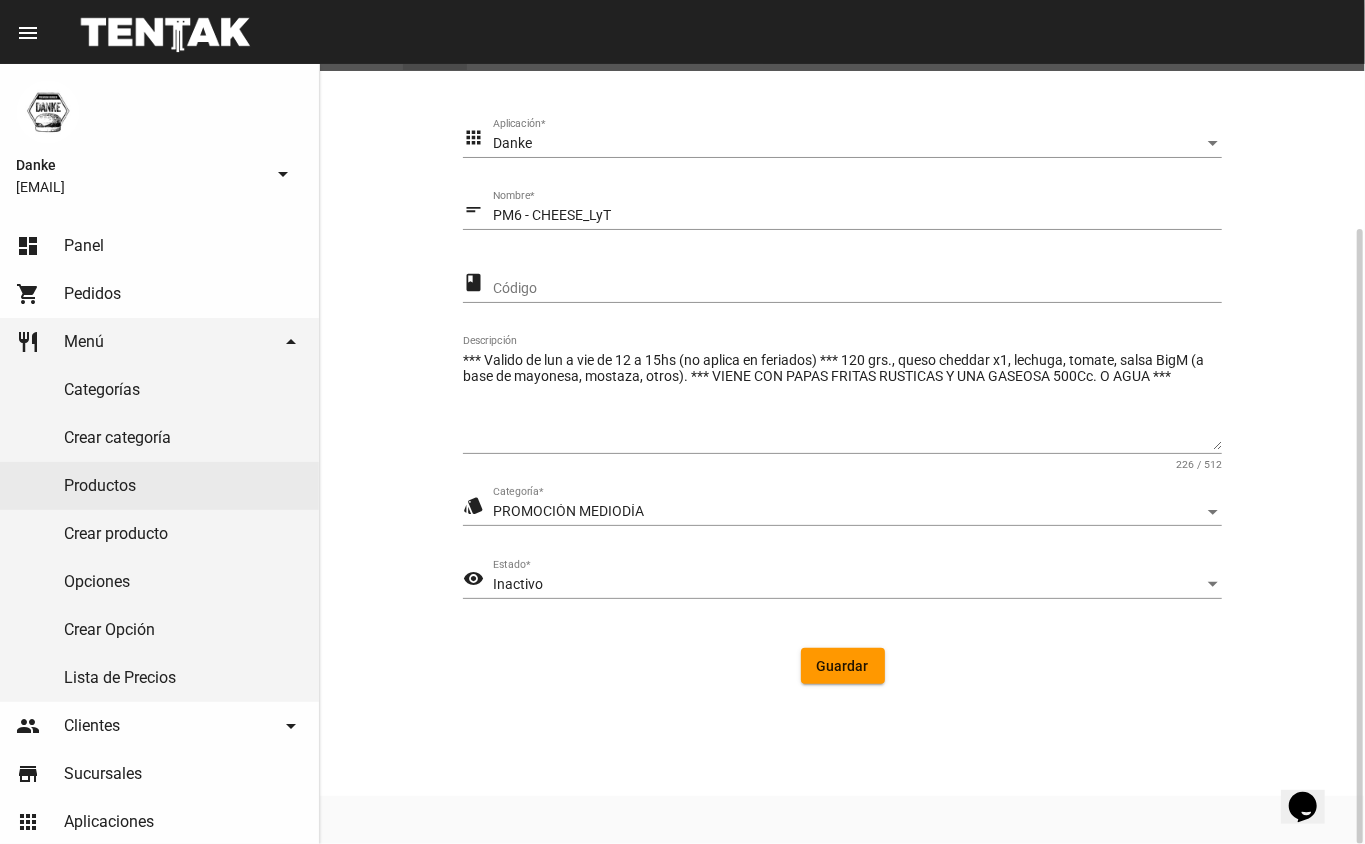 click on "Inactivo" at bounding box center [848, 585] 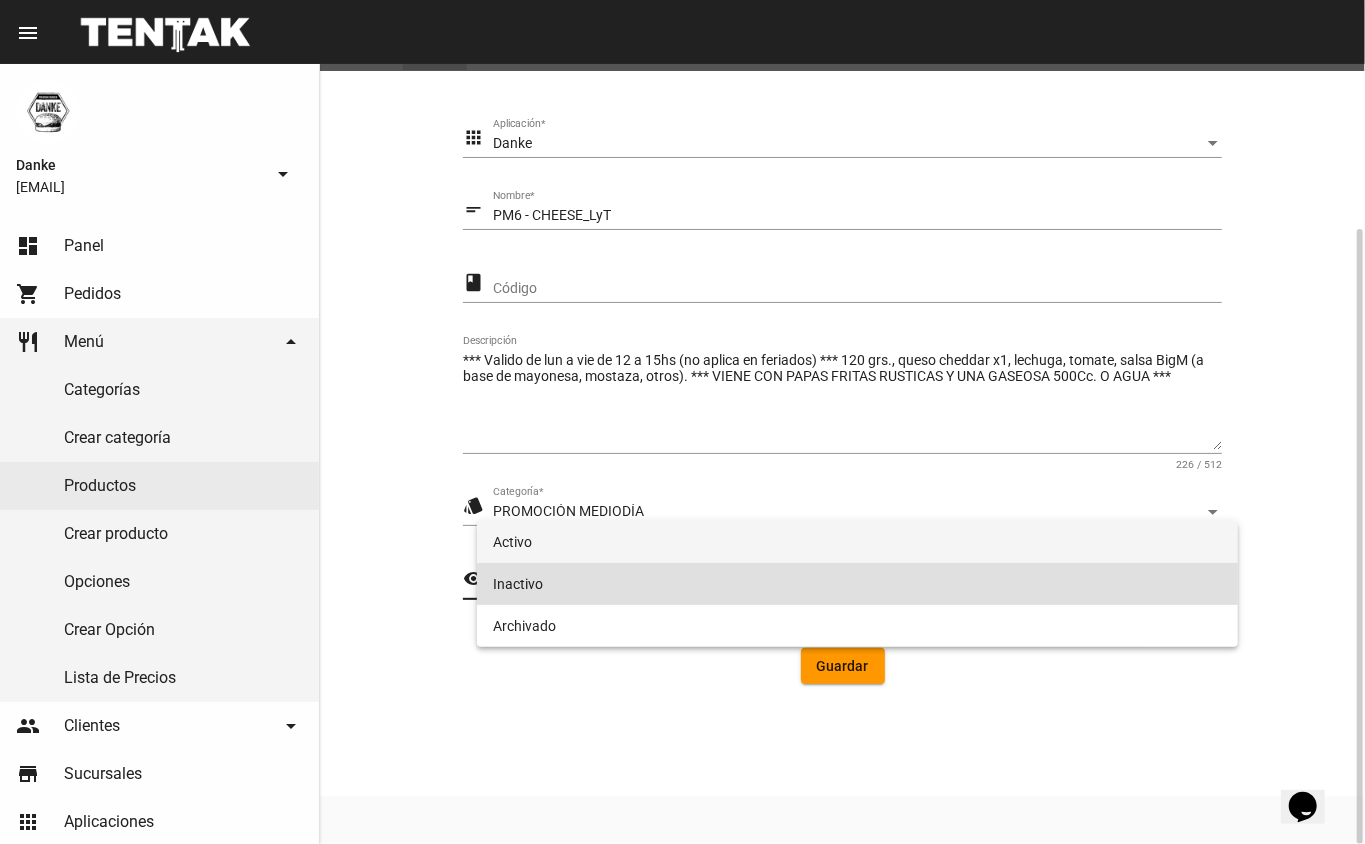 click on "Activo" at bounding box center [858, 542] 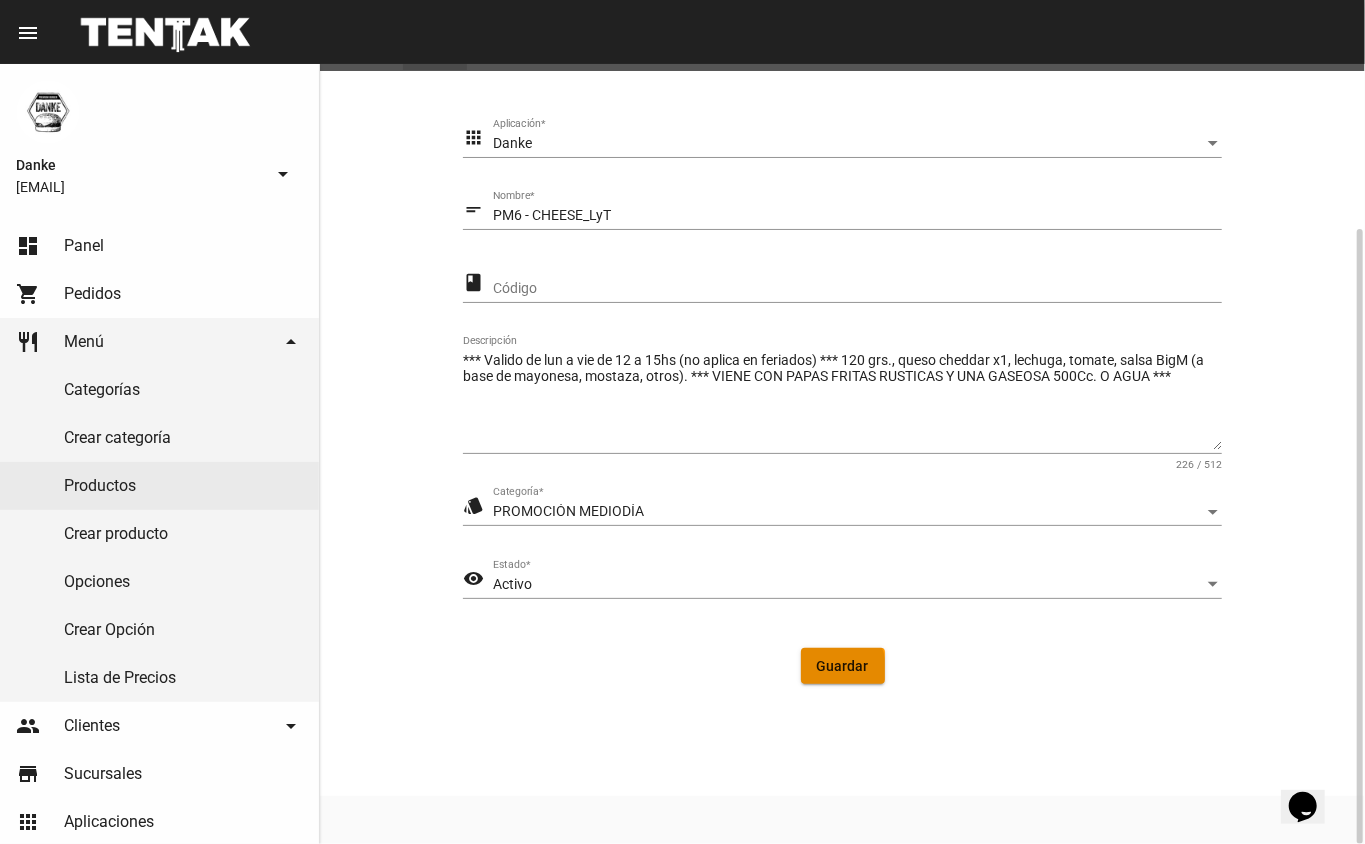 click on "Guardar" 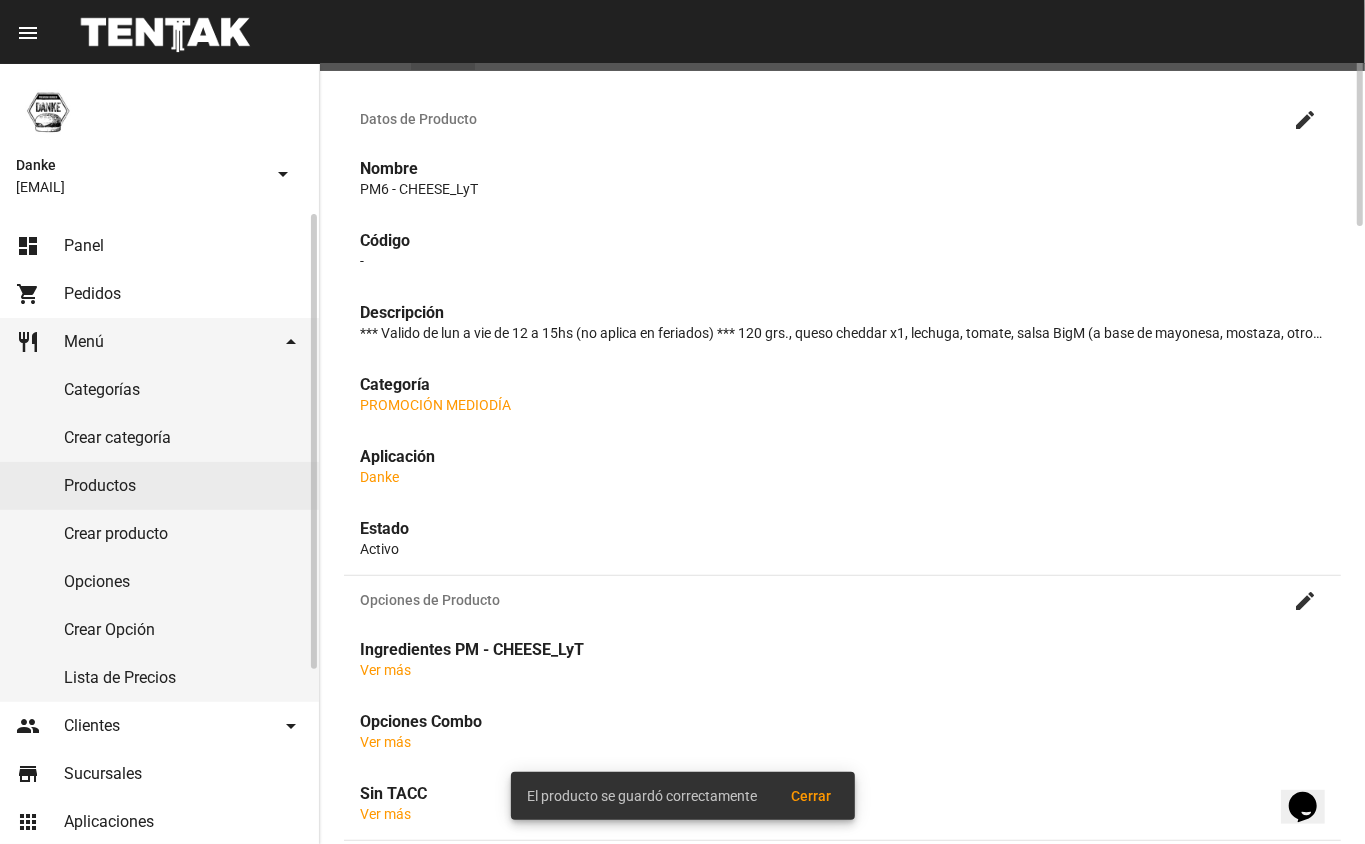 scroll, scrollTop: 0, scrollLeft: 0, axis: both 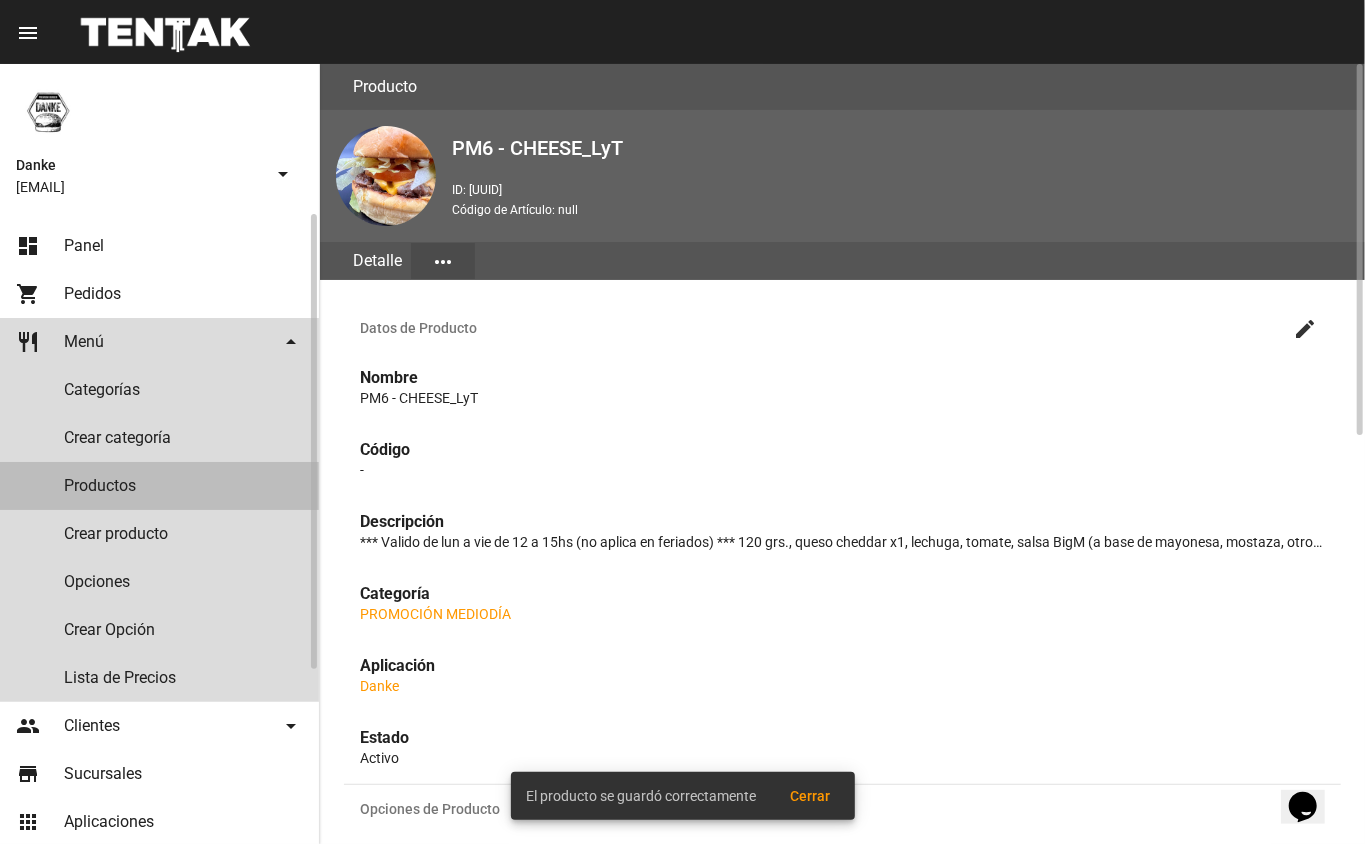 click on "Productos" 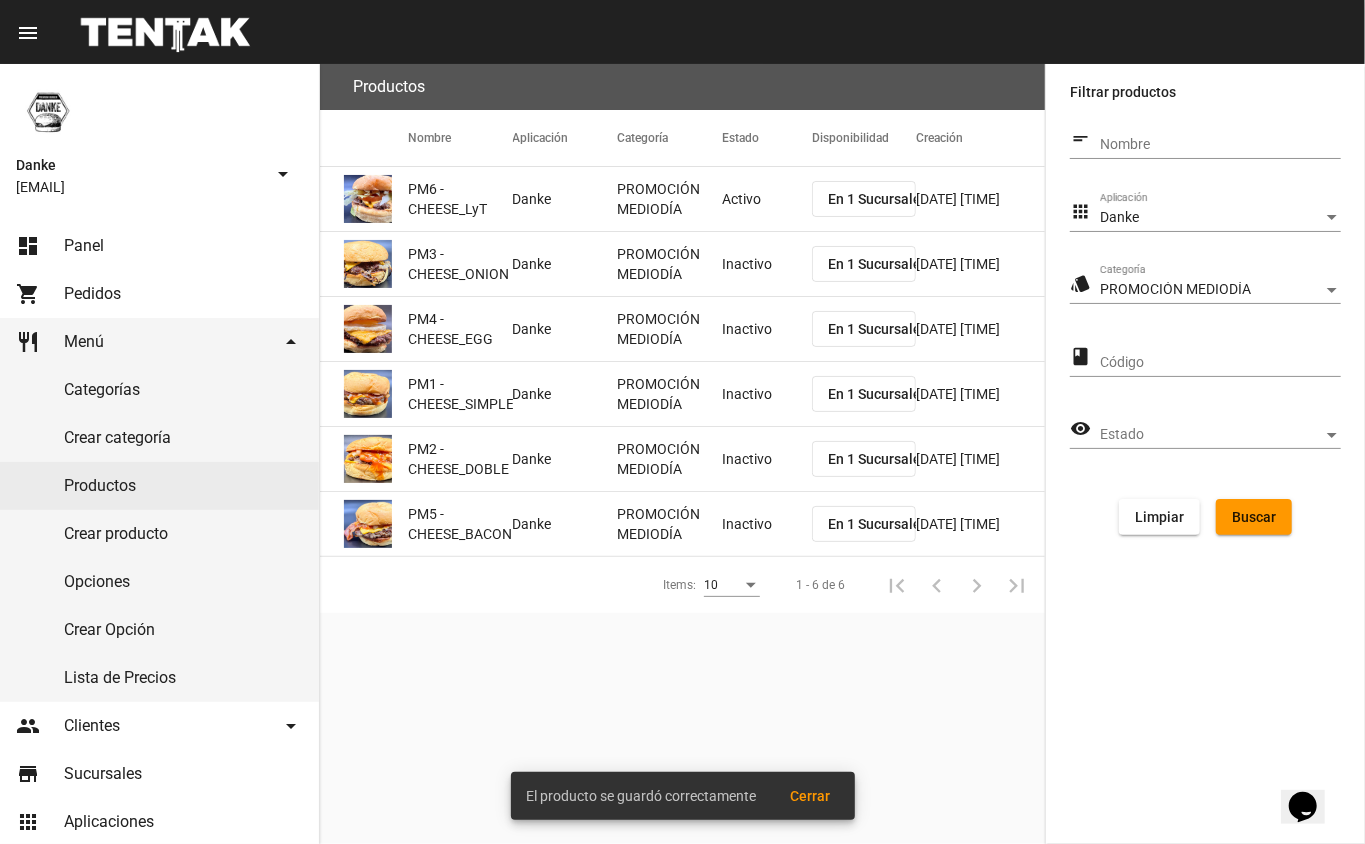 click on "Inactivo" 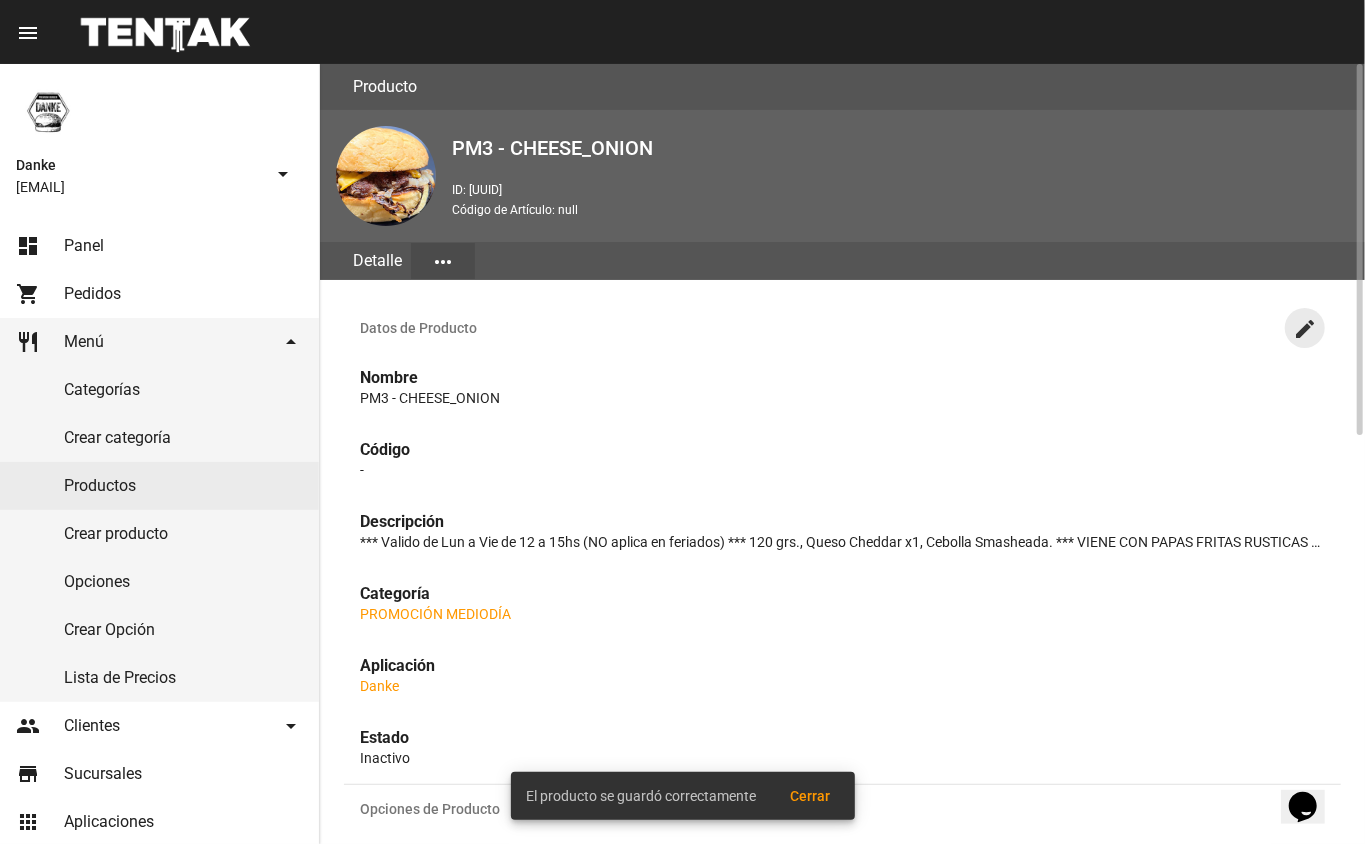 click on "create" 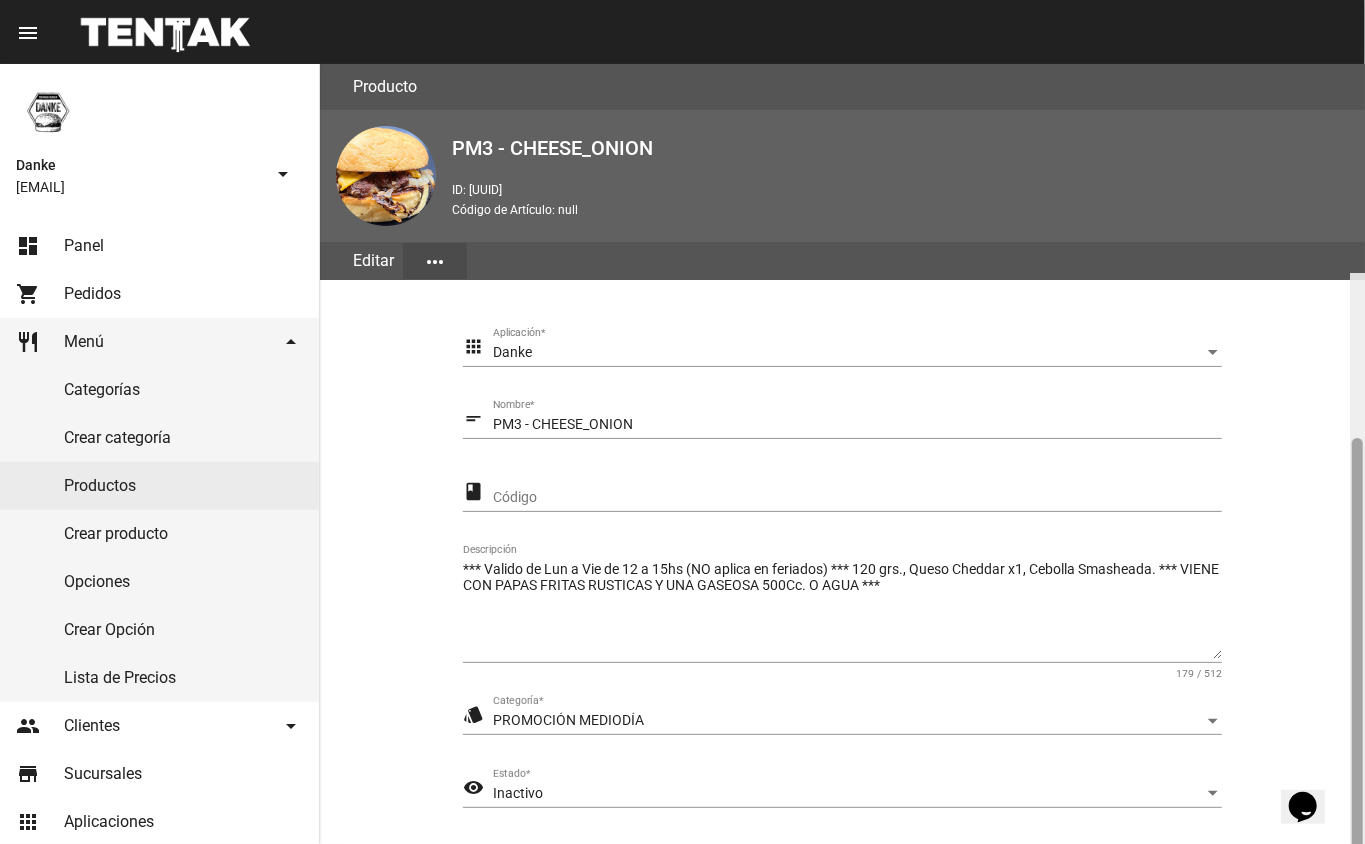 scroll, scrollTop: 209, scrollLeft: 0, axis: vertical 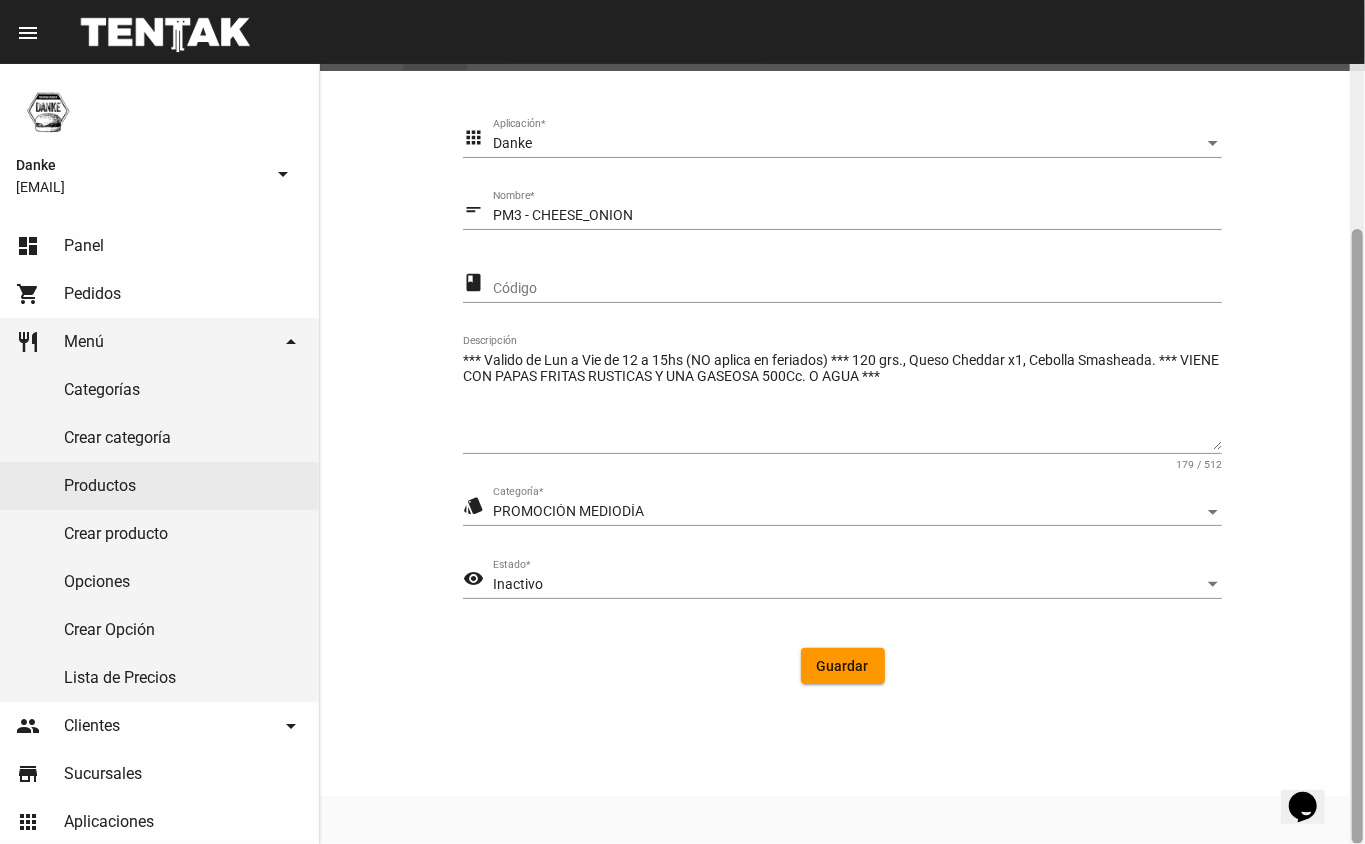 click 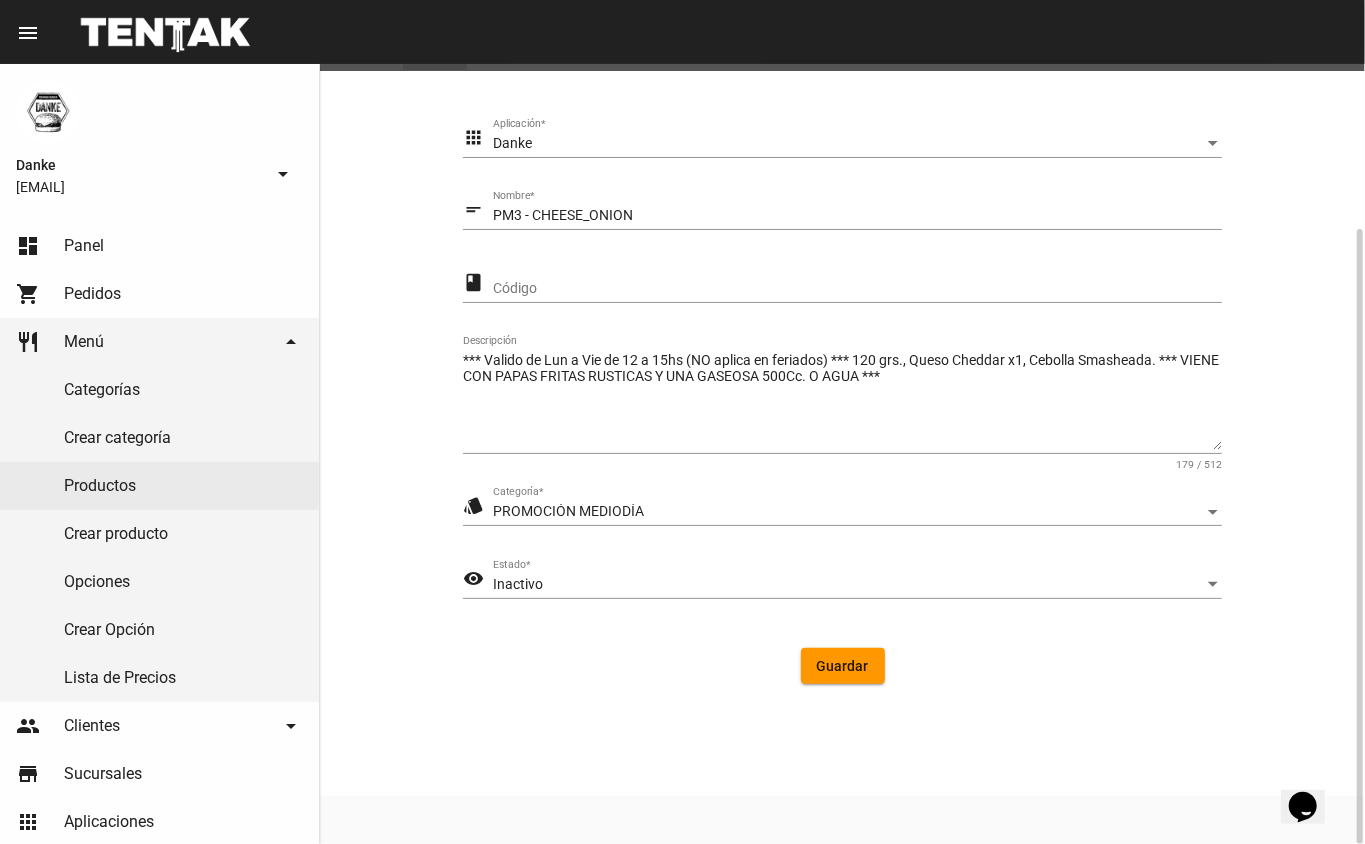 click on "Inactivo" at bounding box center (848, 585) 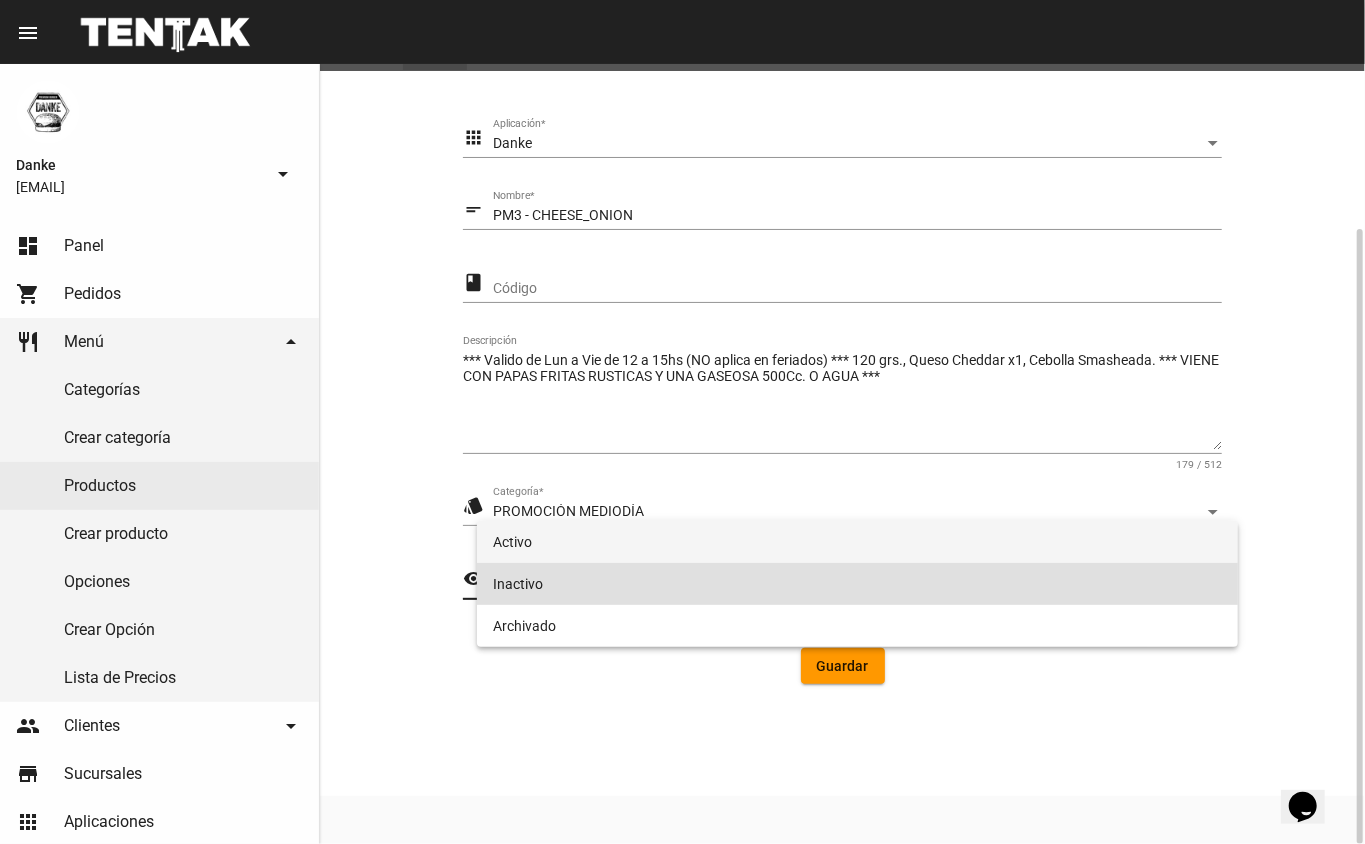 click on "Activo" at bounding box center (858, 542) 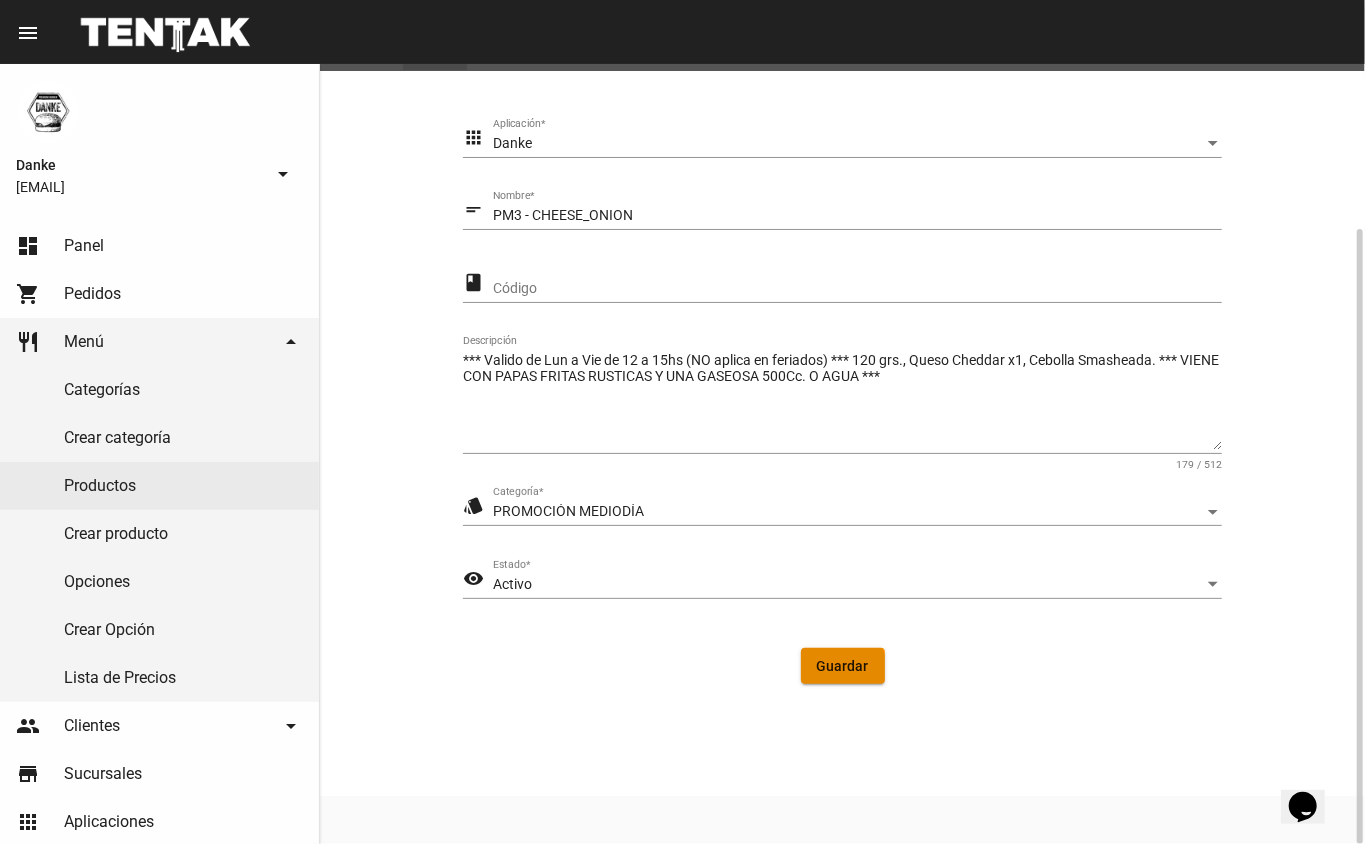 click on "Guardar" 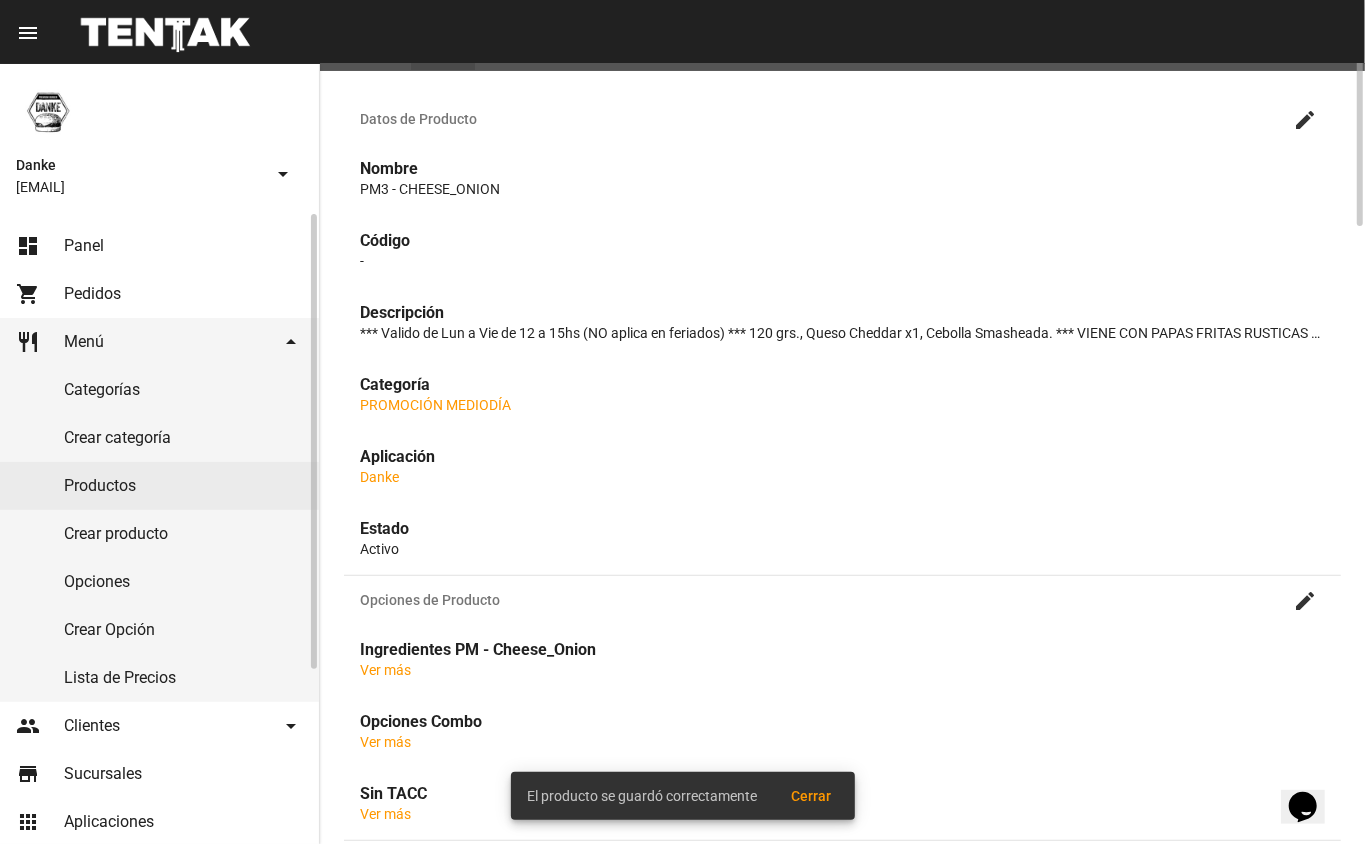 scroll, scrollTop: 0, scrollLeft: 0, axis: both 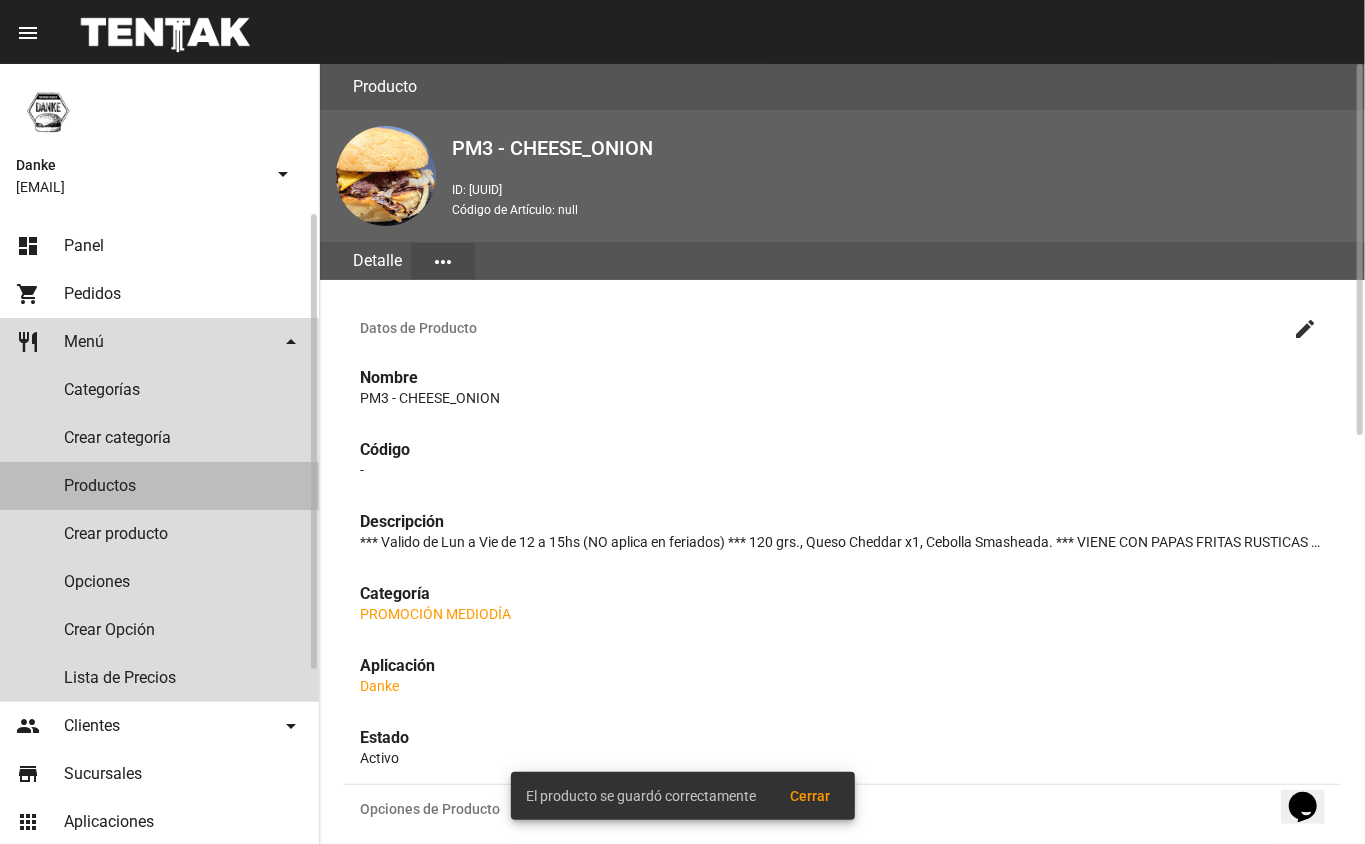 click on "Productos" 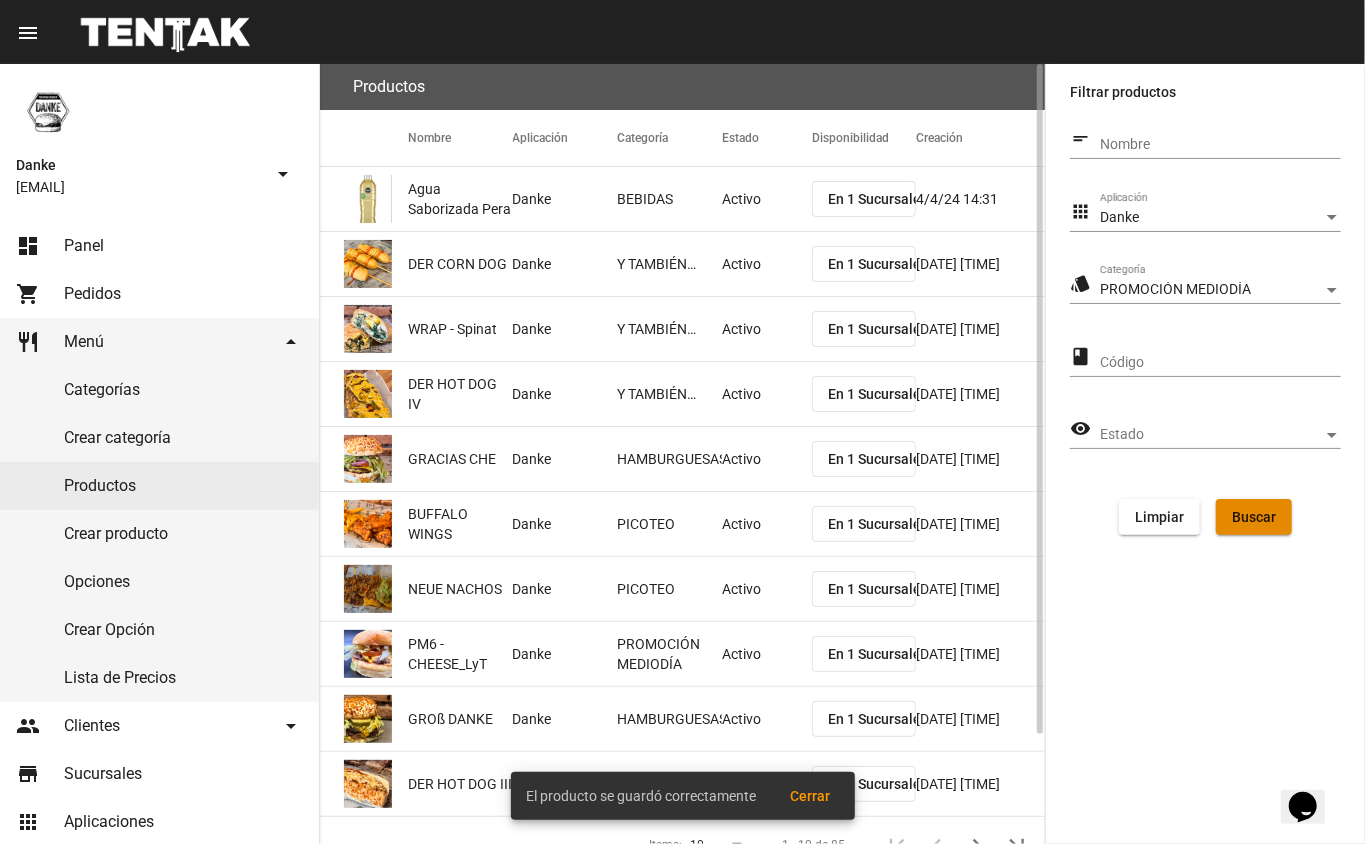 click on "Buscar" 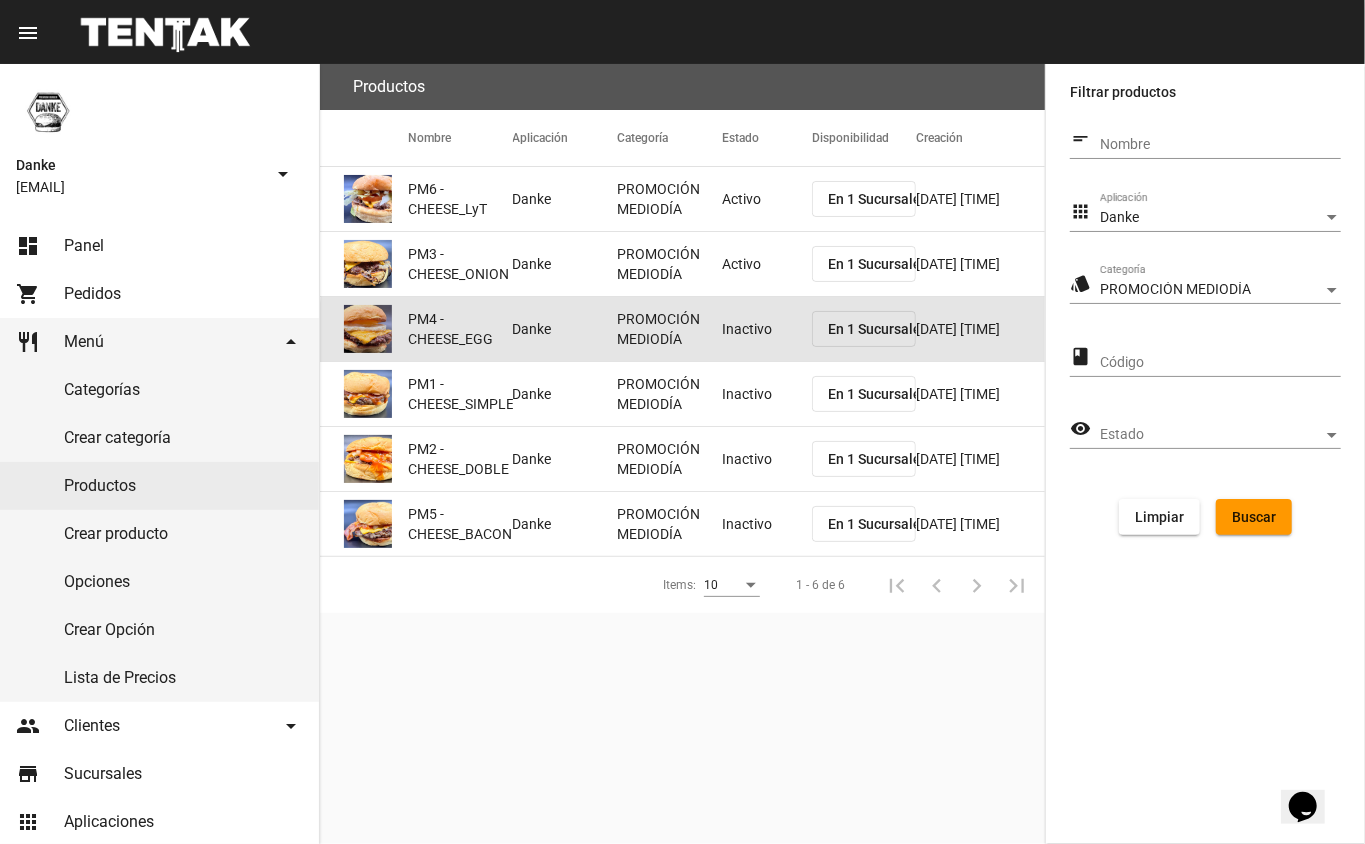 click on "Inactivo" 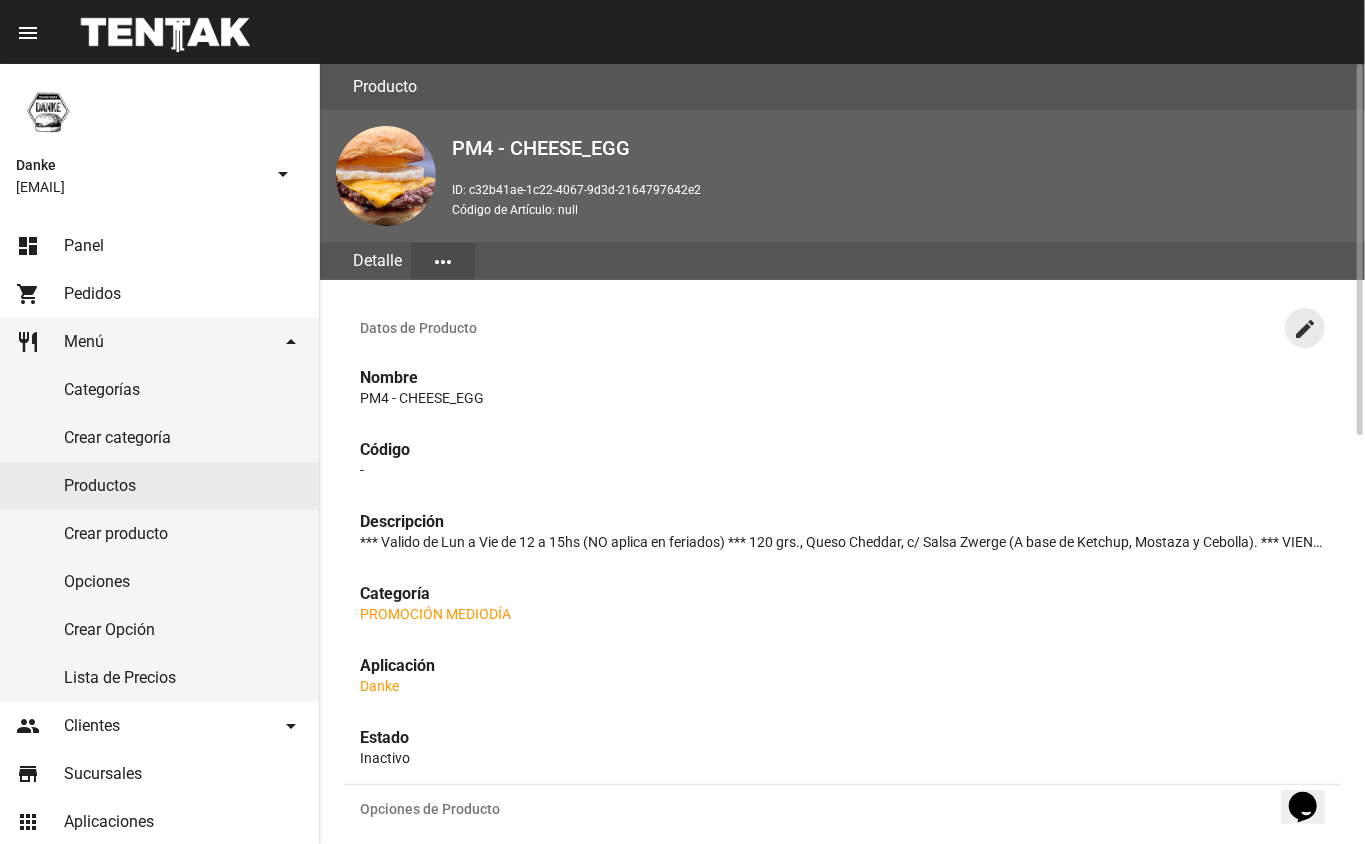 click on "create" 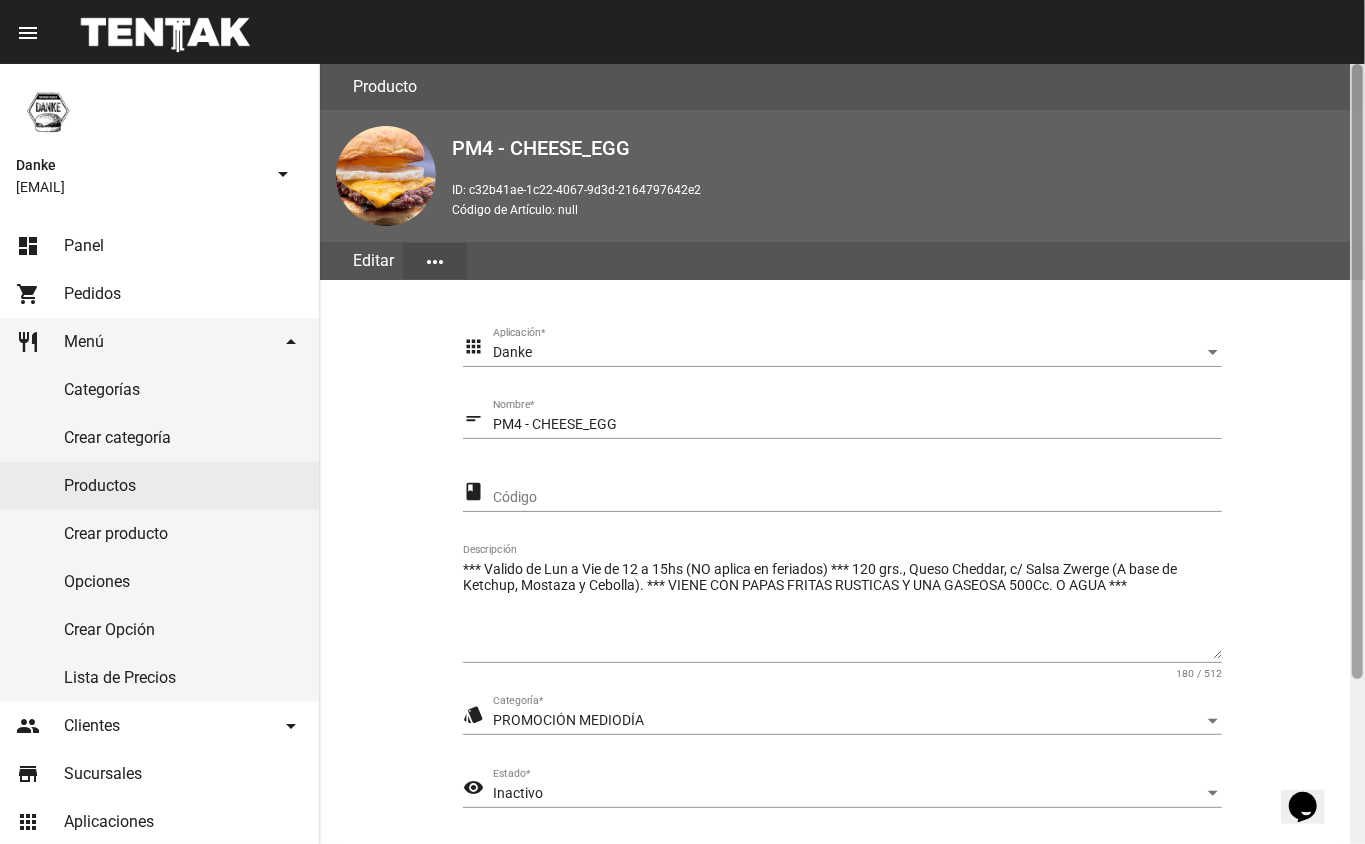 scroll, scrollTop: 209, scrollLeft: 0, axis: vertical 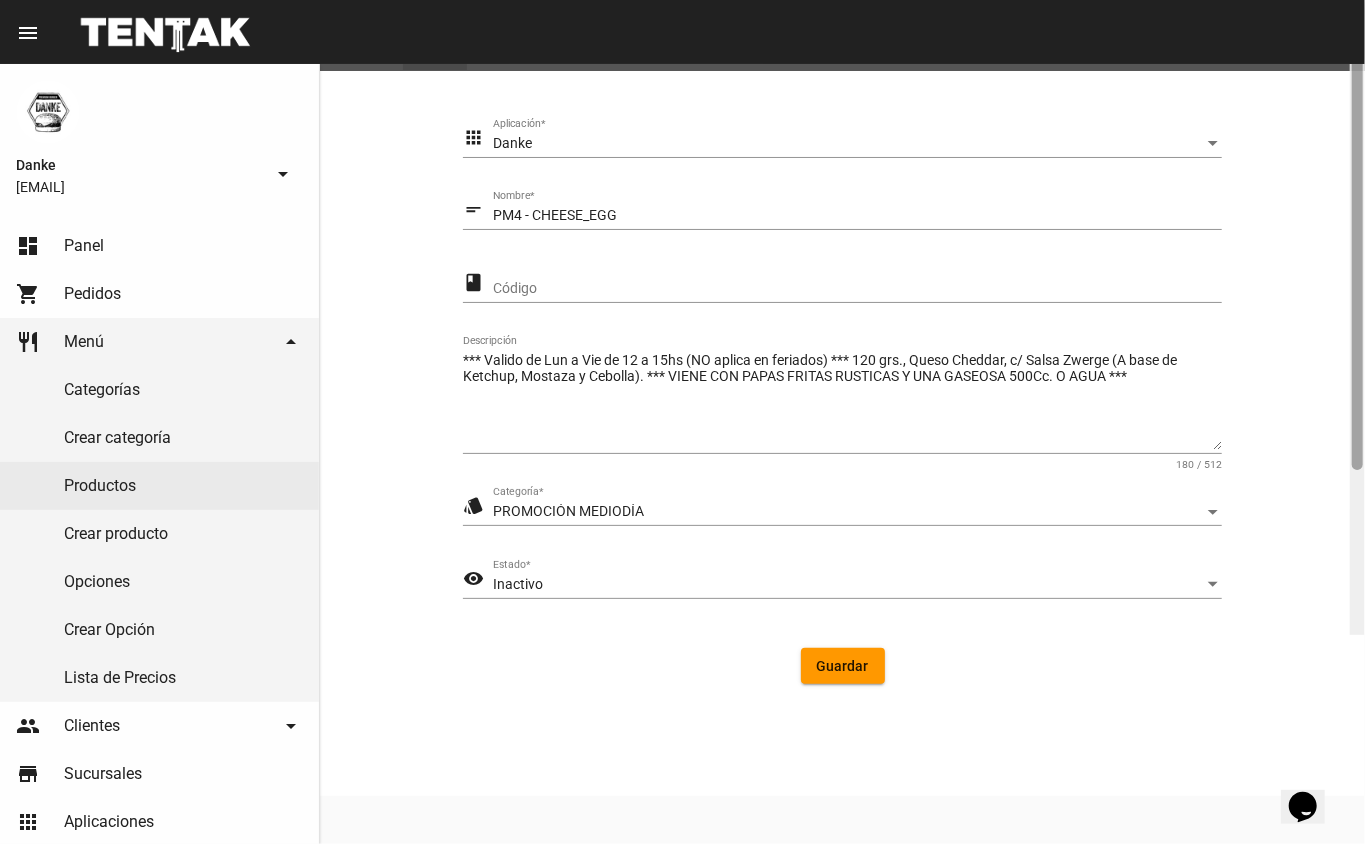 click 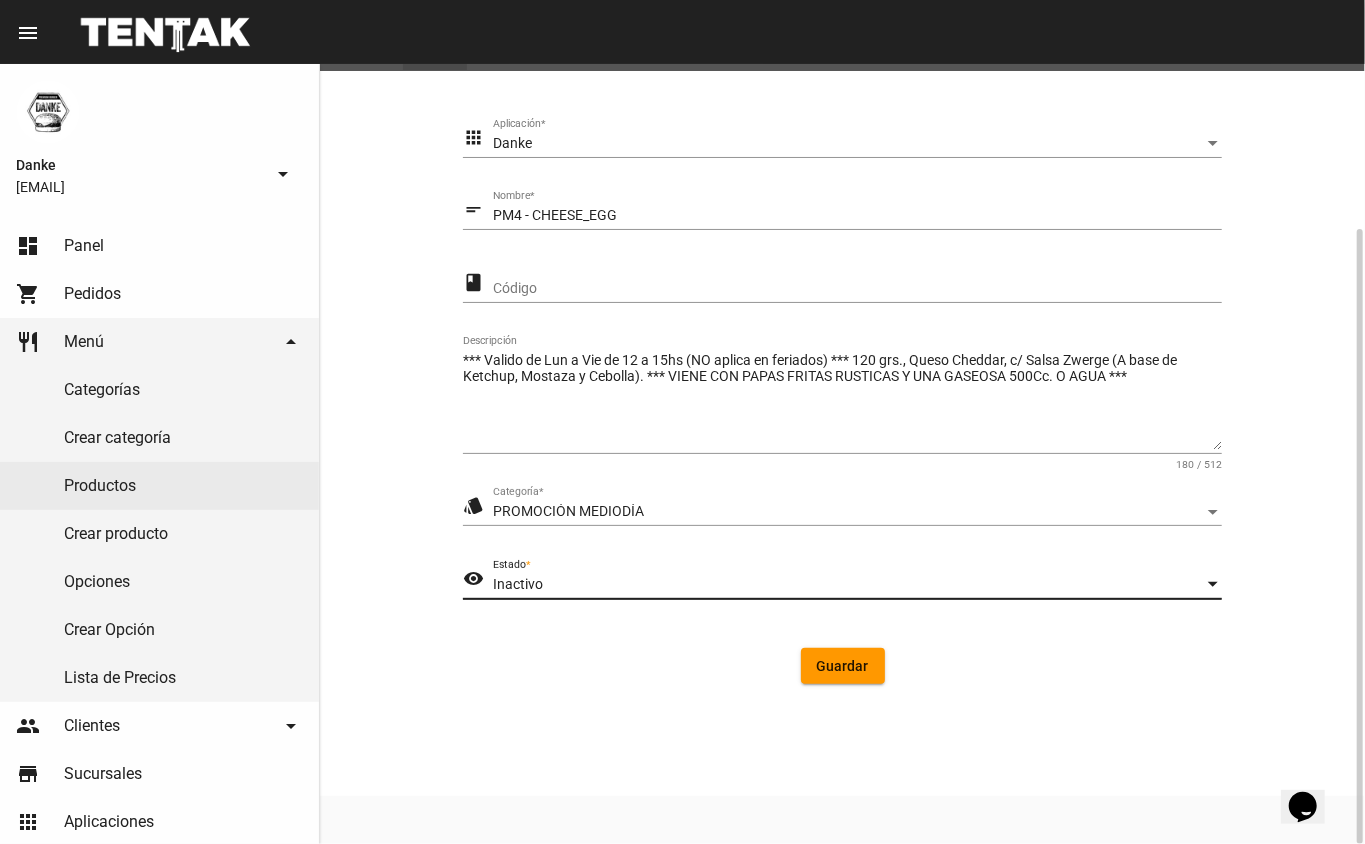 click on "Inactivo" at bounding box center (848, 585) 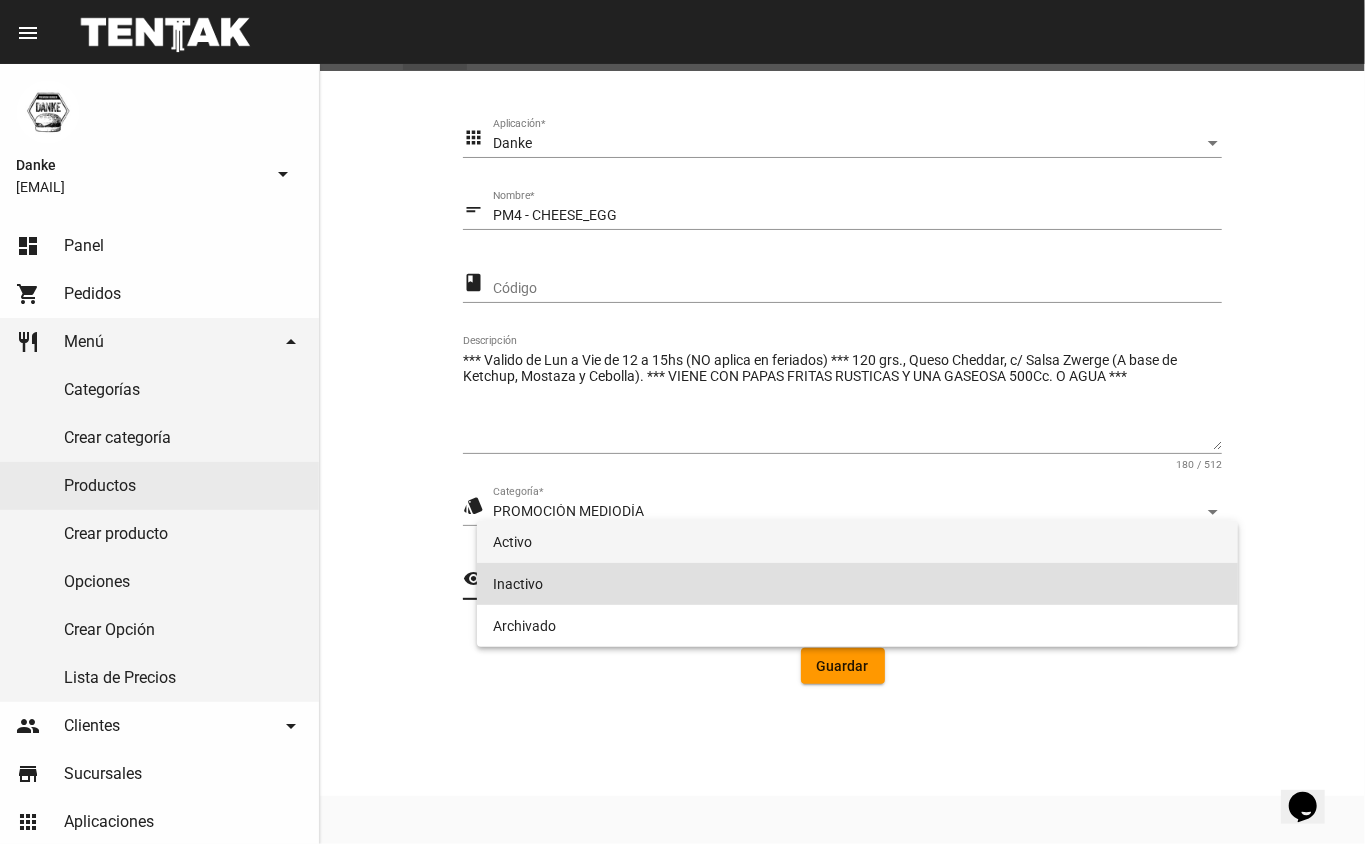 click on "Activo" at bounding box center [858, 542] 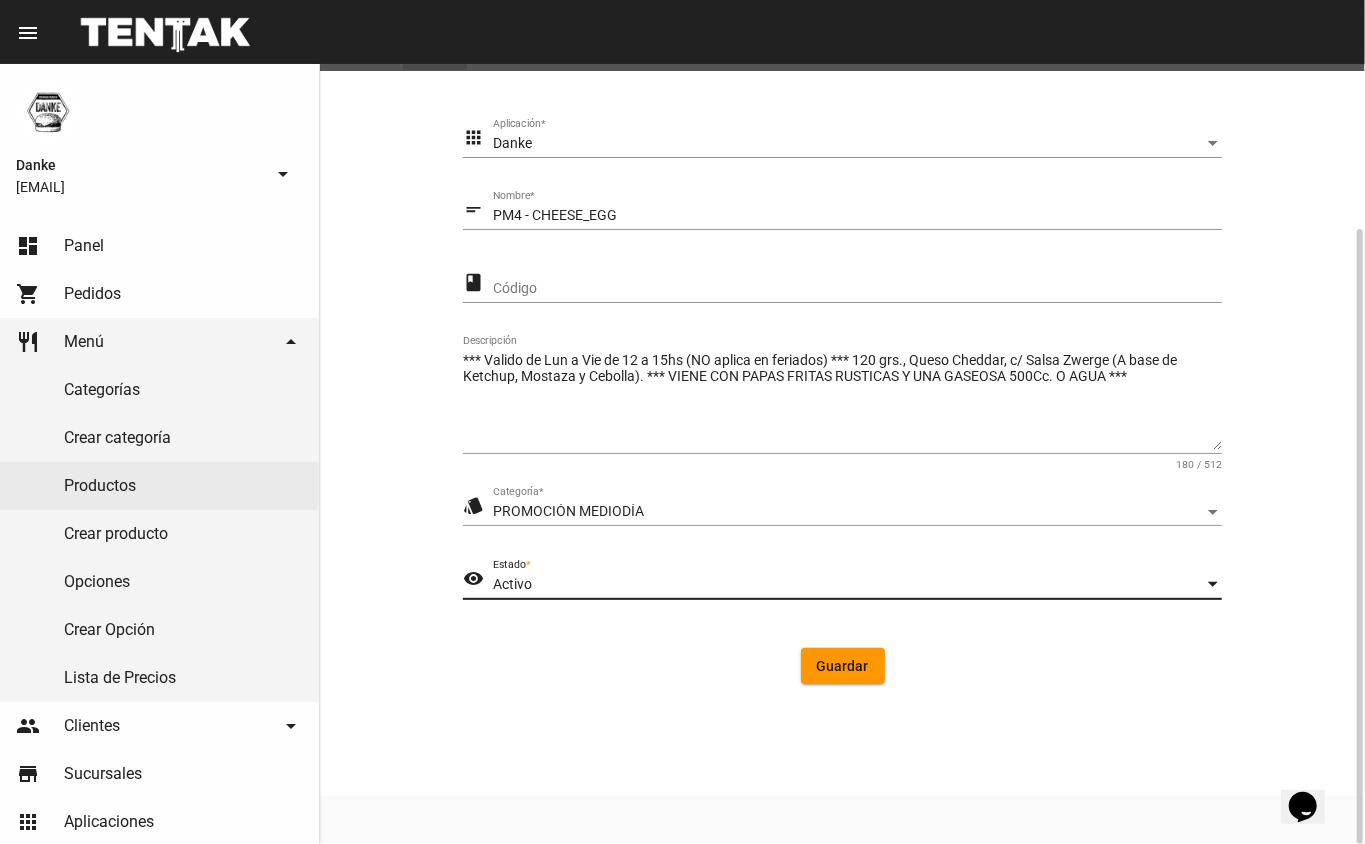 click on "Guardar" 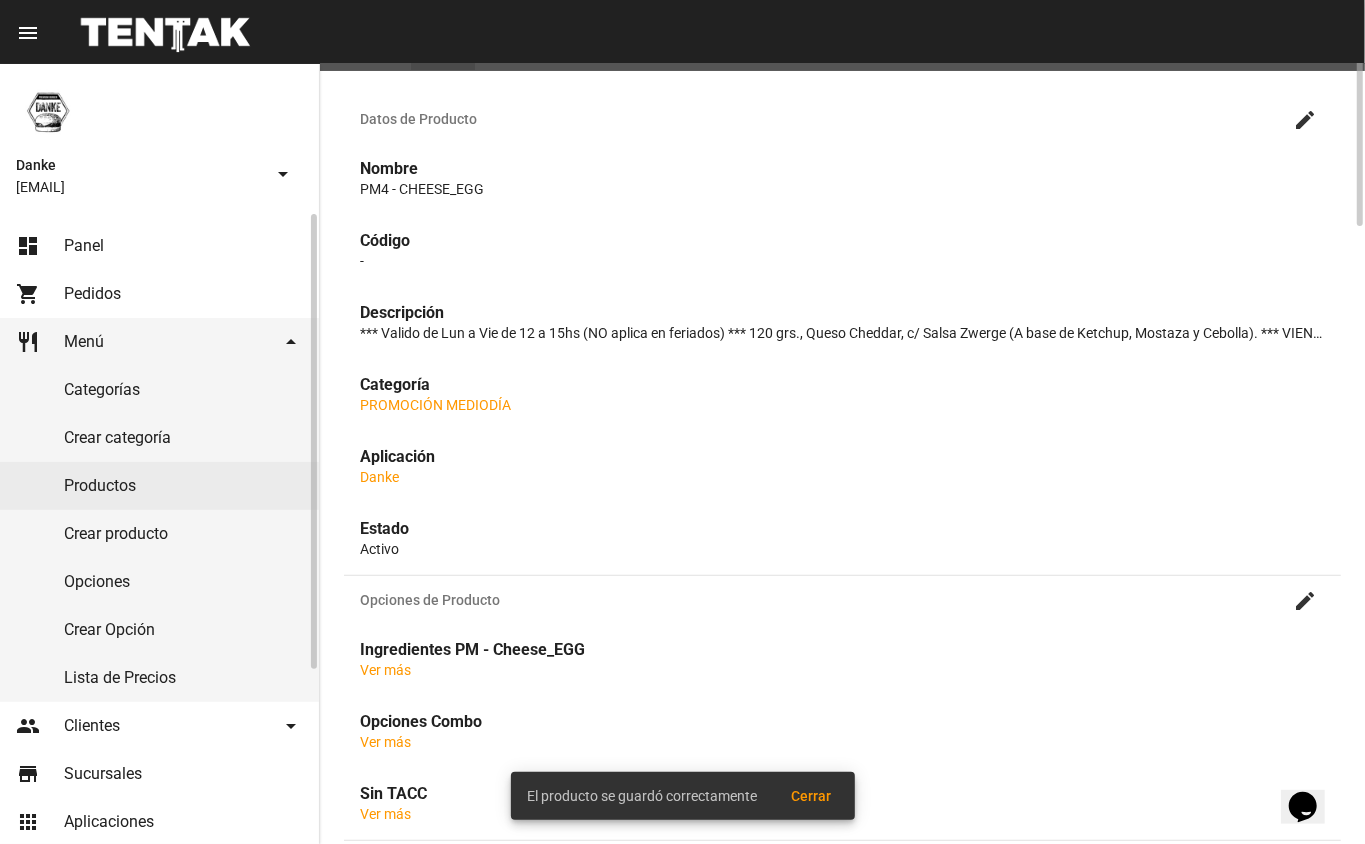 scroll, scrollTop: 0, scrollLeft: 0, axis: both 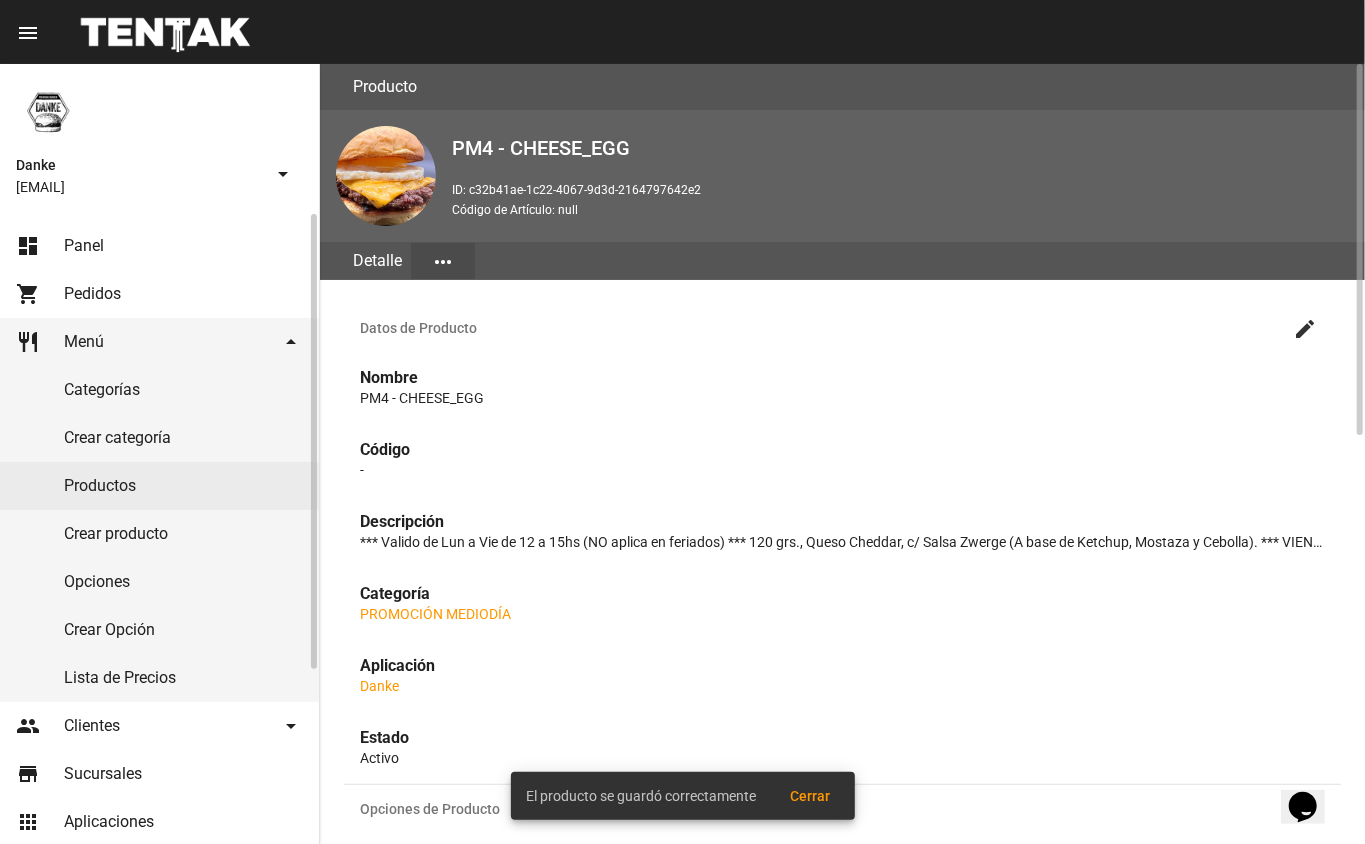 click on "Productos" 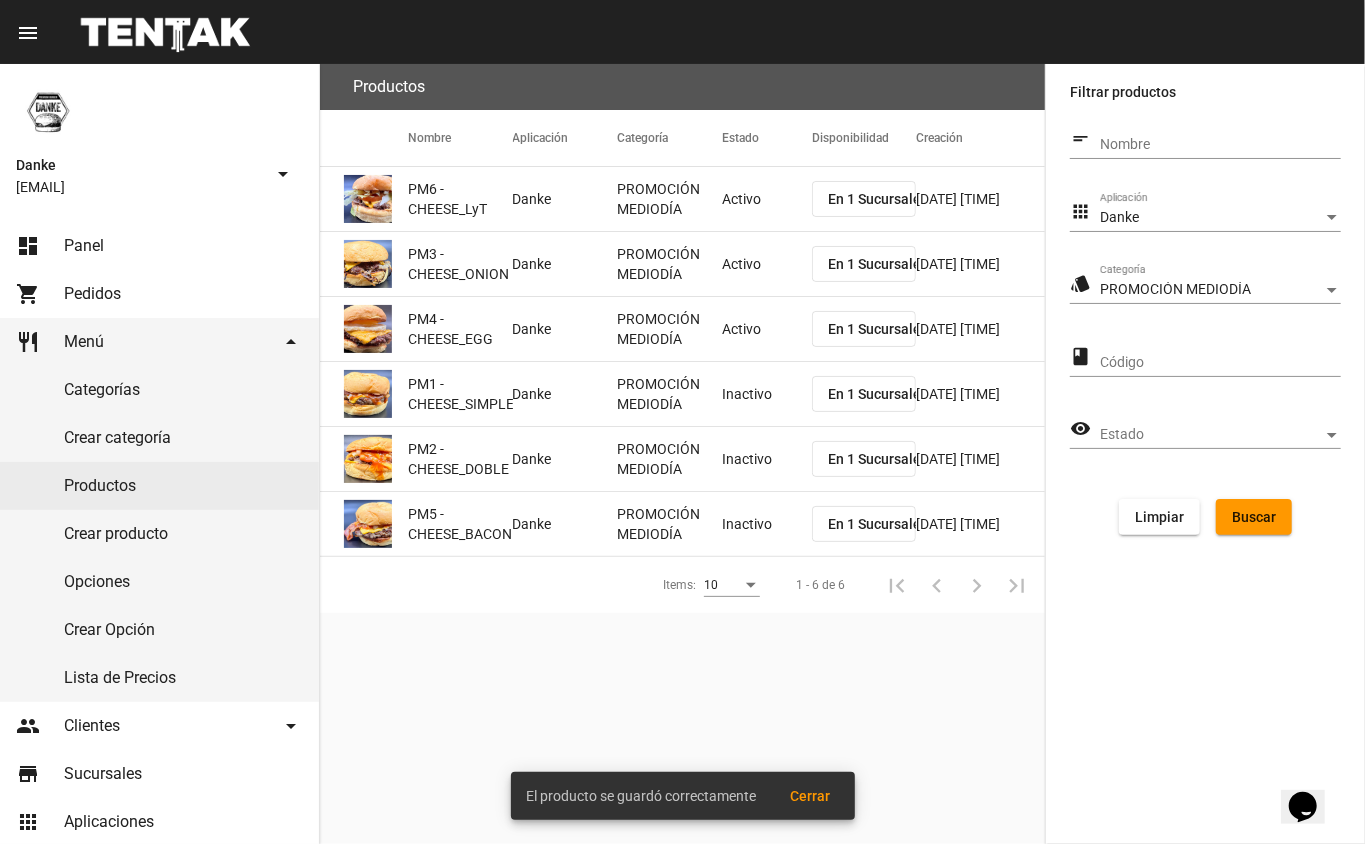 click on "Inactivo" 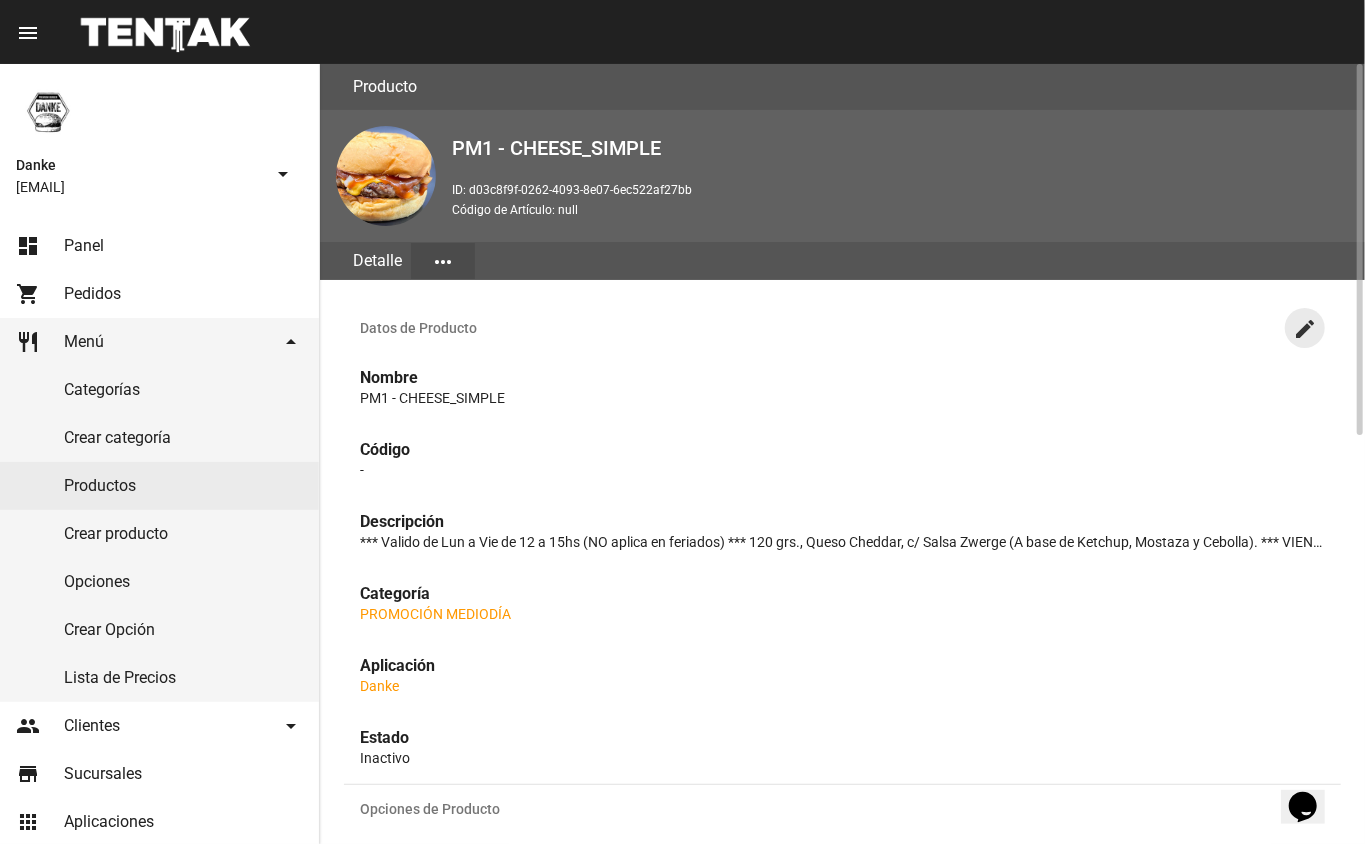 click on "create" 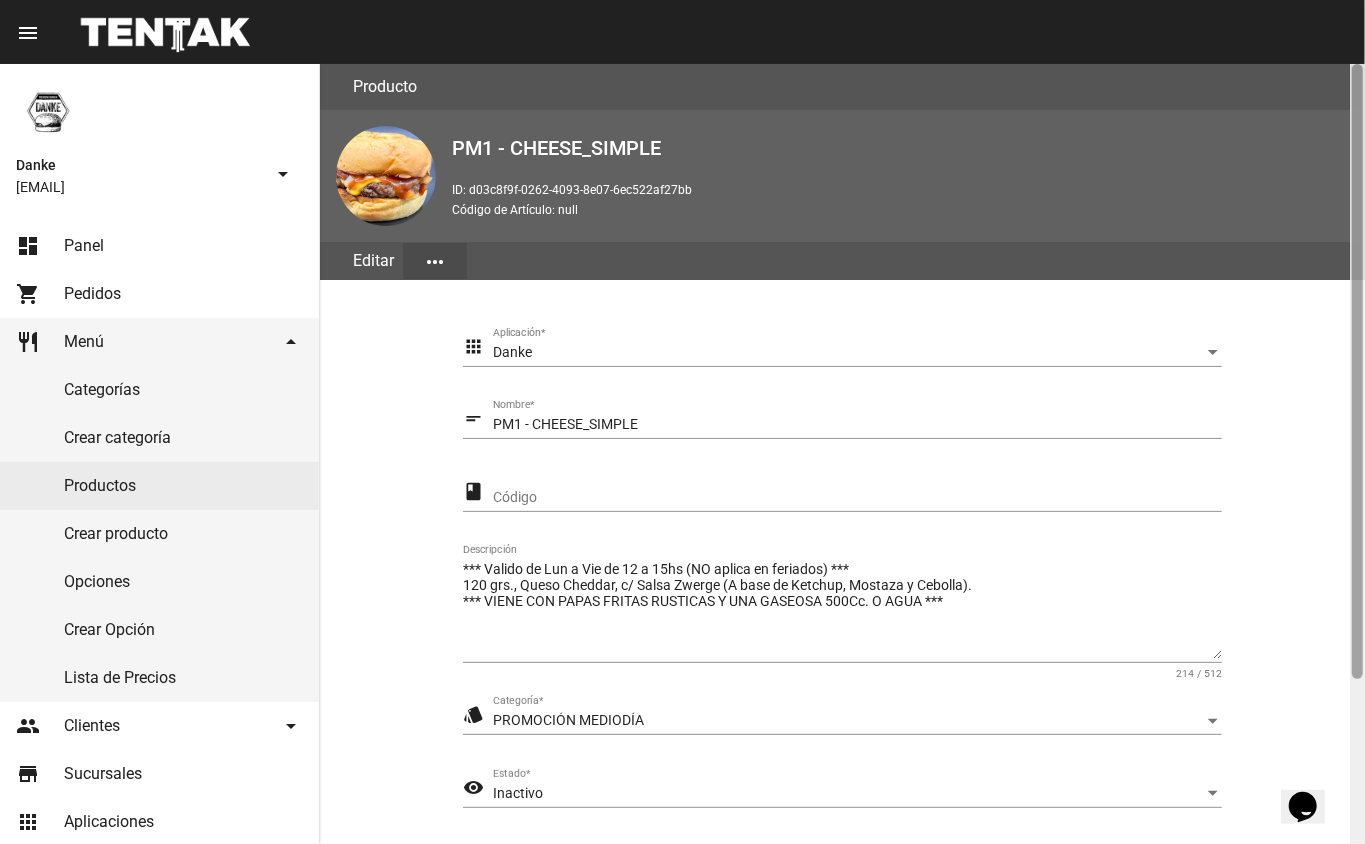 scroll, scrollTop: 209, scrollLeft: 0, axis: vertical 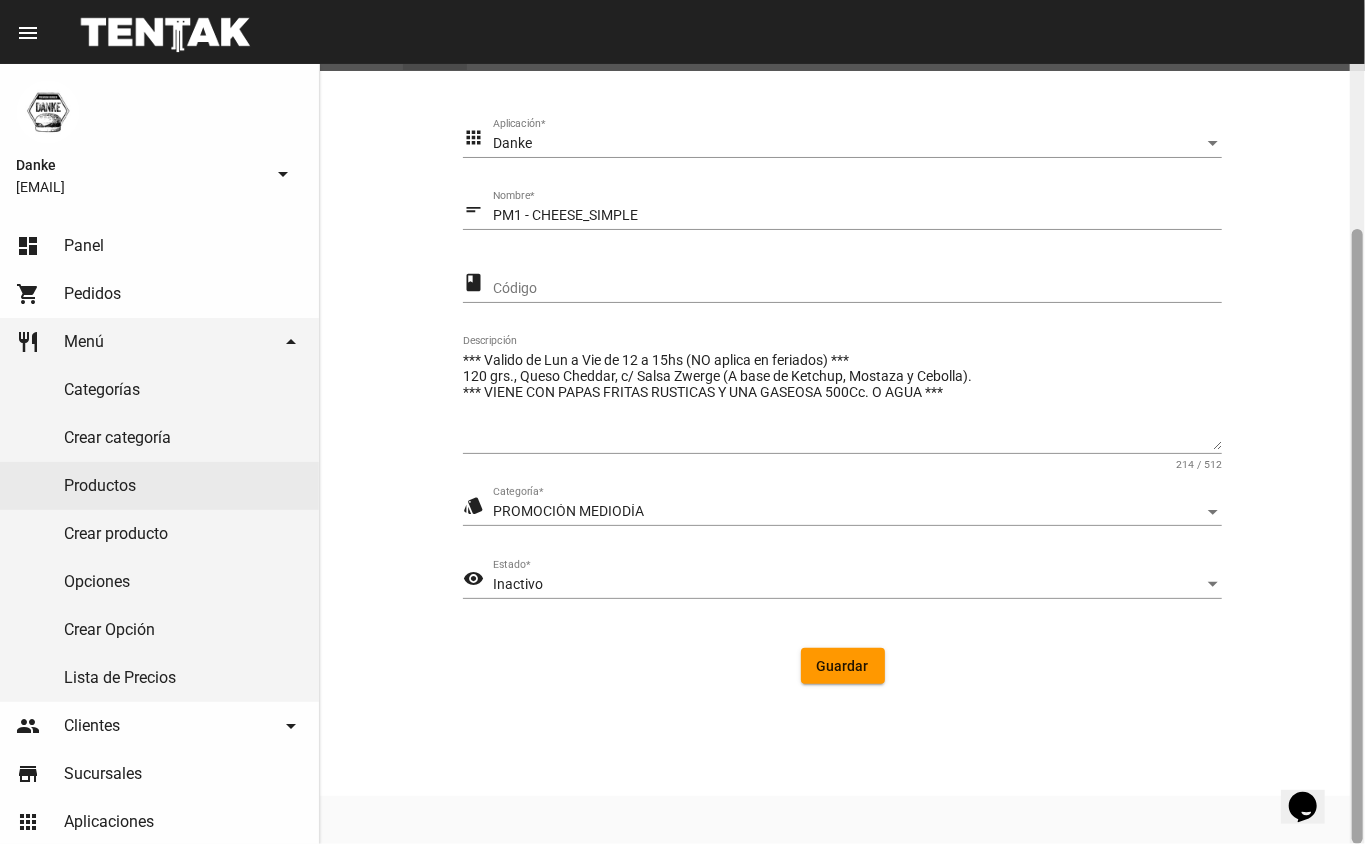 drag, startPoint x: 1364, startPoint y: 496, endPoint x: 1364, endPoint y: 508, distance: 12 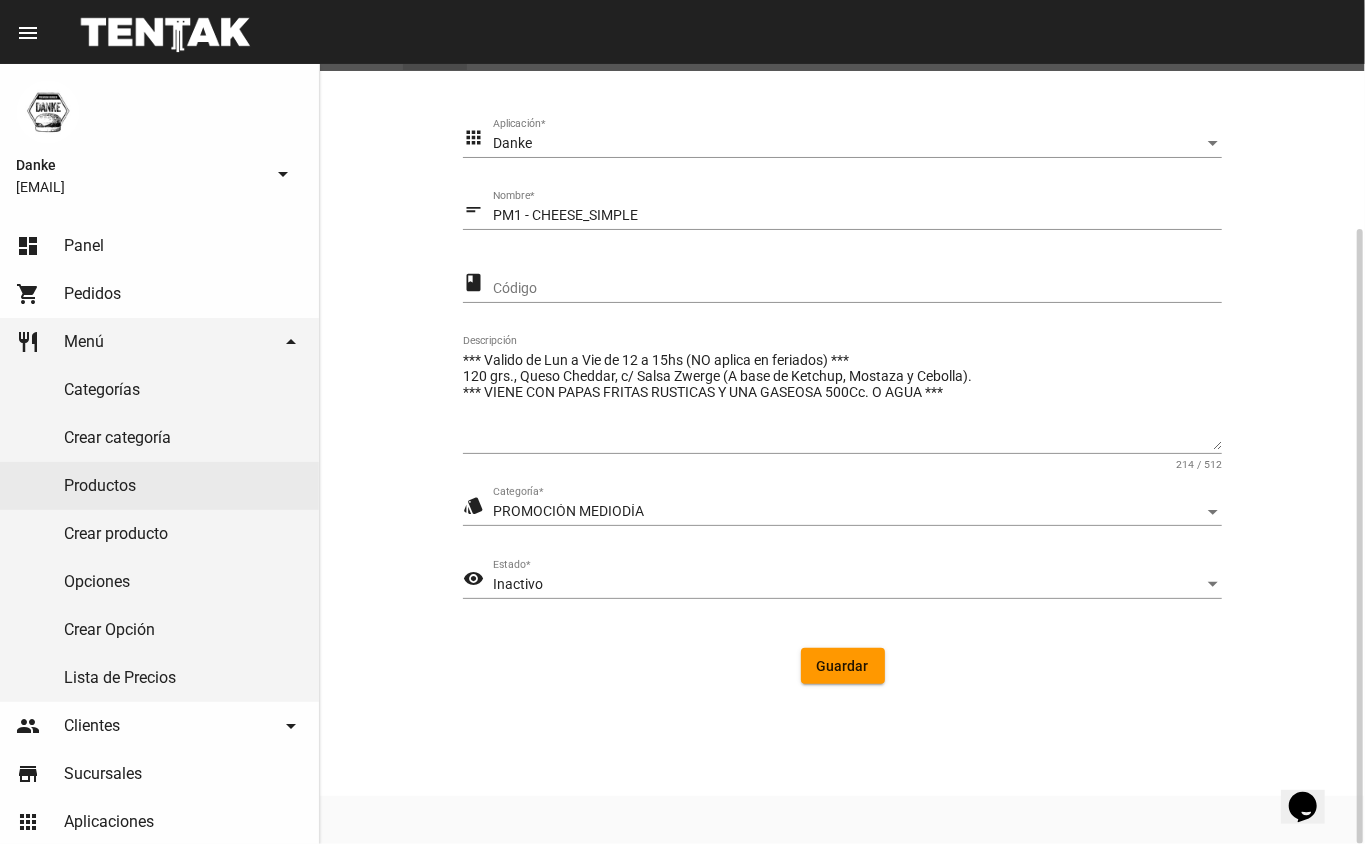 click on "Inactivo Estado  *" 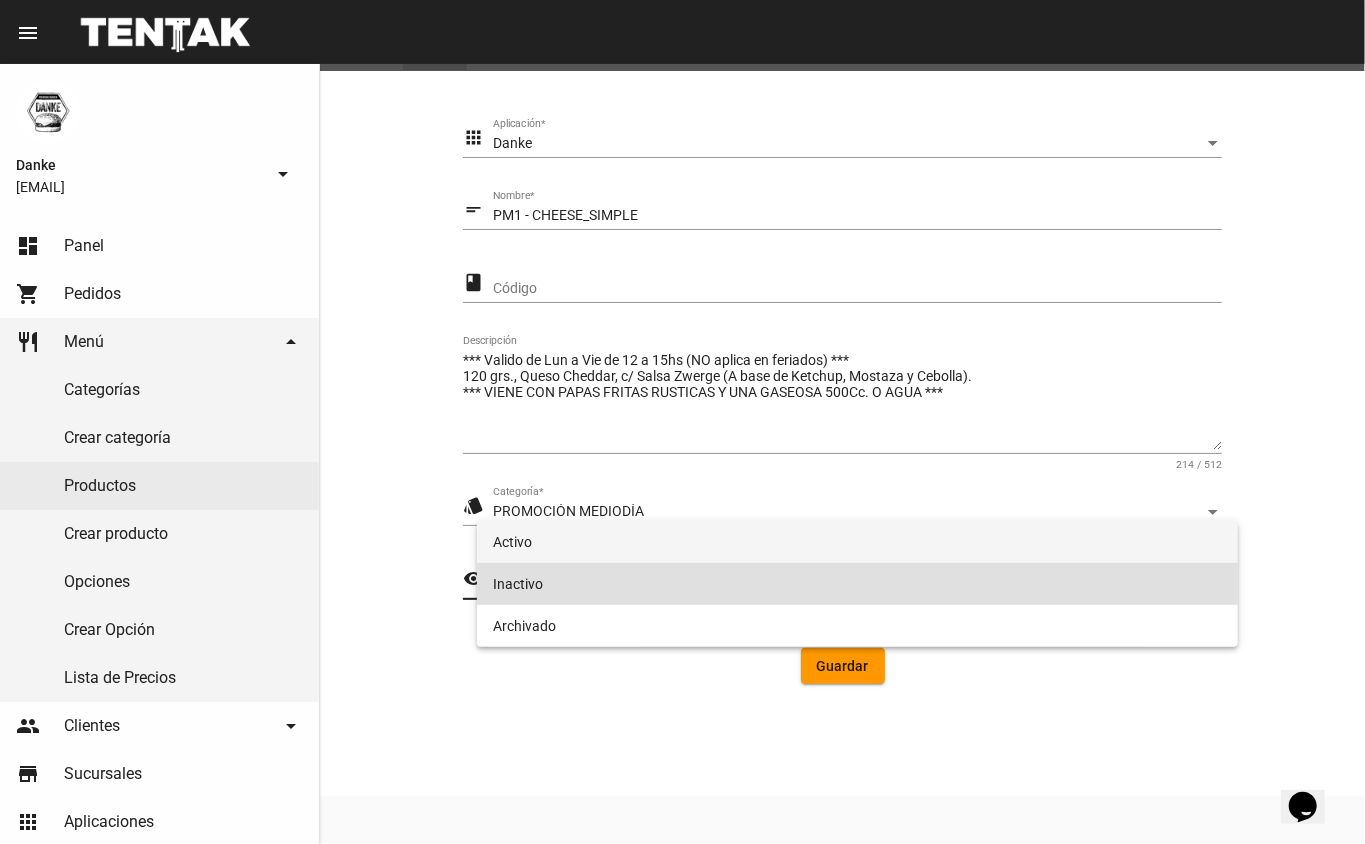 click on "Activo" at bounding box center [858, 542] 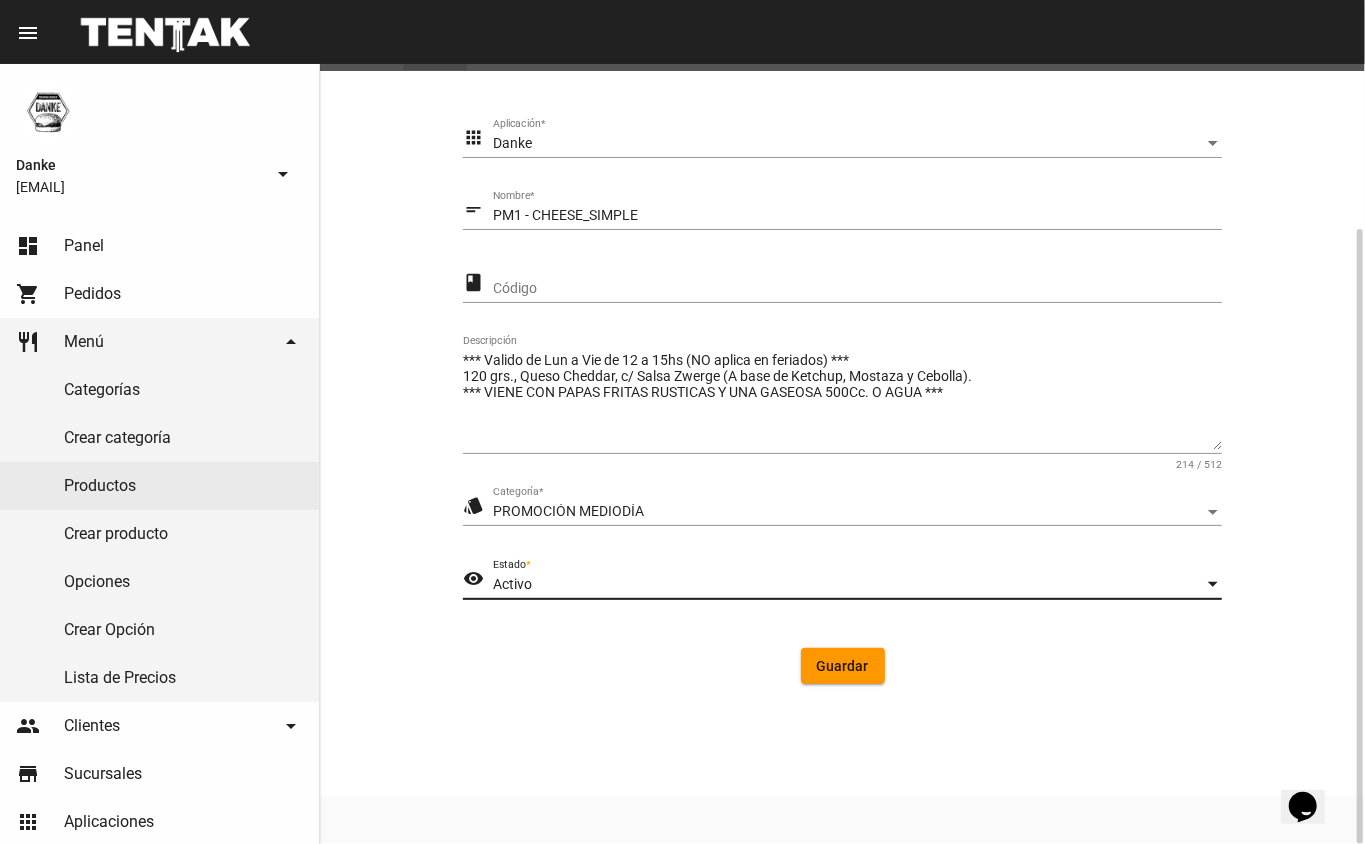 click on "Guardar" 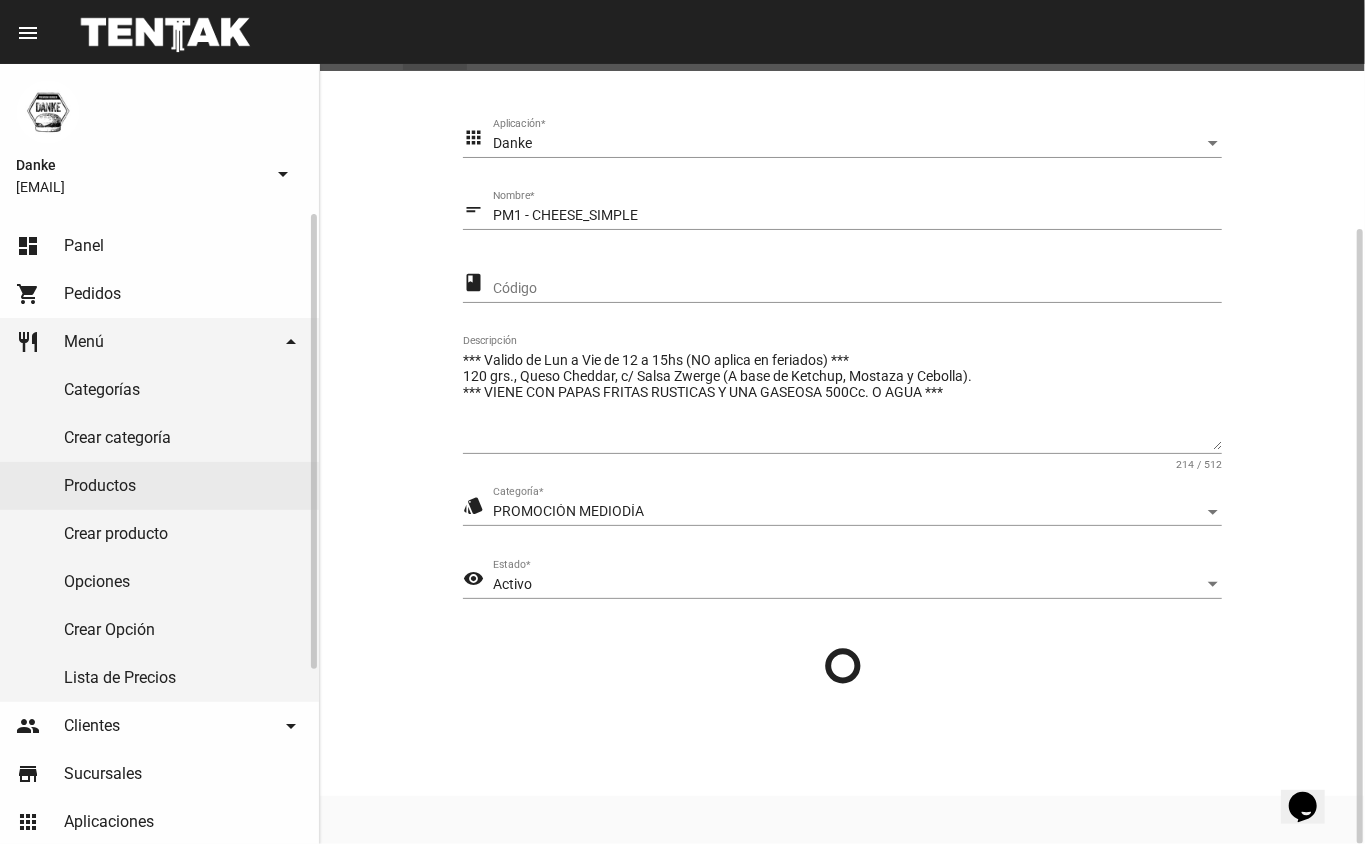 scroll, scrollTop: 0, scrollLeft: 0, axis: both 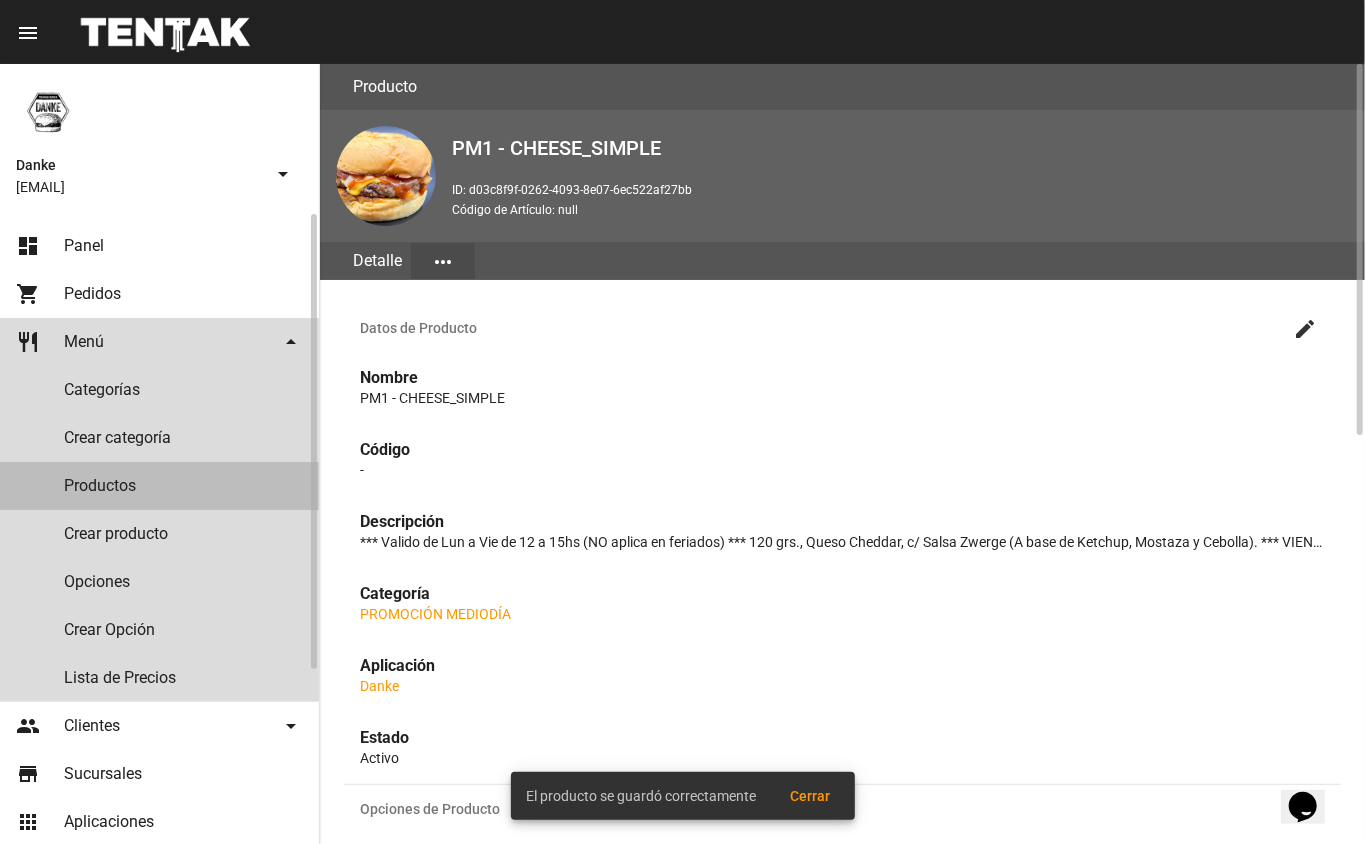 click on "Productos" 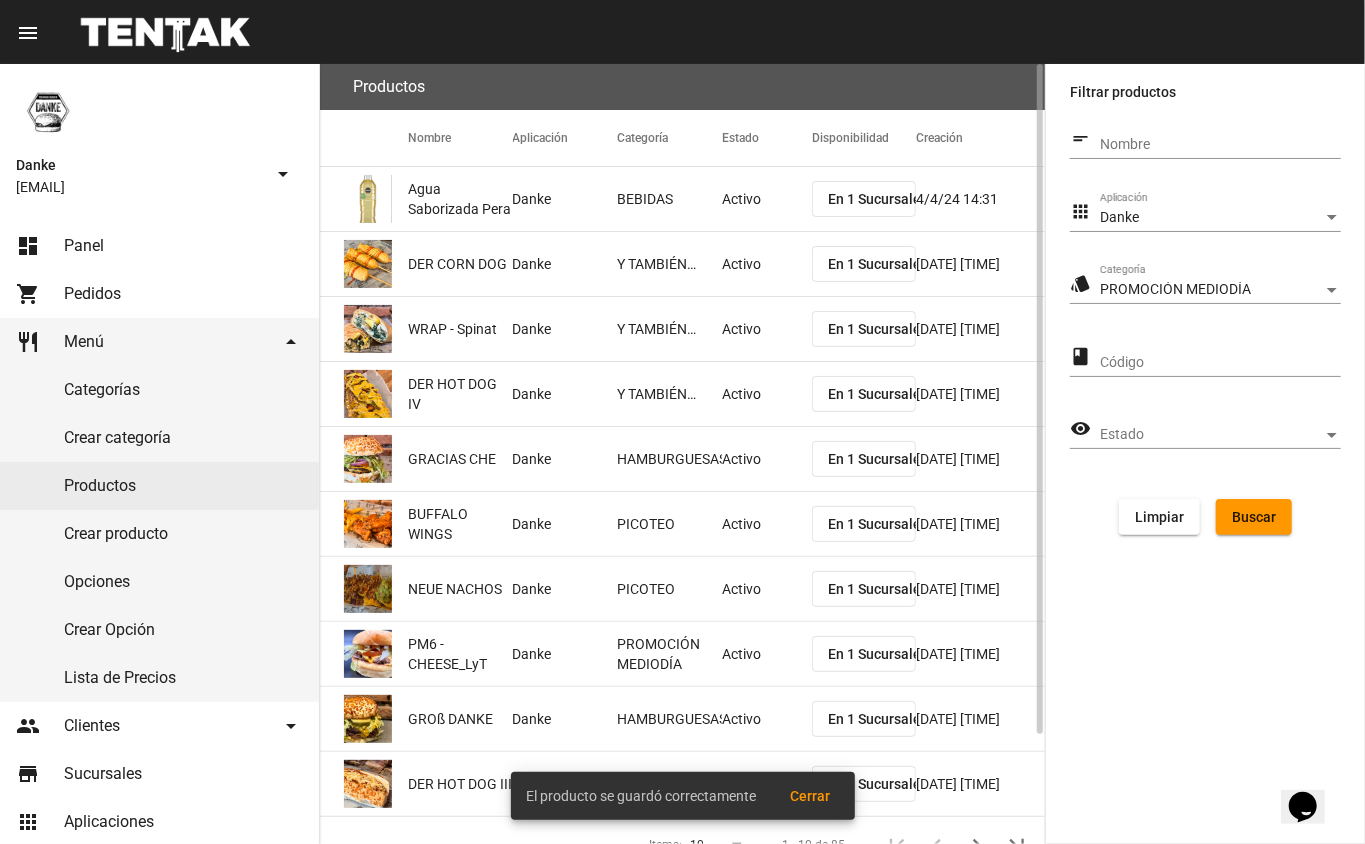 click on "Limpiar Buscar" 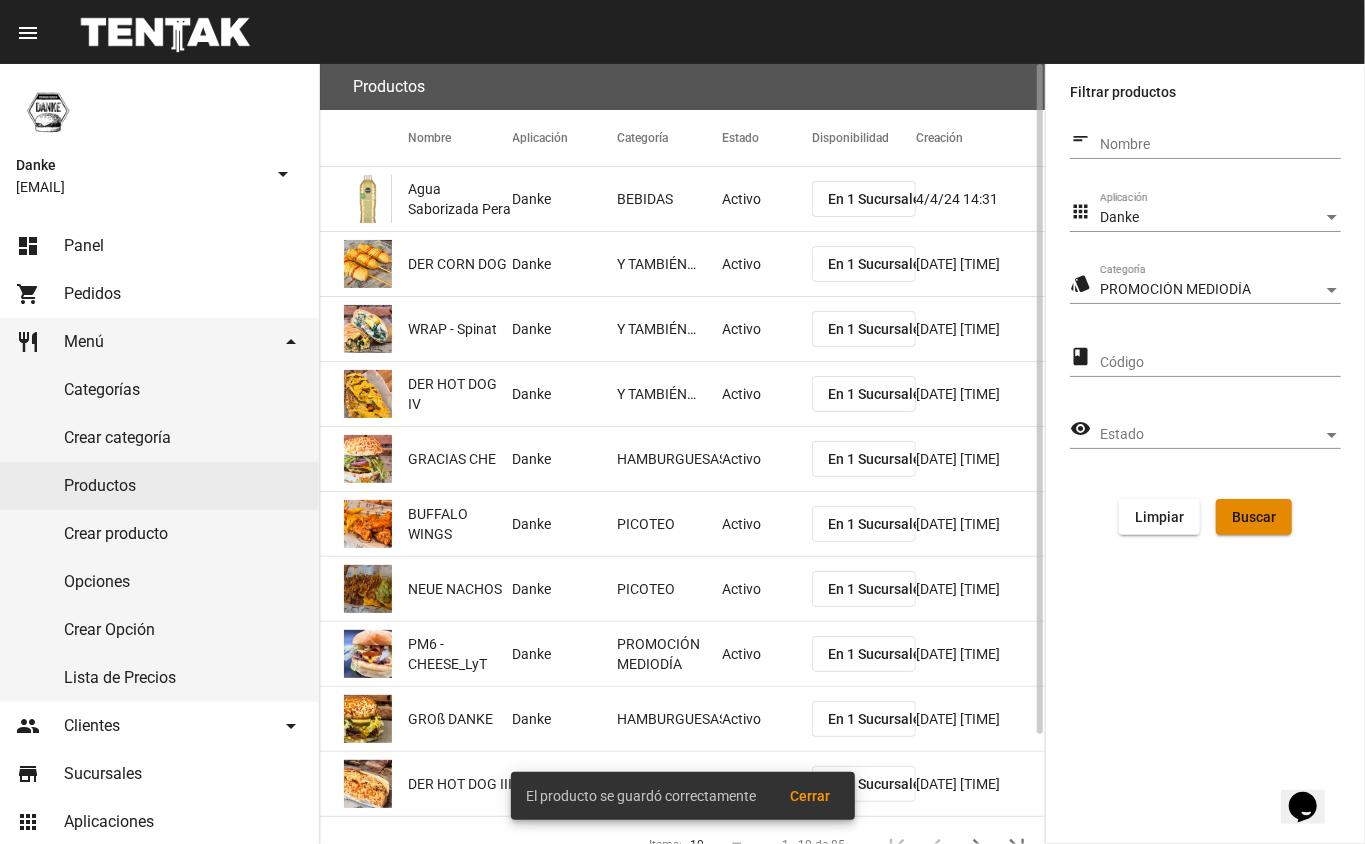 click on "Buscar" 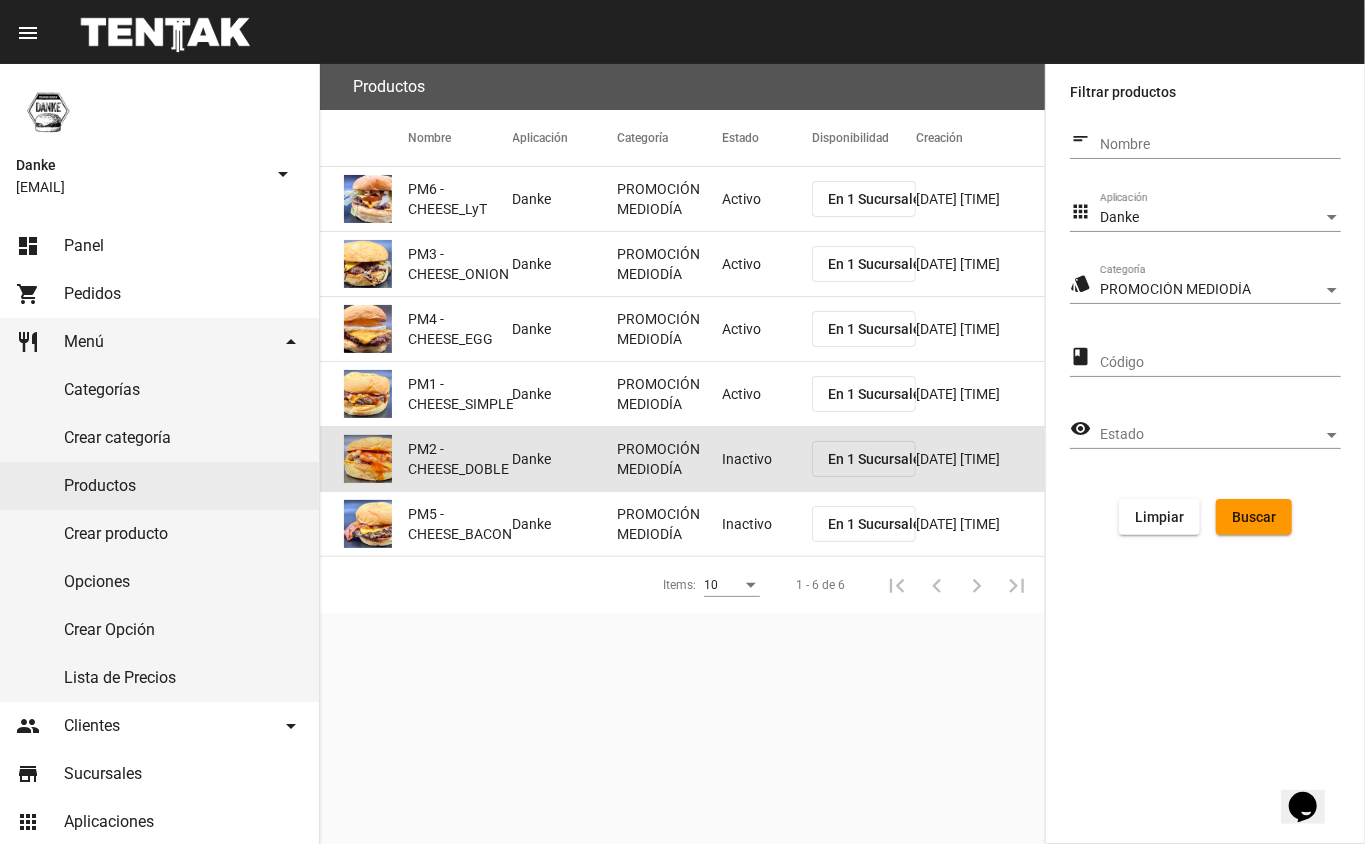 click on "Inactivo" 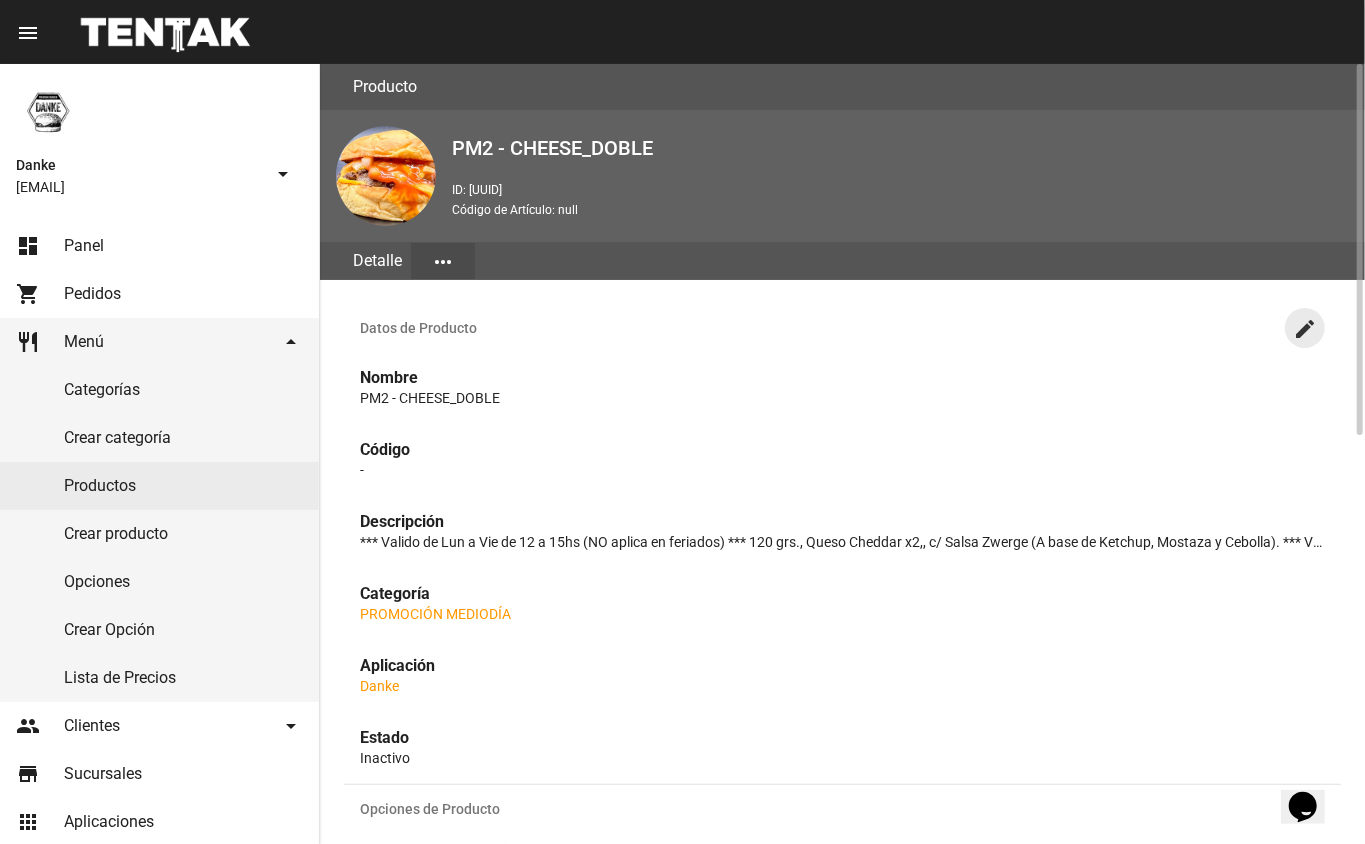 click on "create" 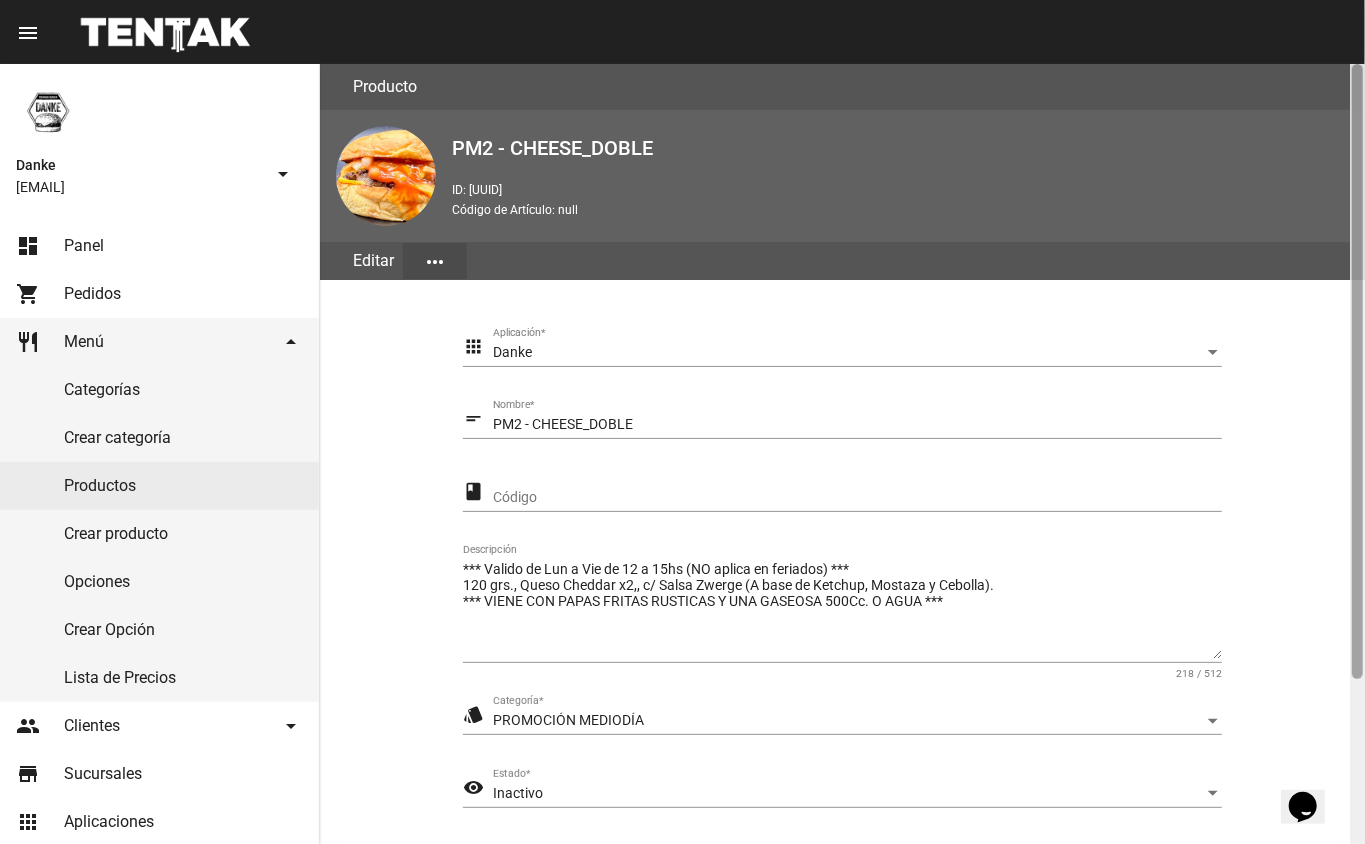 click 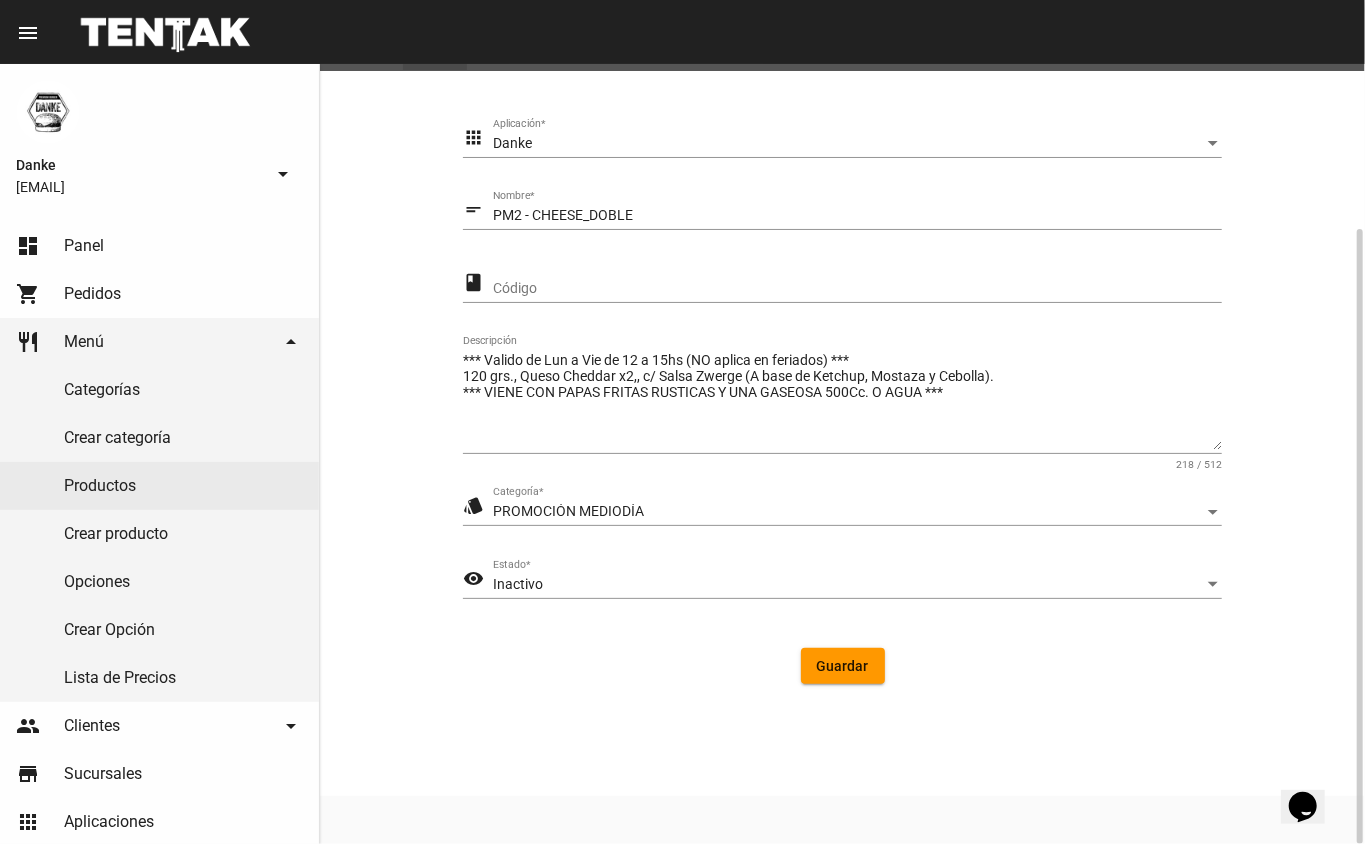 click on "Inactivo Estado  *" 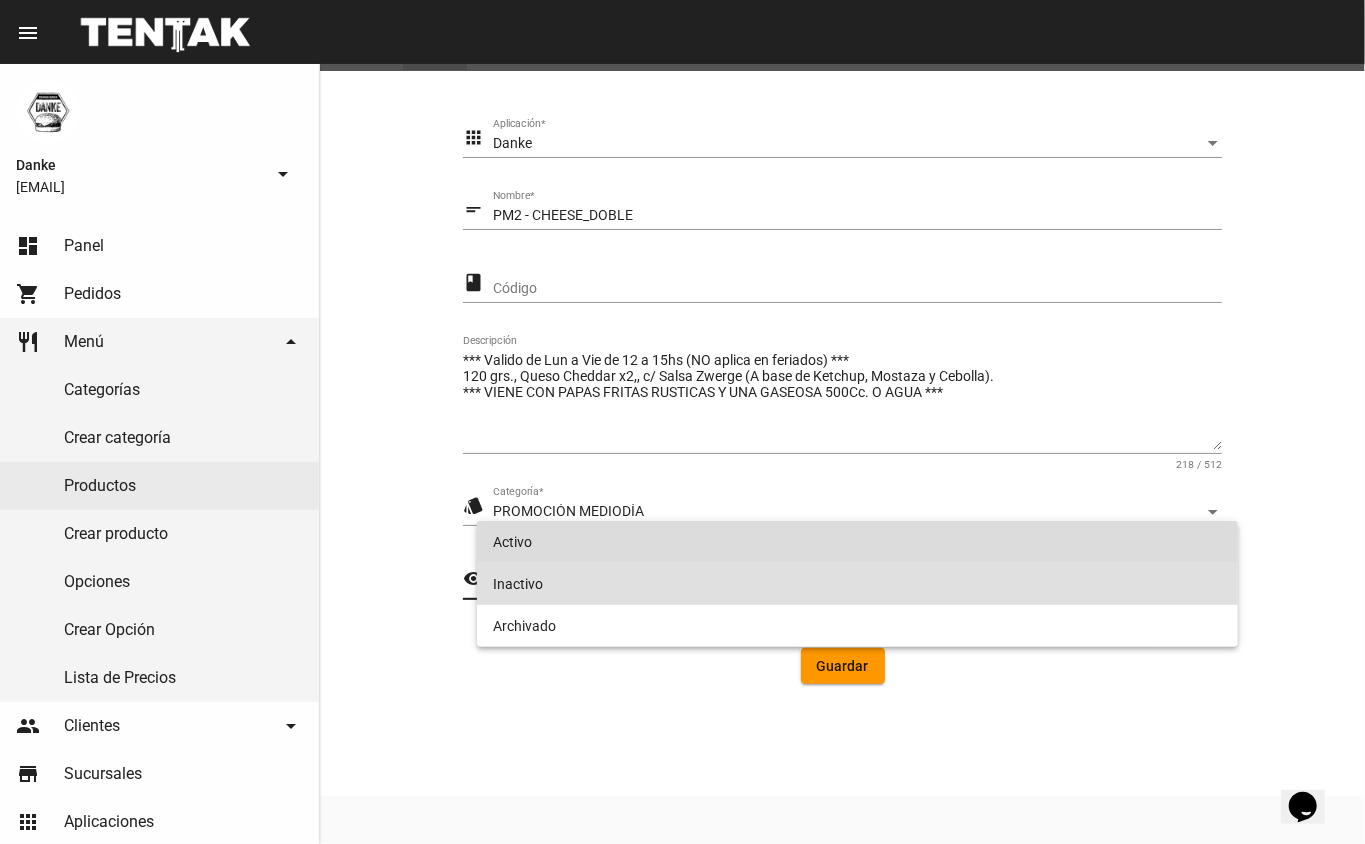 click on "Activo" at bounding box center (858, 542) 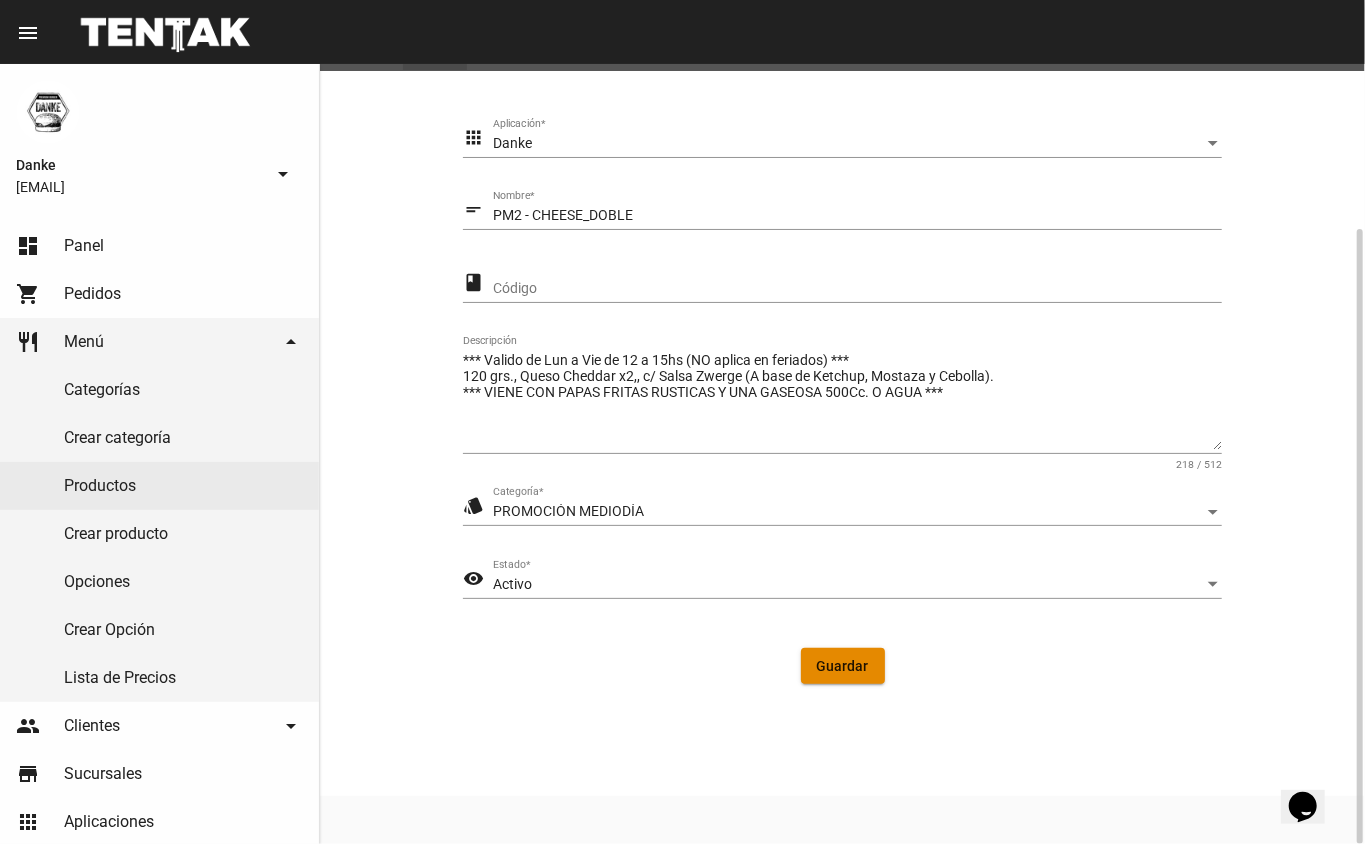 click on "Guardar" 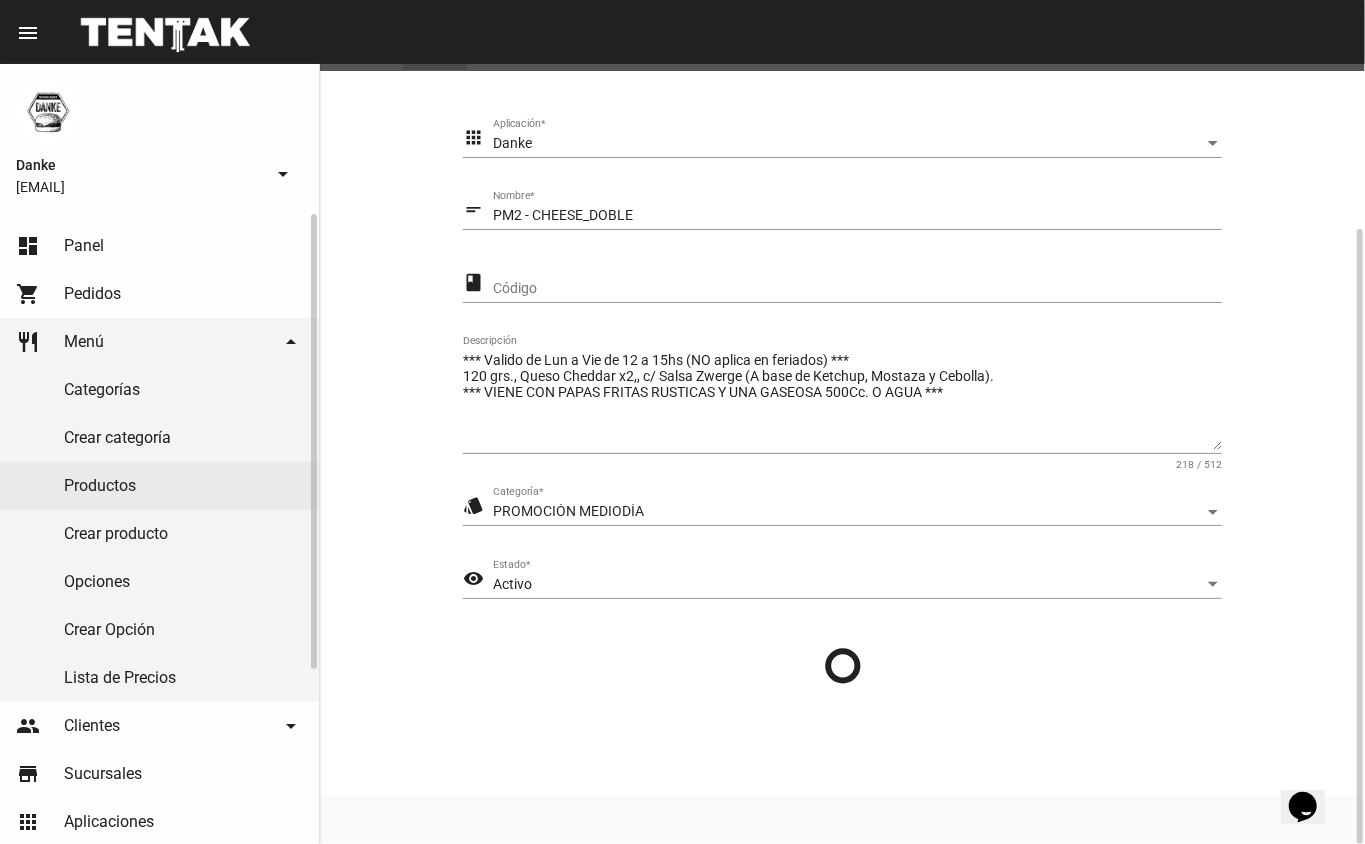 scroll, scrollTop: 0, scrollLeft: 0, axis: both 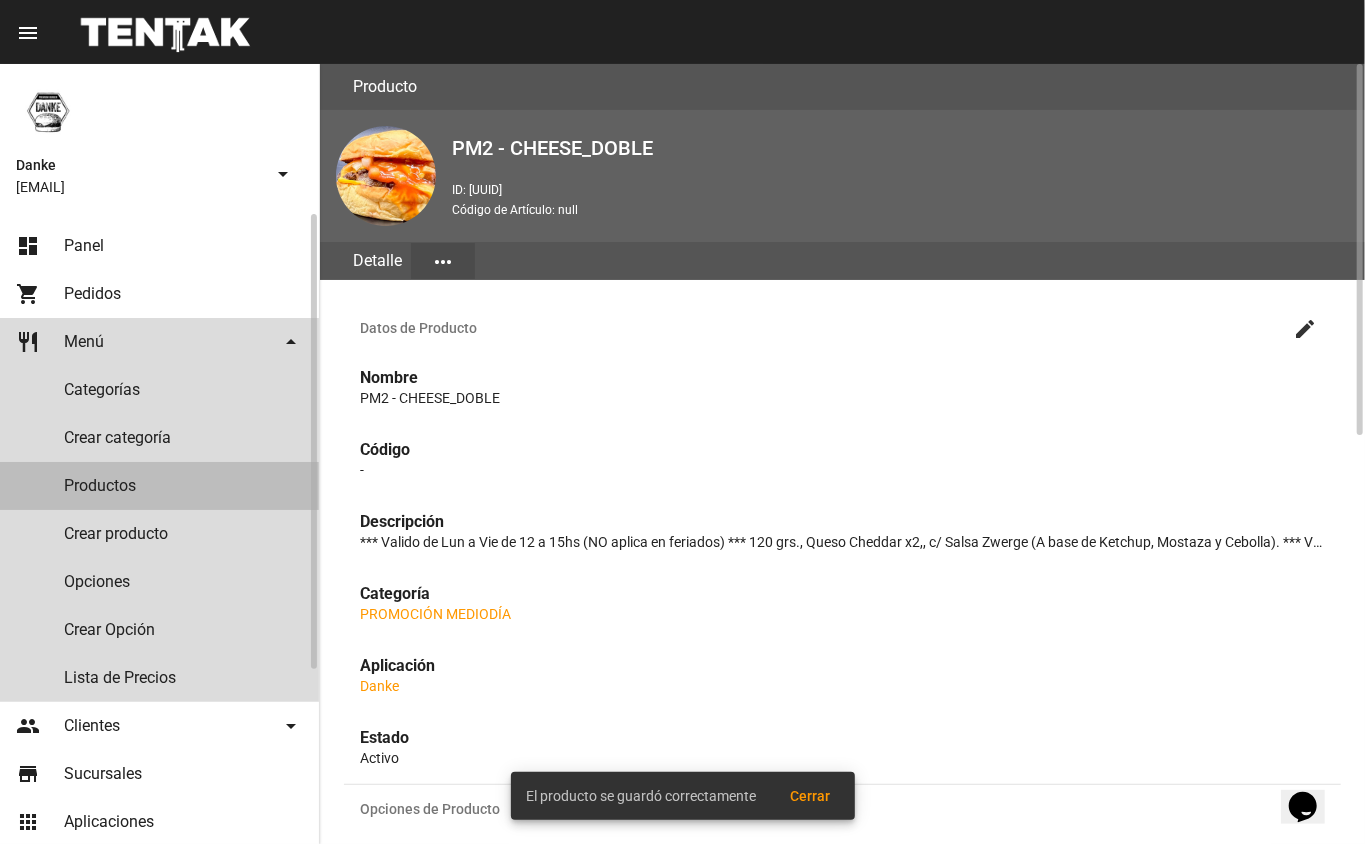 click on "Productos" 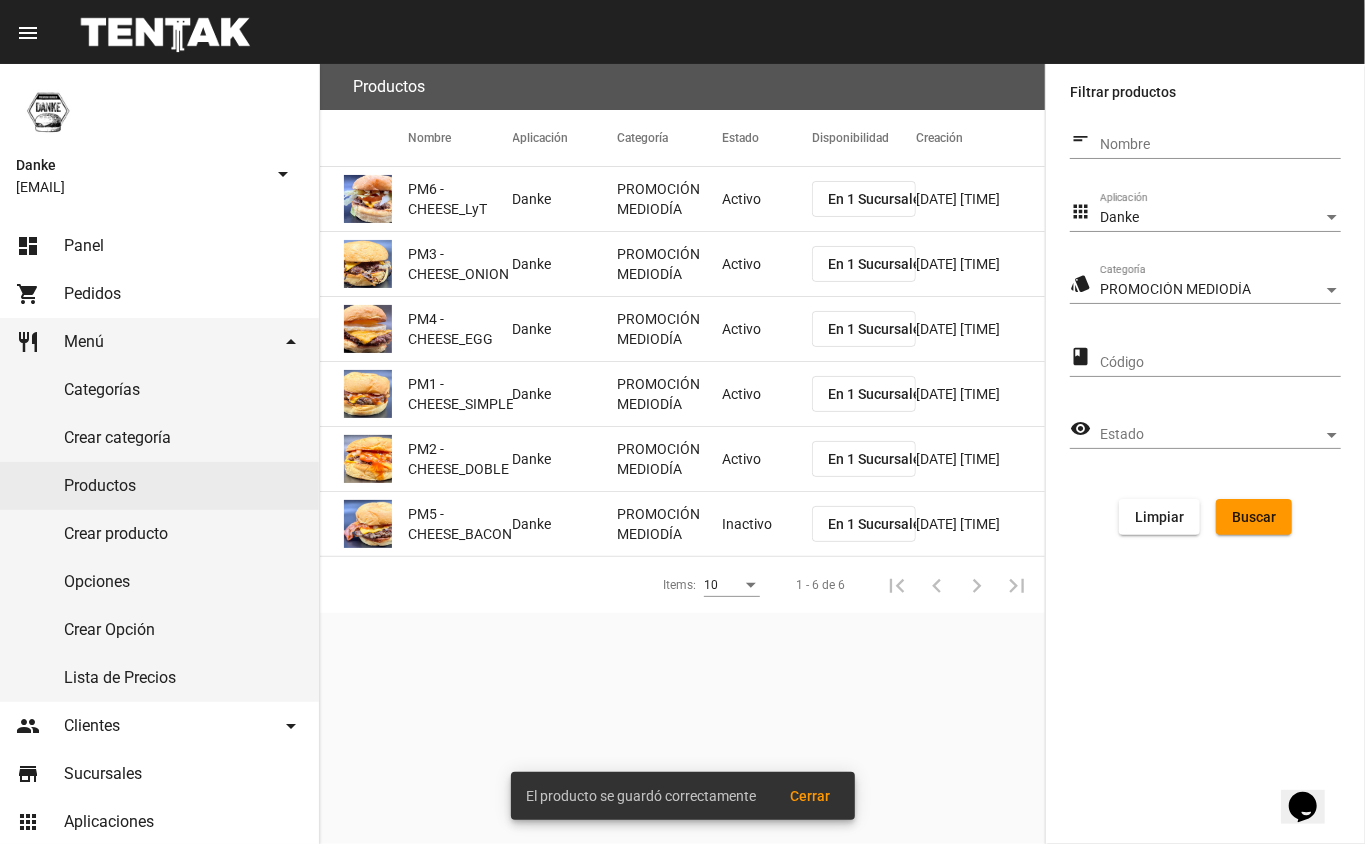 click on "PROMOCIÓN MEDIODÍA" 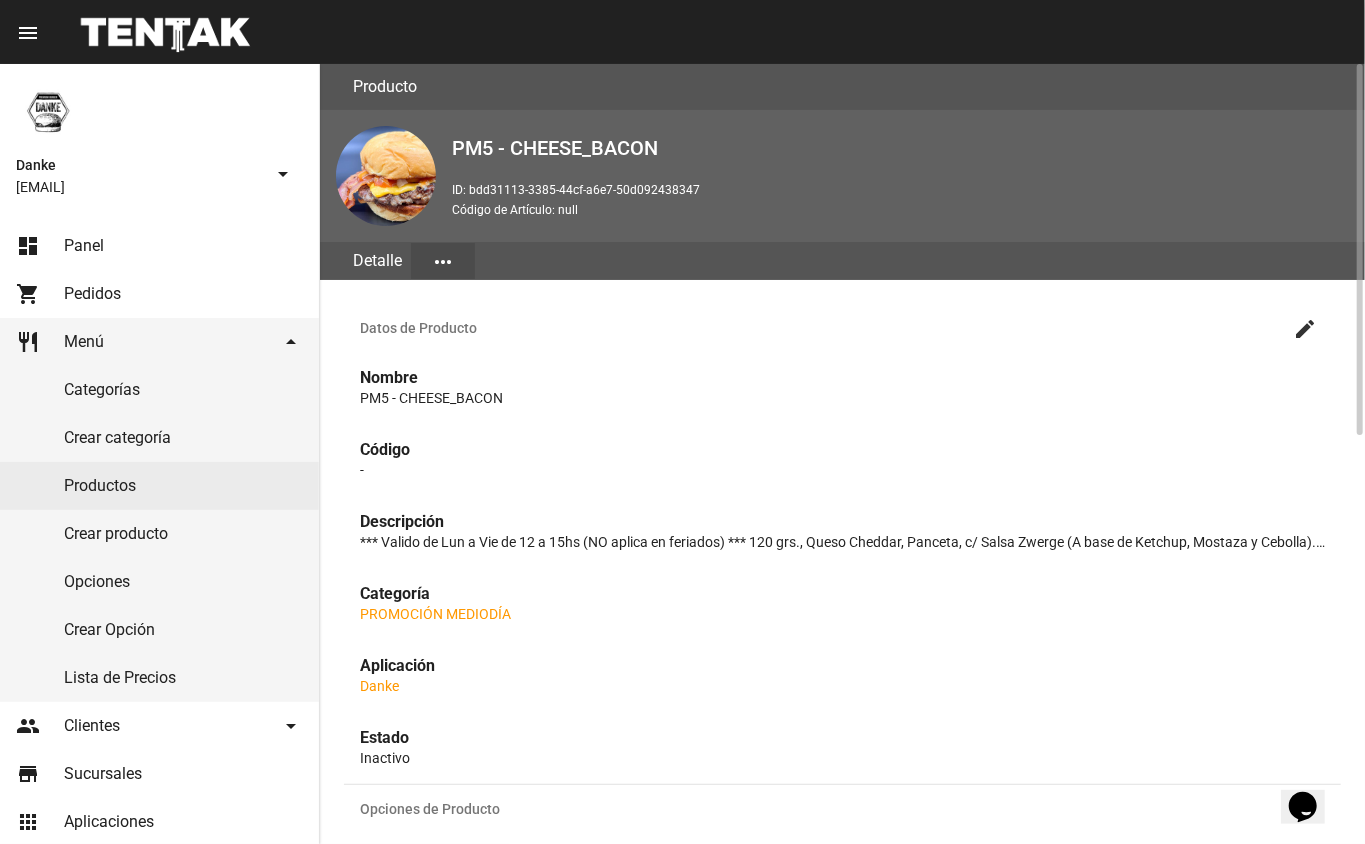 click on "create" 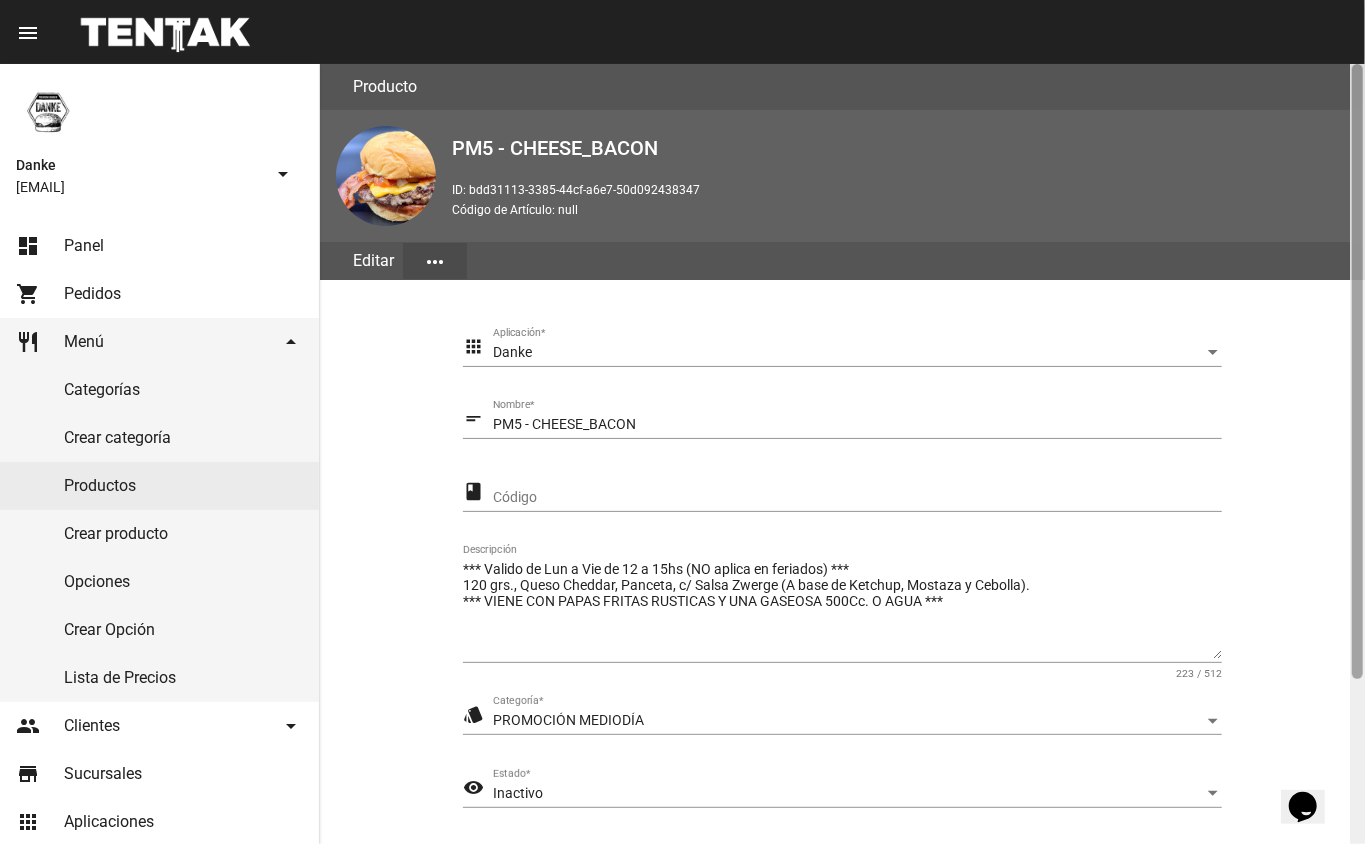 scroll, scrollTop: 209, scrollLeft: 0, axis: vertical 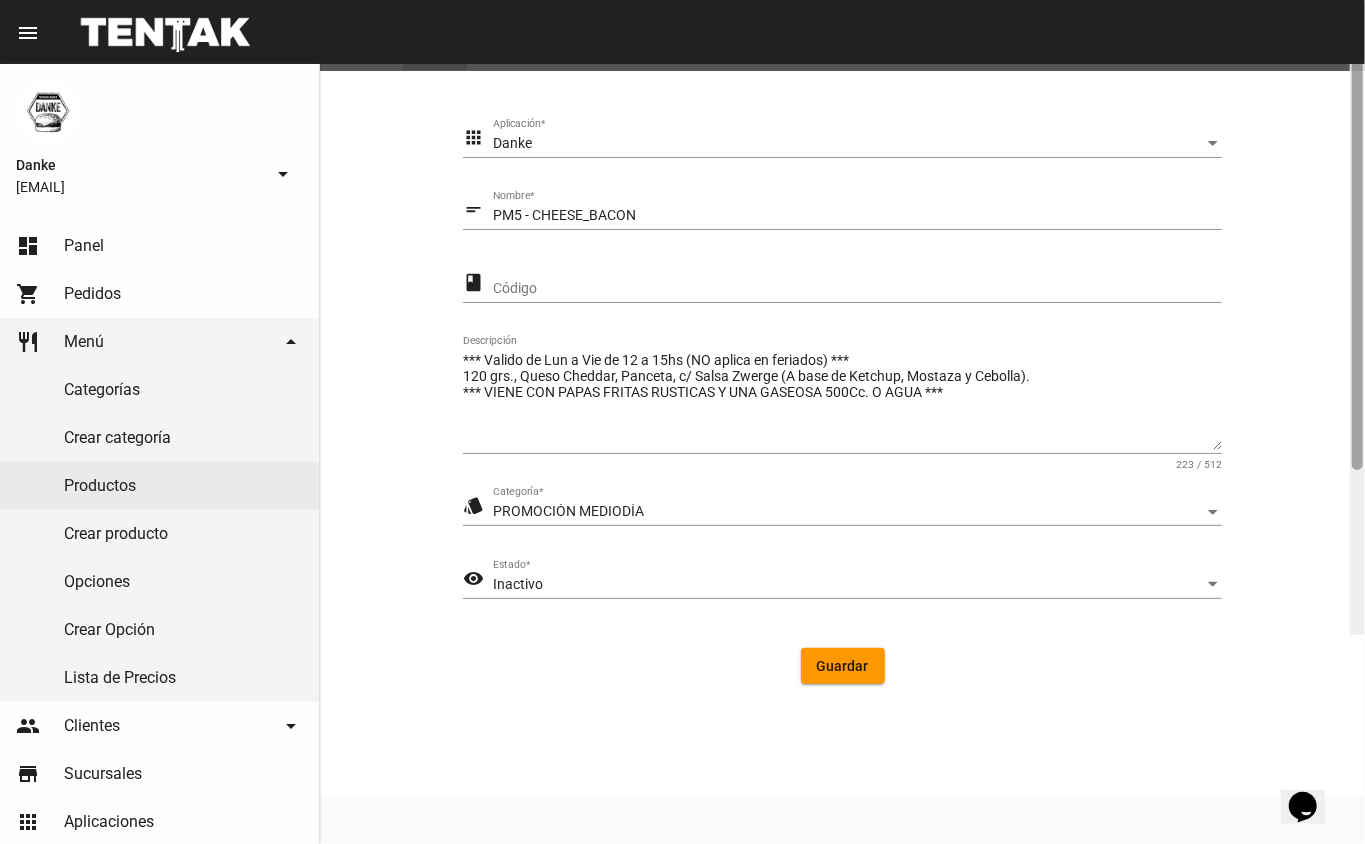 click 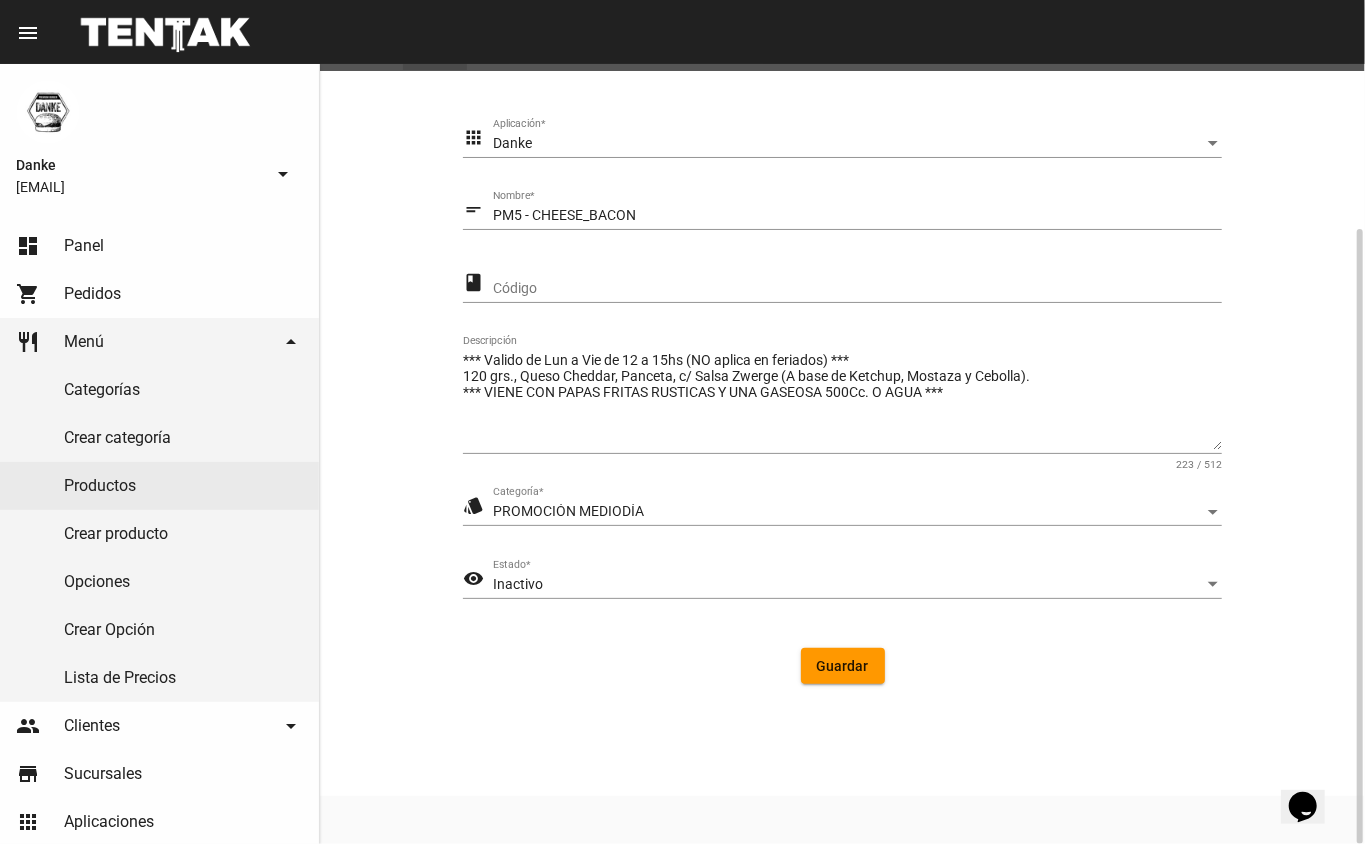 click on "Inactivo" at bounding box center [848, 585] 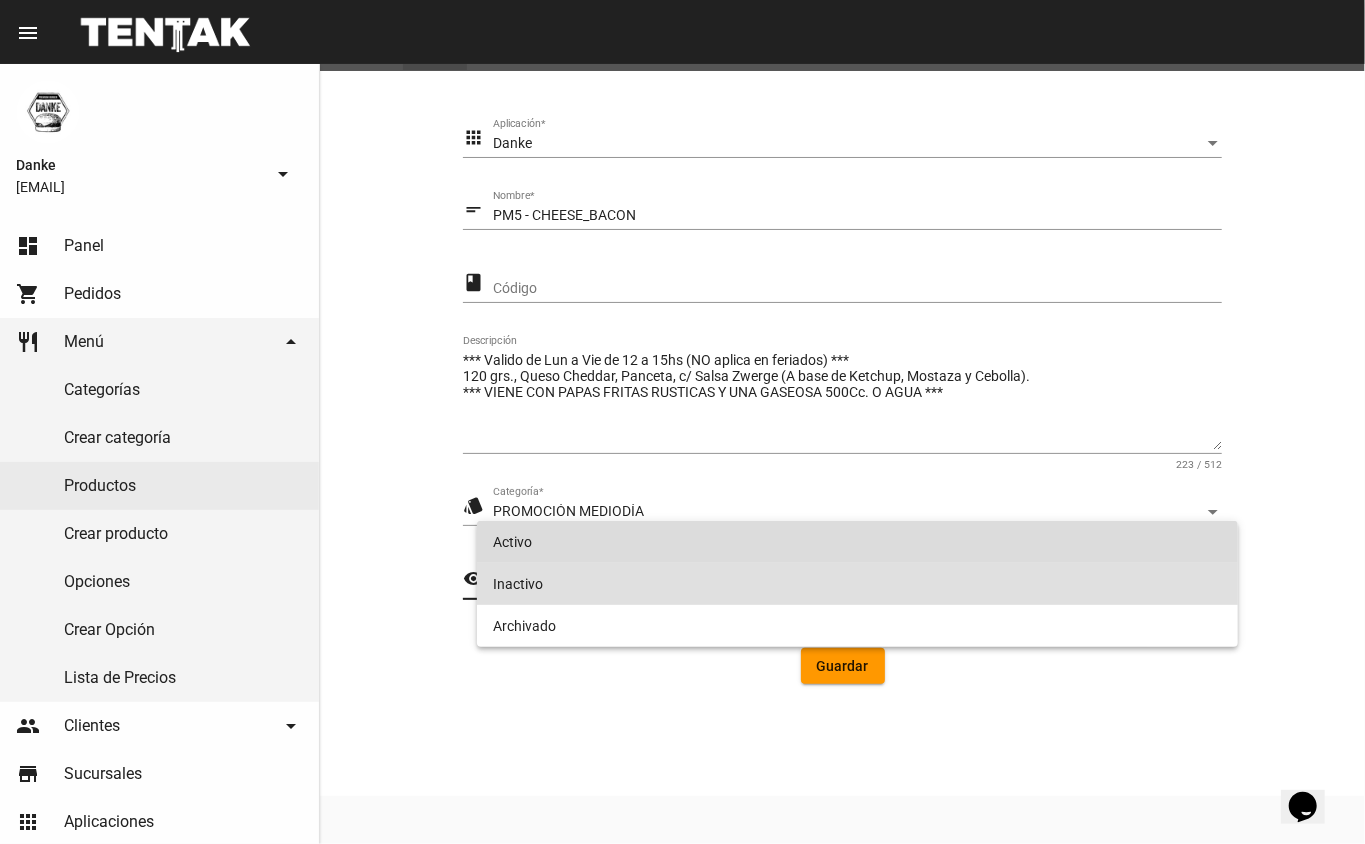 click on "Activo" at bounding box center [858, 542] 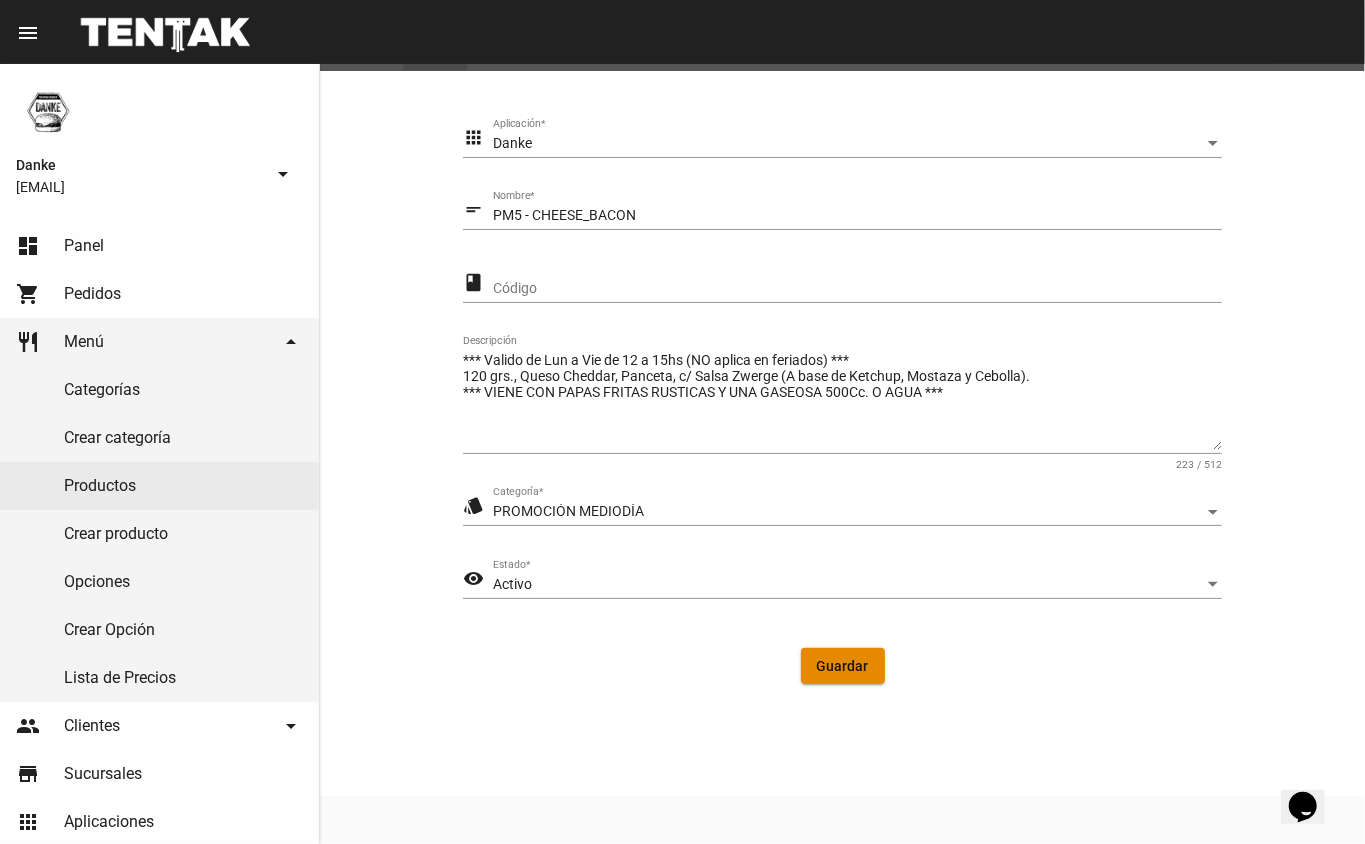 click on "Guardar" 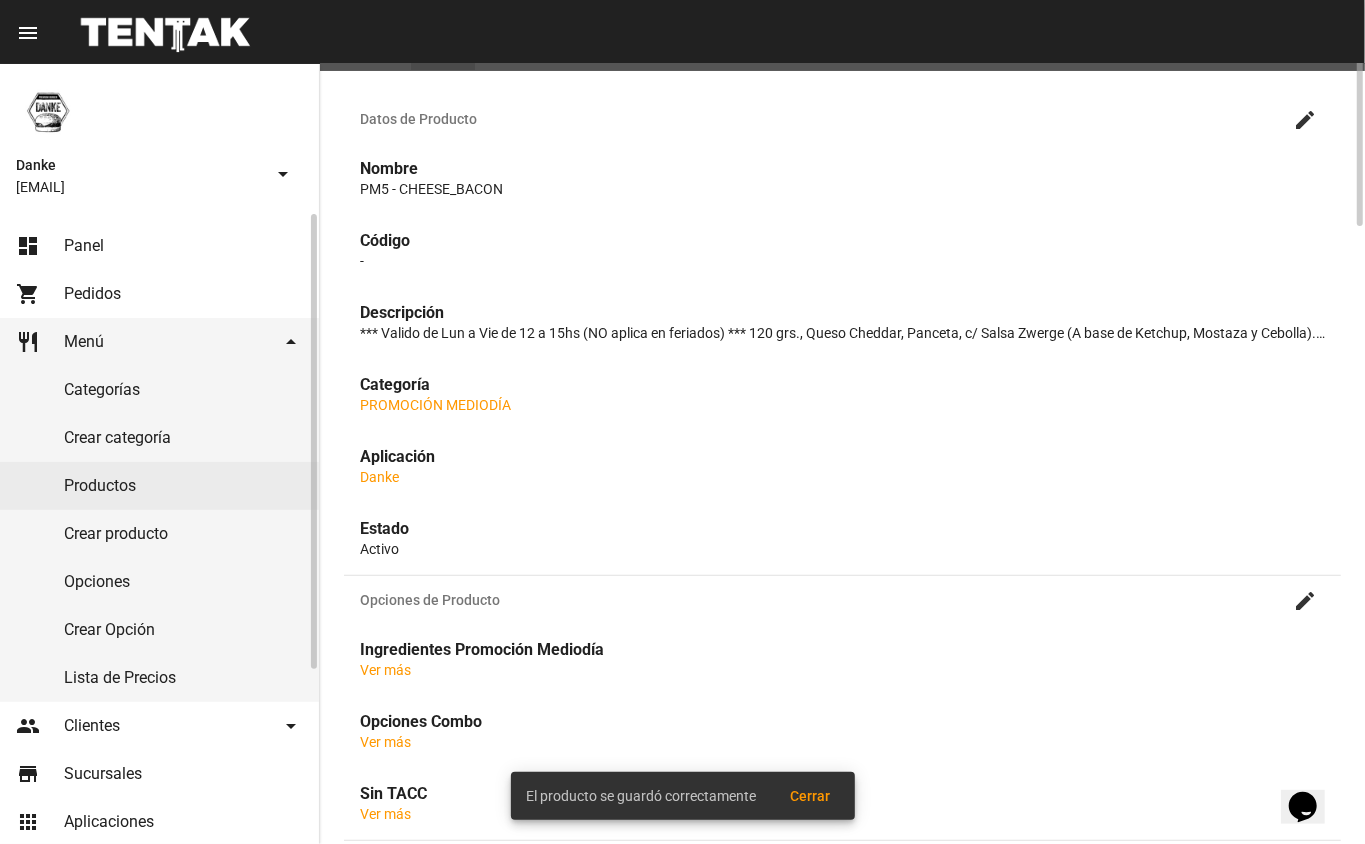 scroll, scrollTop: 0, scrollLeft: 0, axis: both 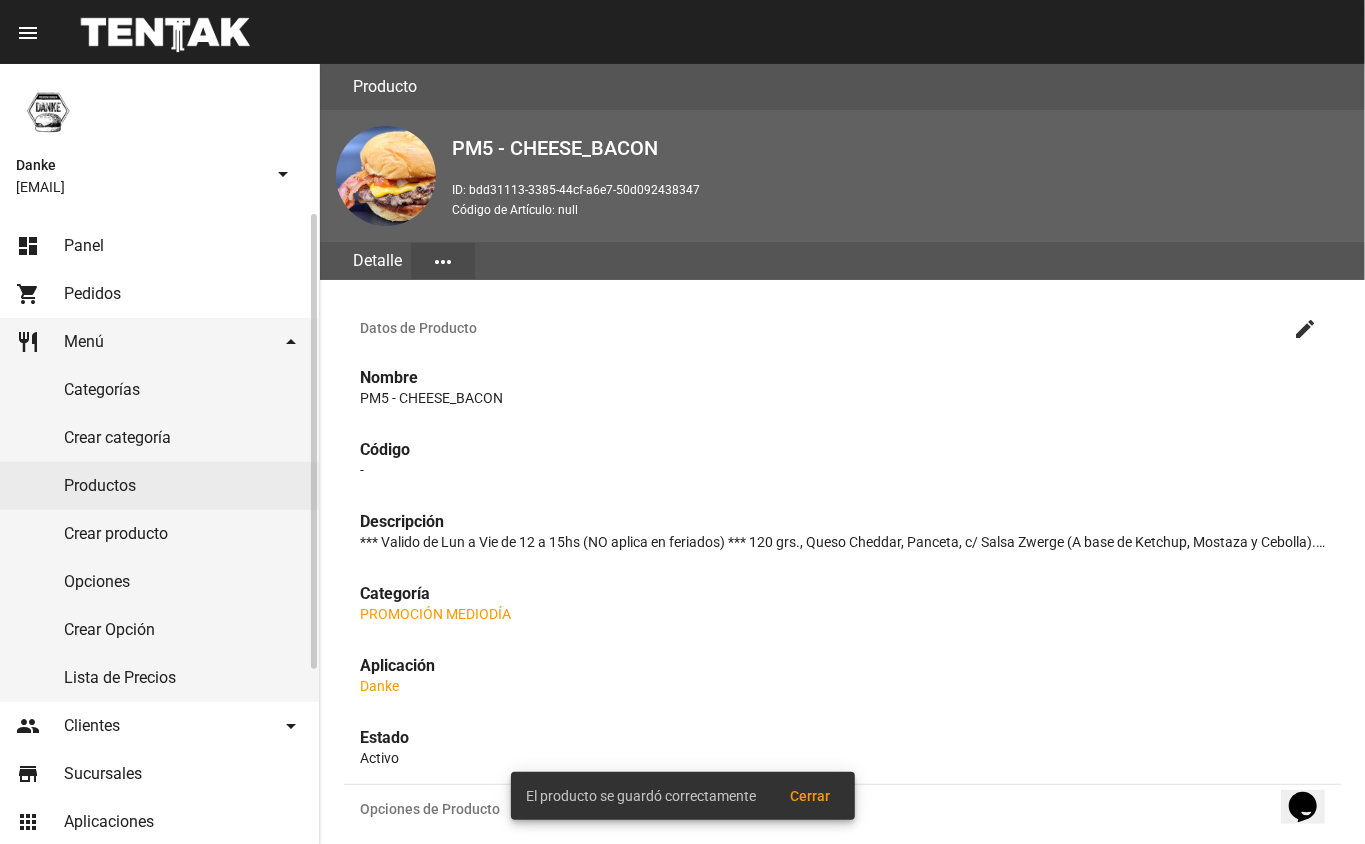 click on "Productos" 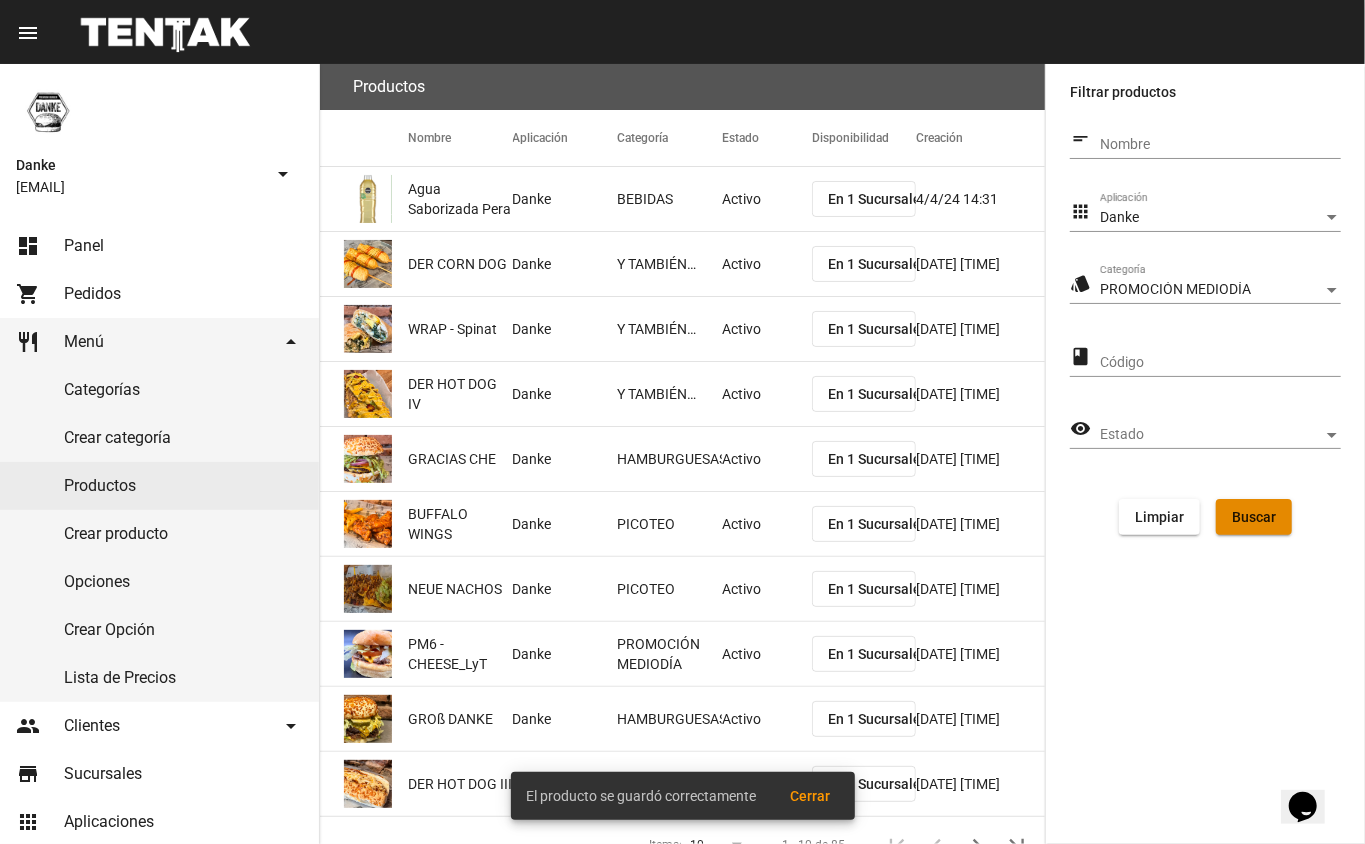 click on "Buscar" 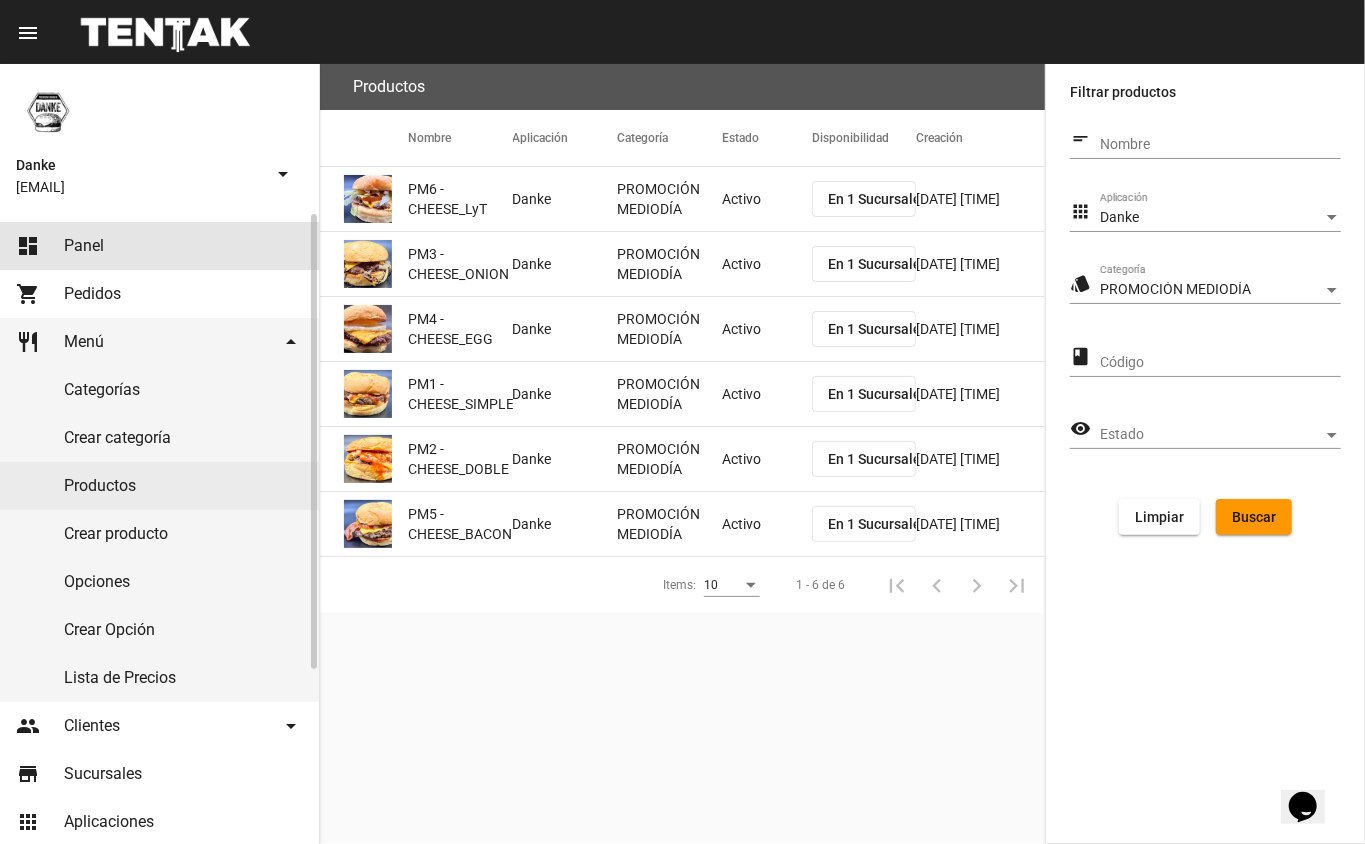 click on "dashboard Panel" 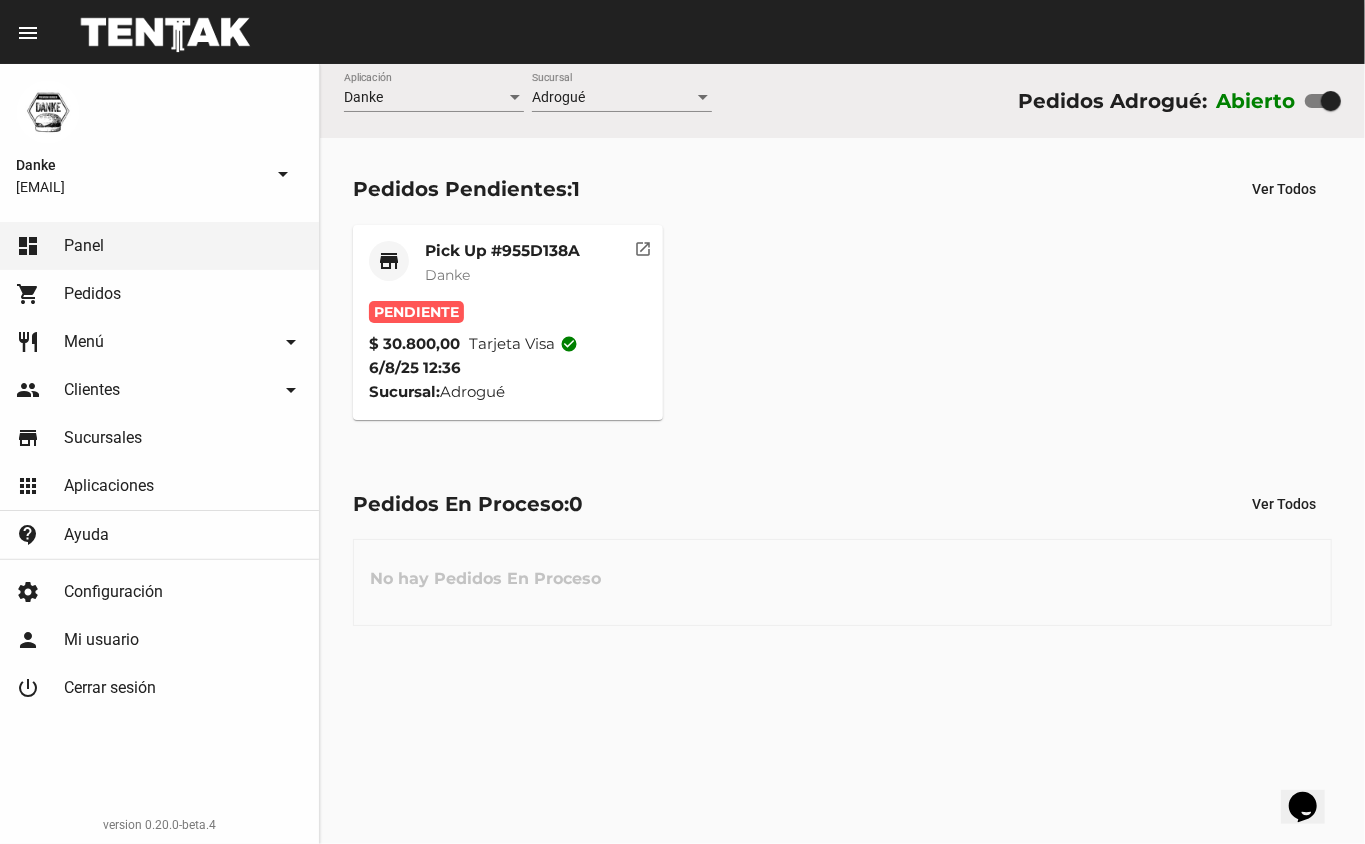 click on "Pick Up #955D138A Danke" 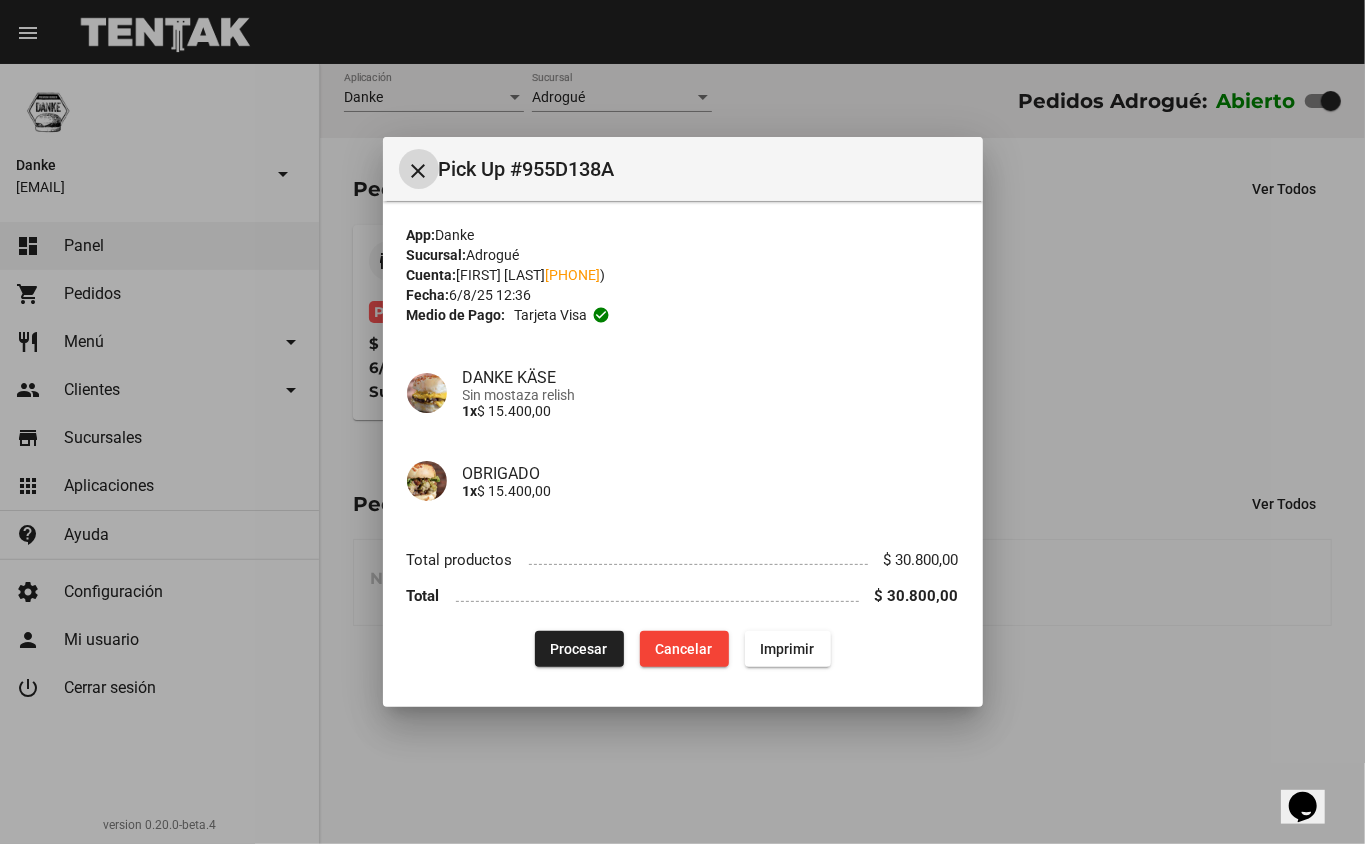 type 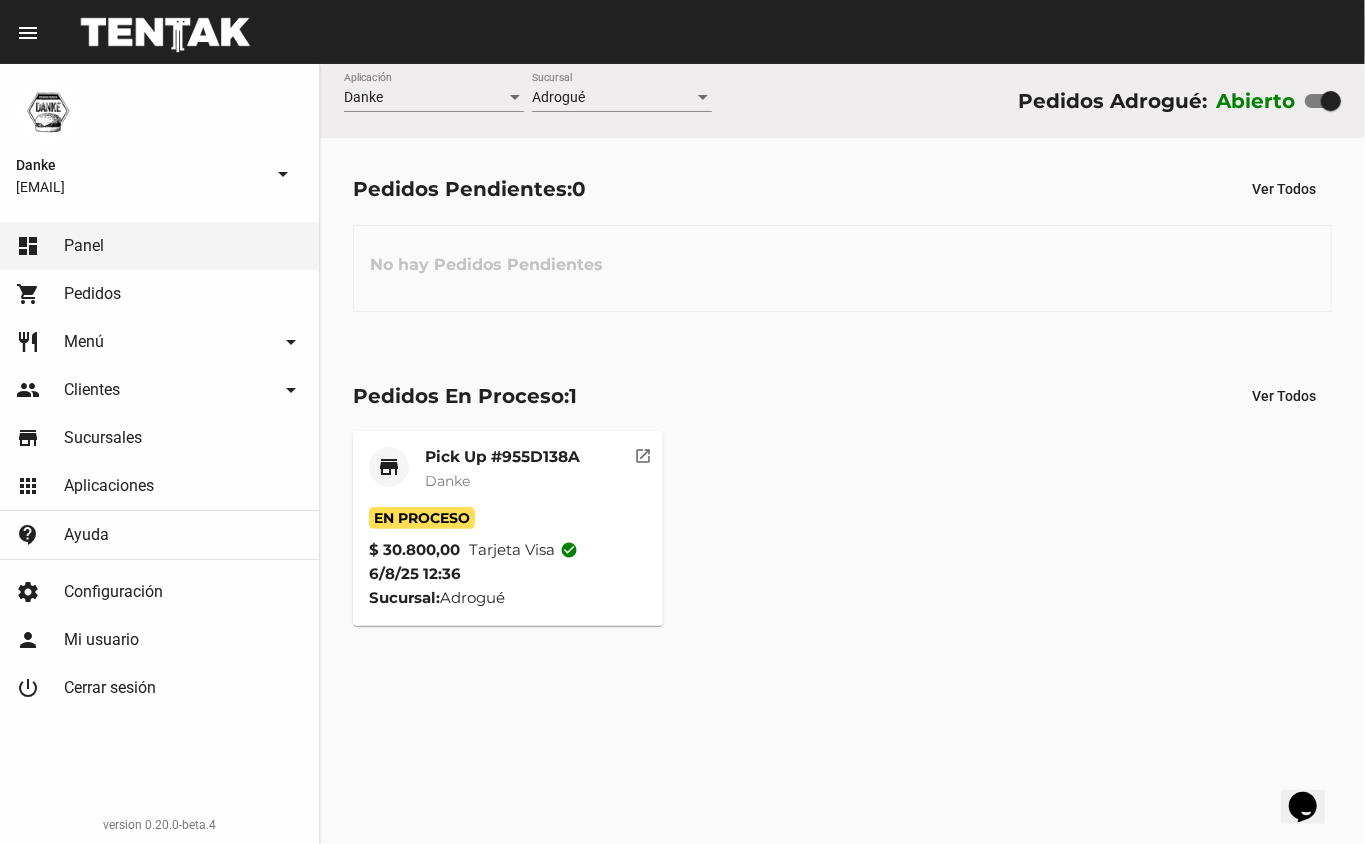 click on "Pick Up #955D138A" 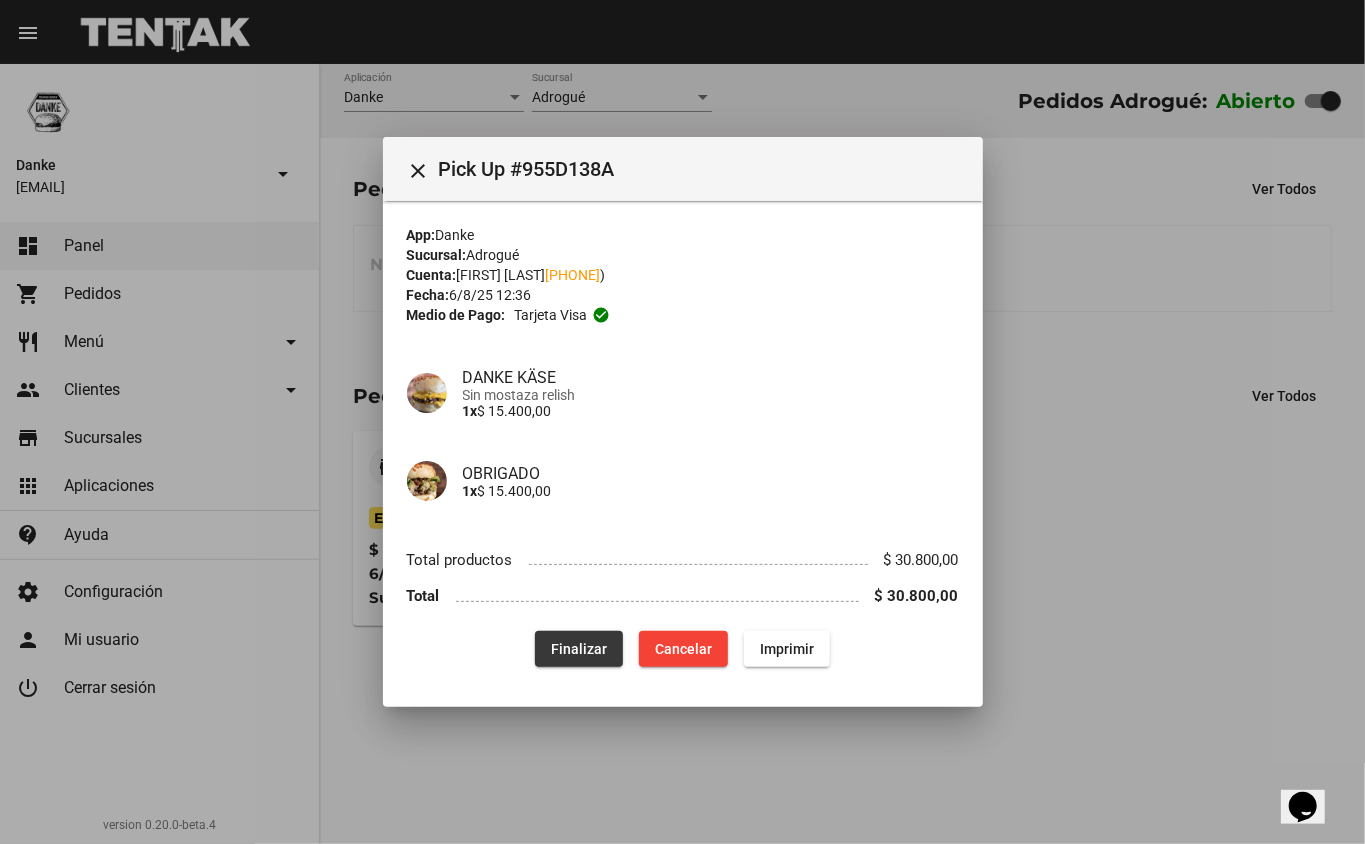 click on "Finalizar" 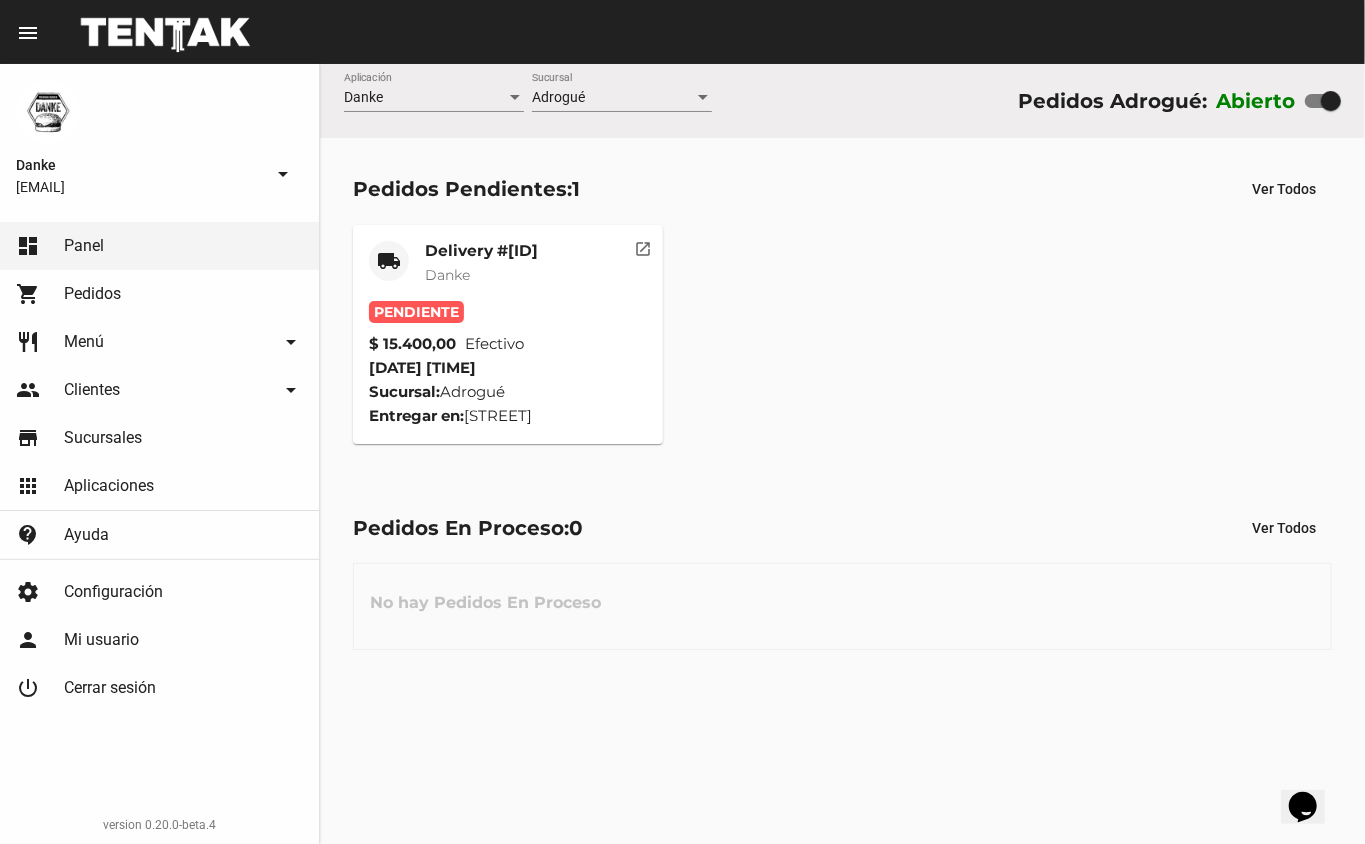 click on "Delivery #4B34F1FD" 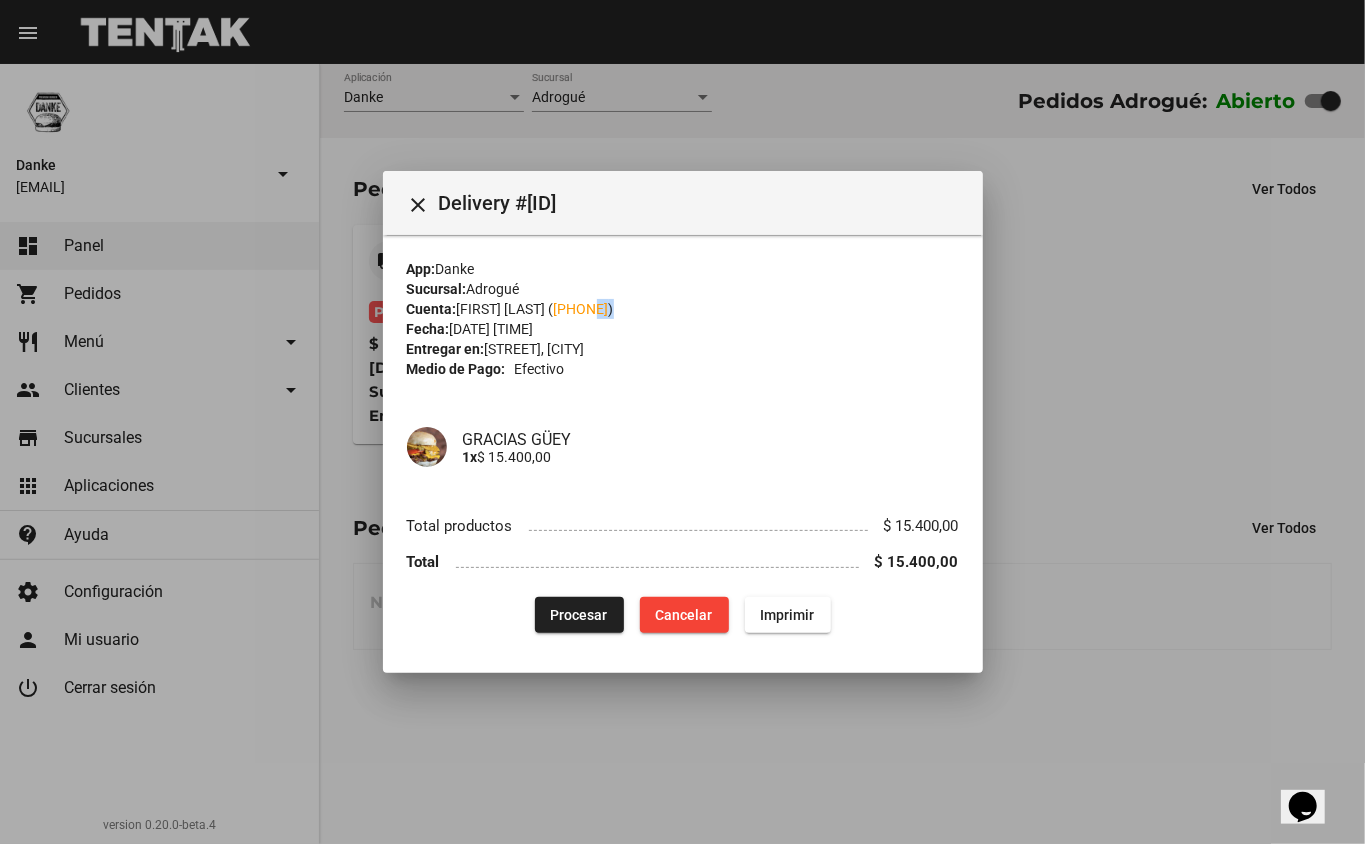 drag, startPoint x: 698, startPoint y: 312, endPoint x: 616, endPoint y: 313, distance: 82.006096 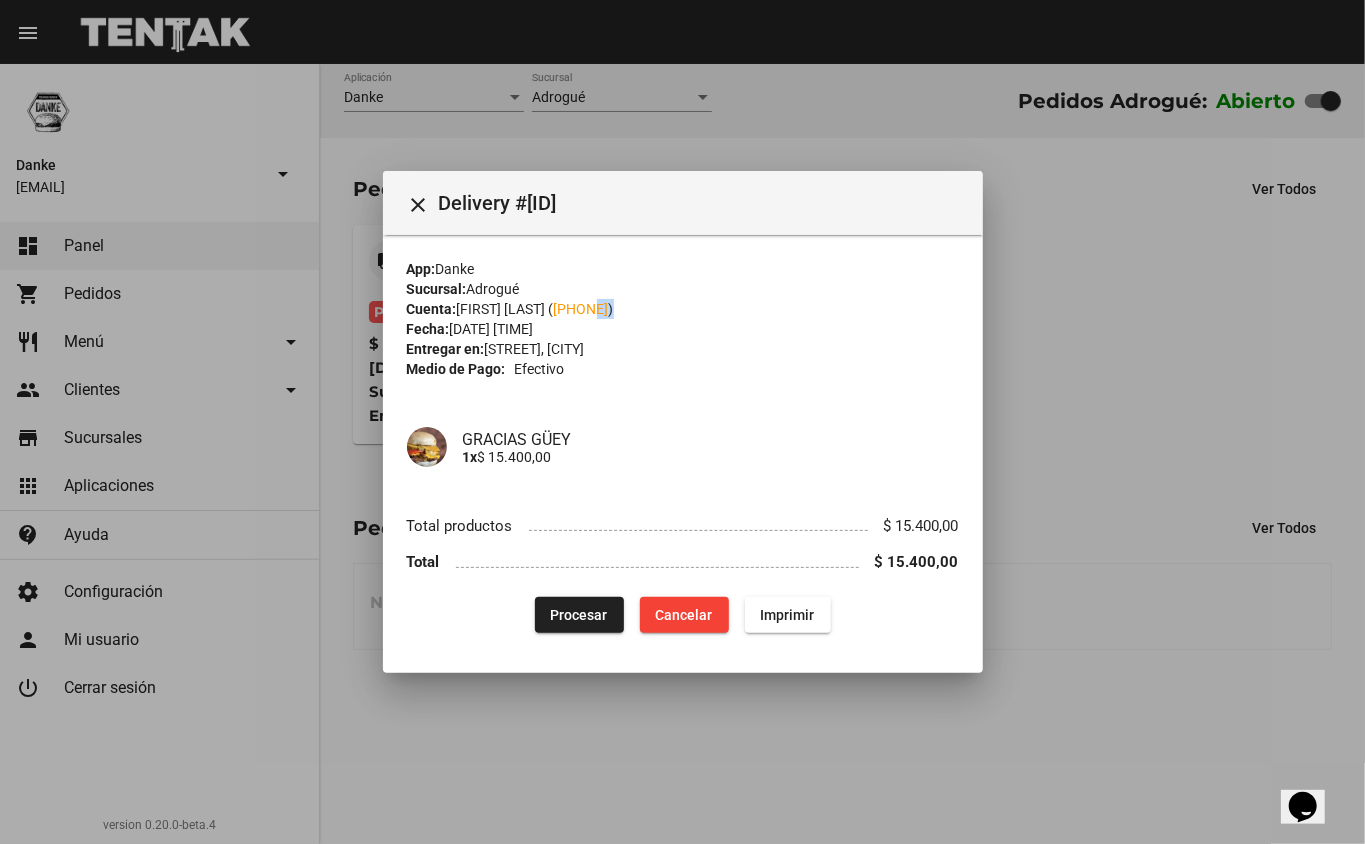 click on "Procesar" 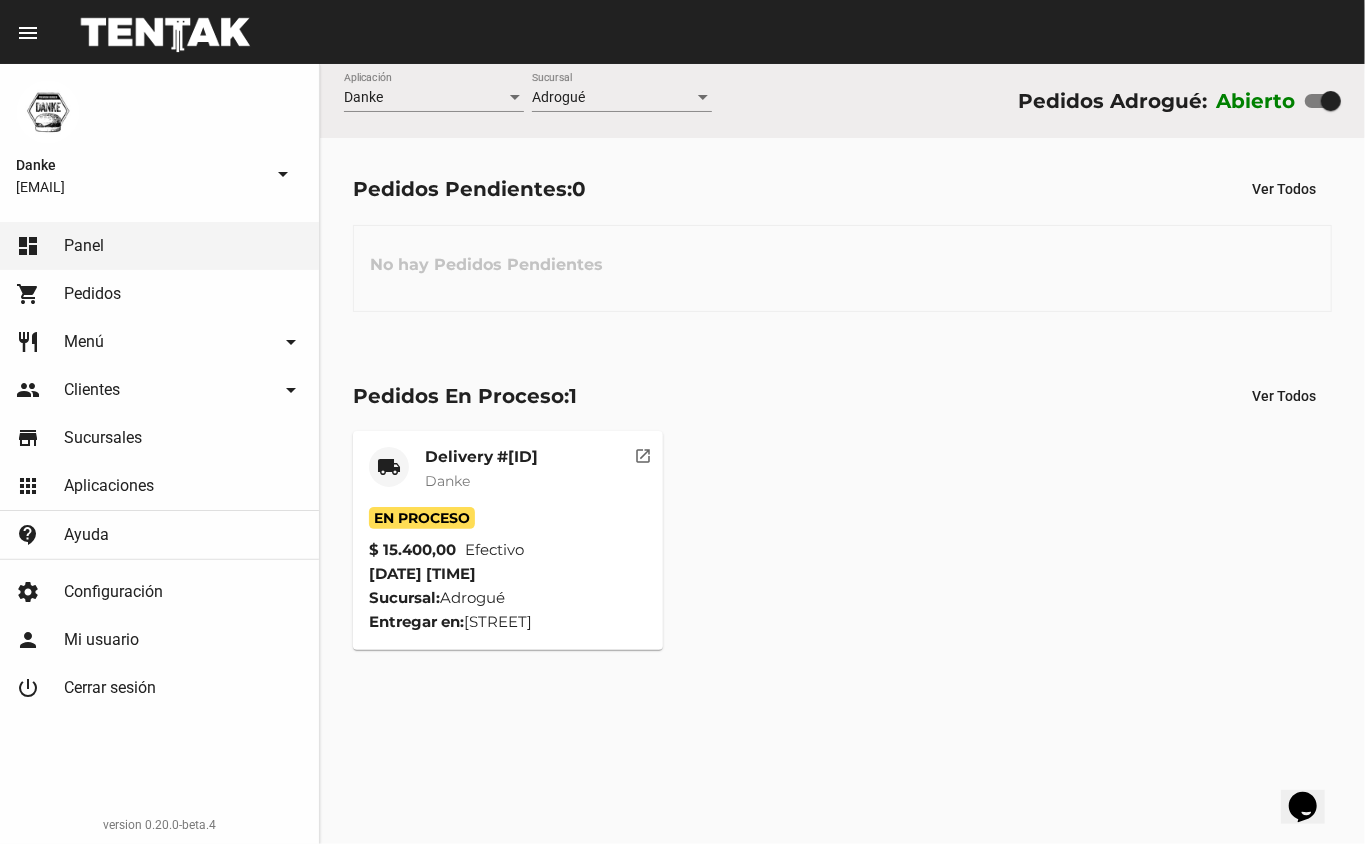 click on "Delivery #4B34F1FD" 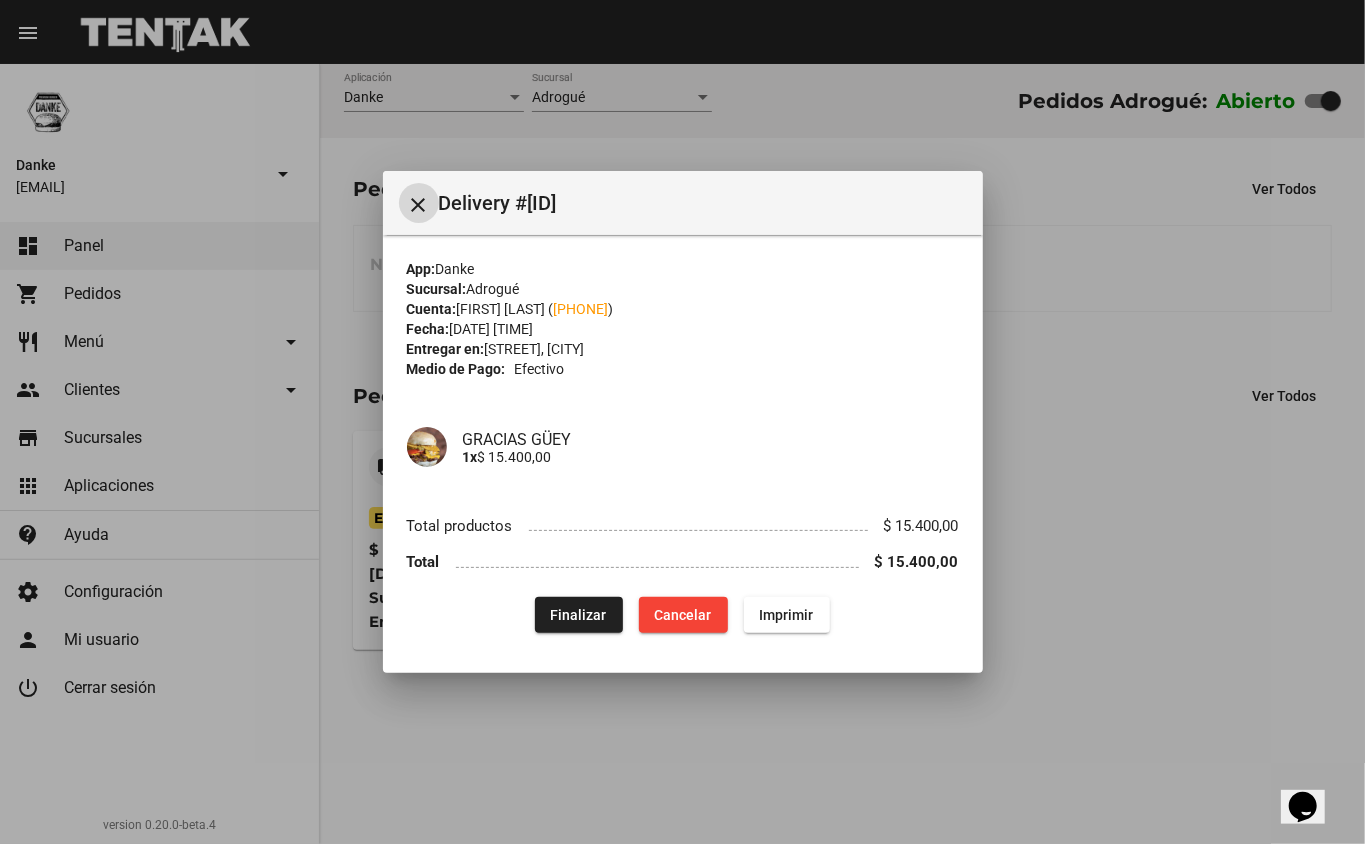 click on "Finalizar" 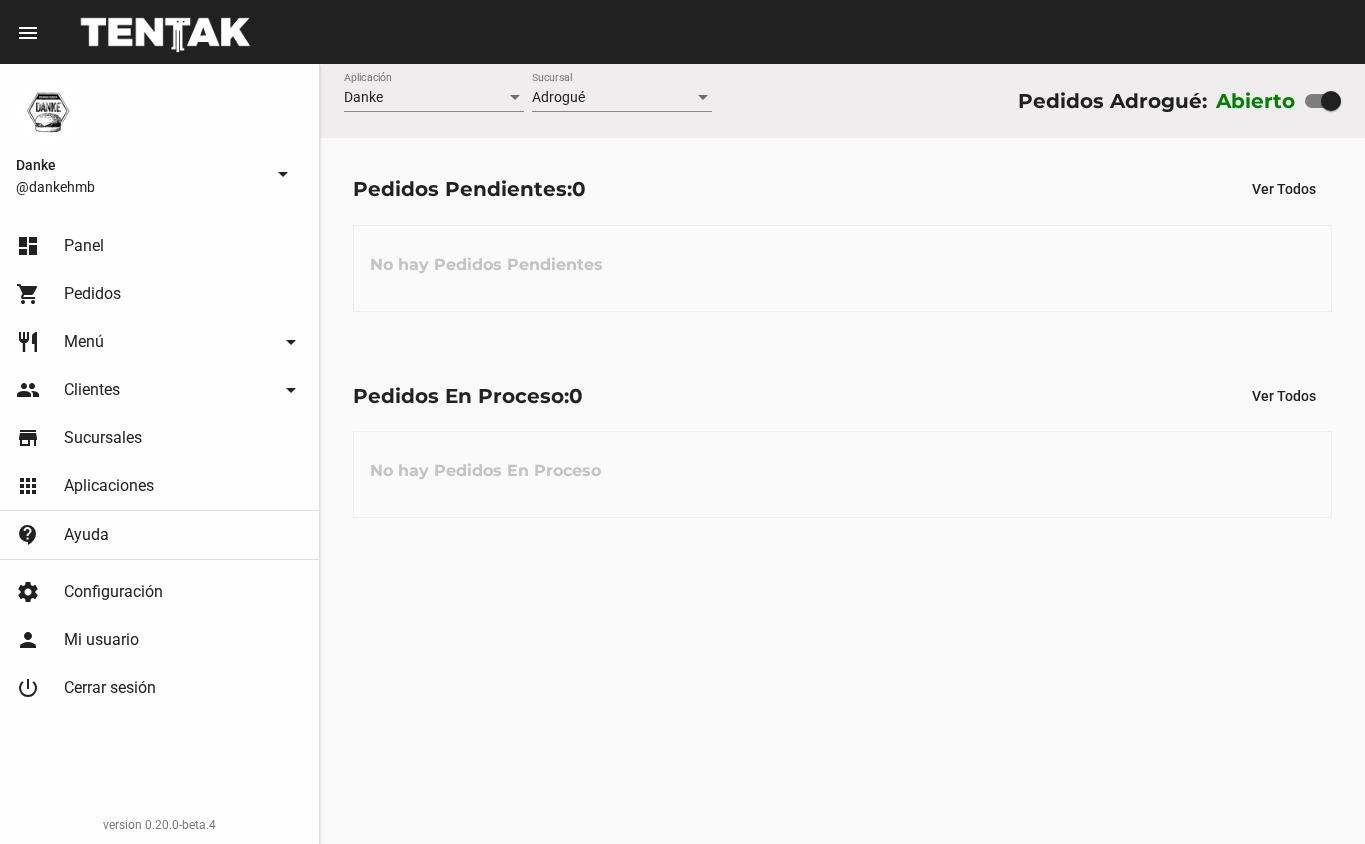 scroll, scrollTop: 0, scrollLeft: 0, axis: both 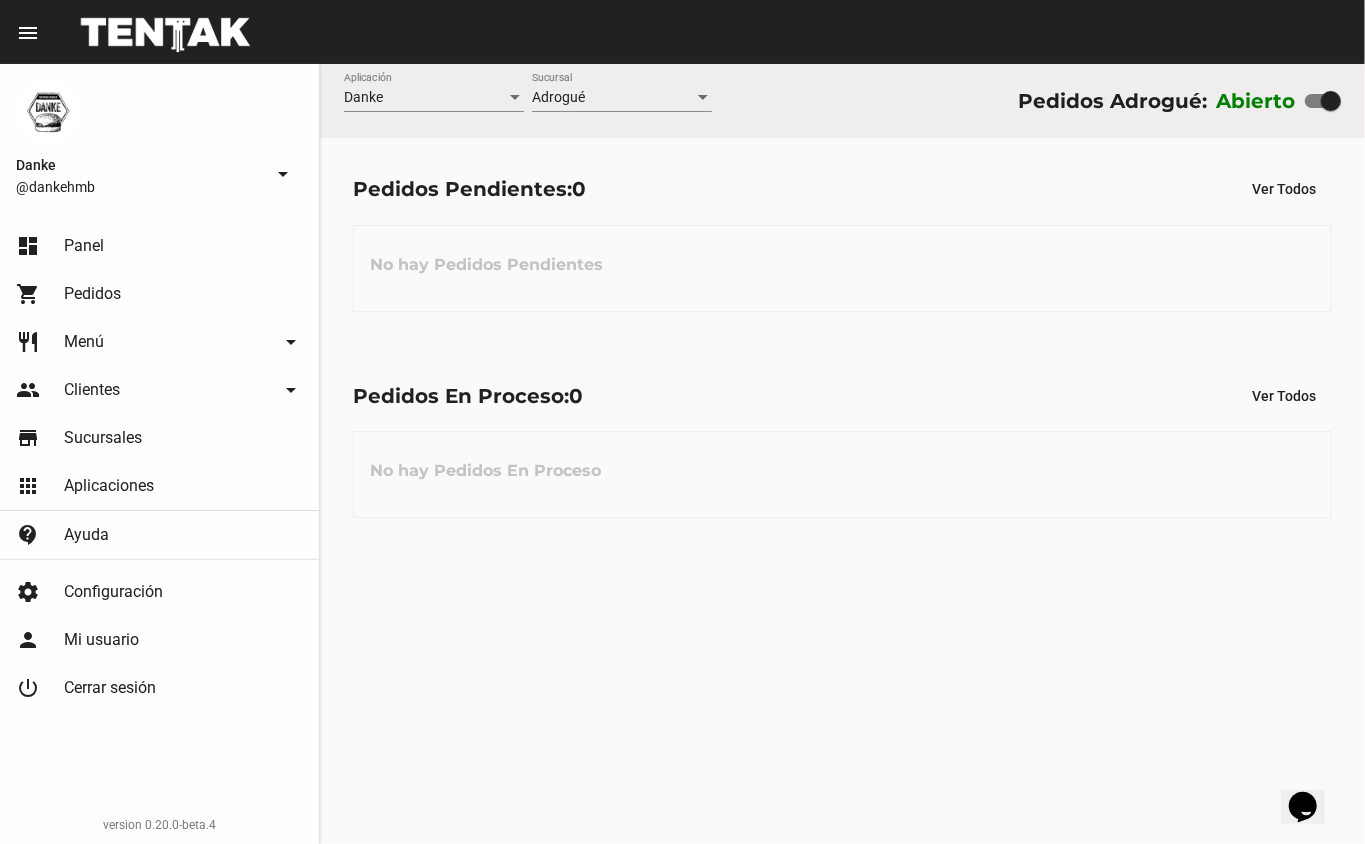 type 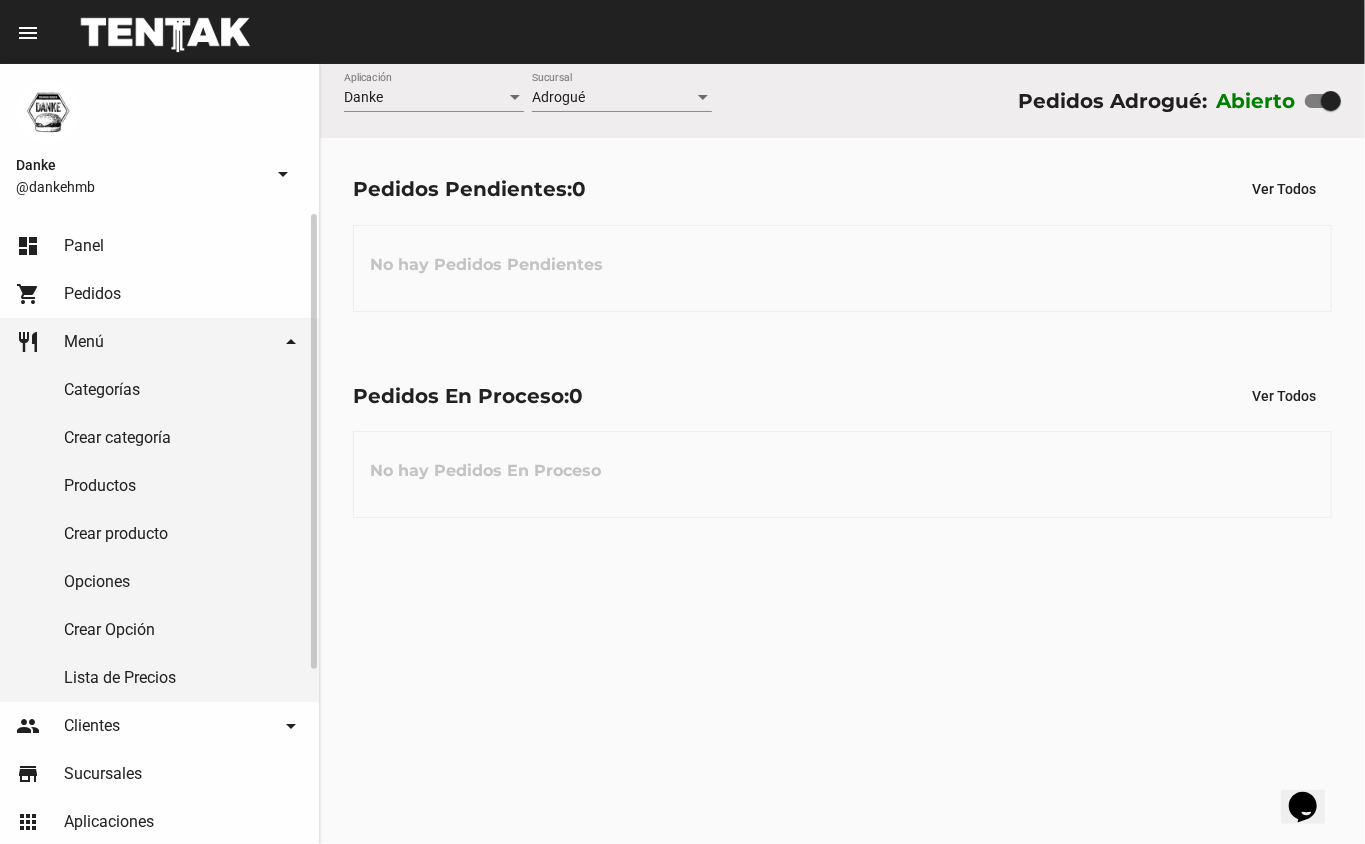 click on "Productos" 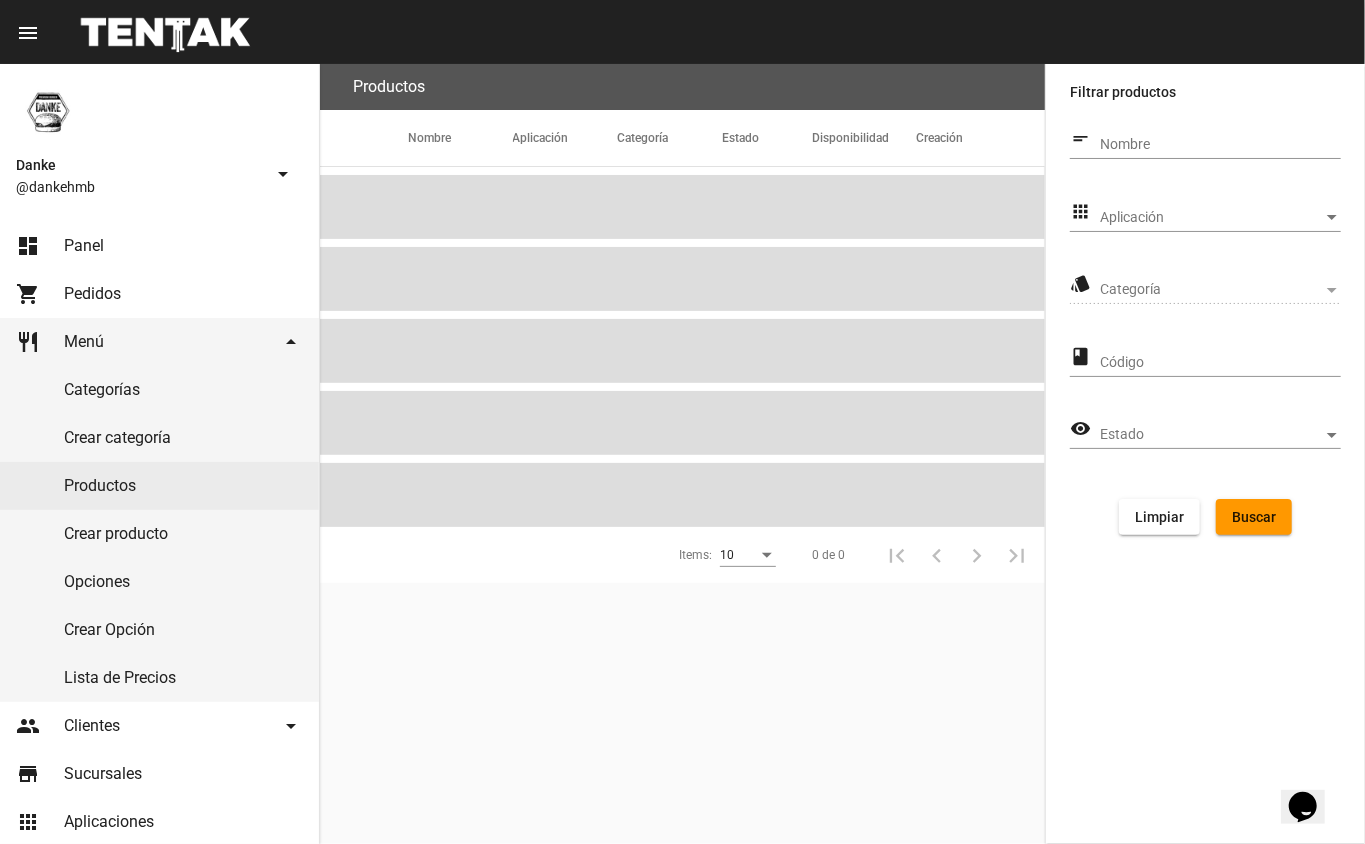 click on "Aplicación" at bounding box center (1211, 218) 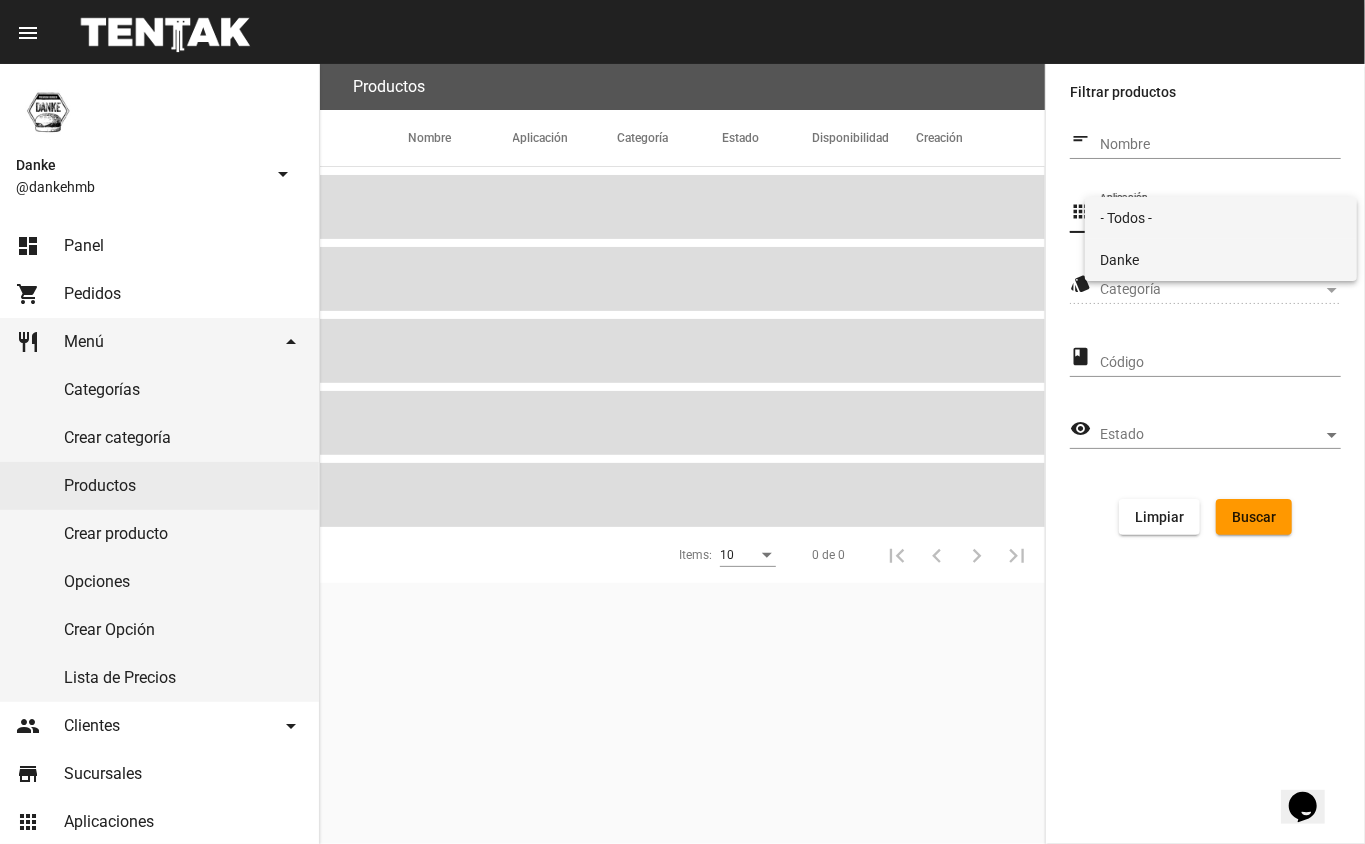 click on "Danke" at bounding box center (1221, 260) 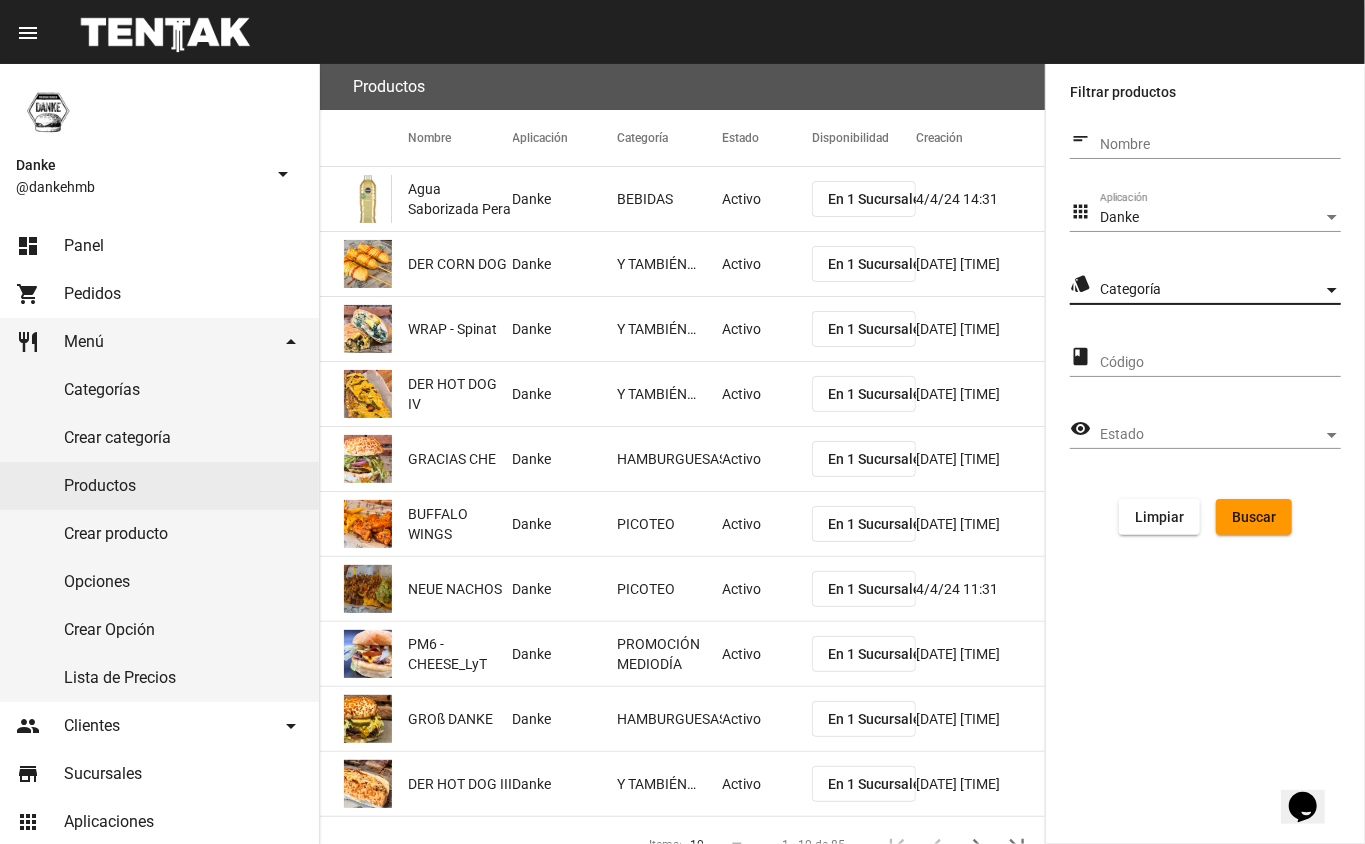 click on "Categoría" at bounding box center [1211, 290] 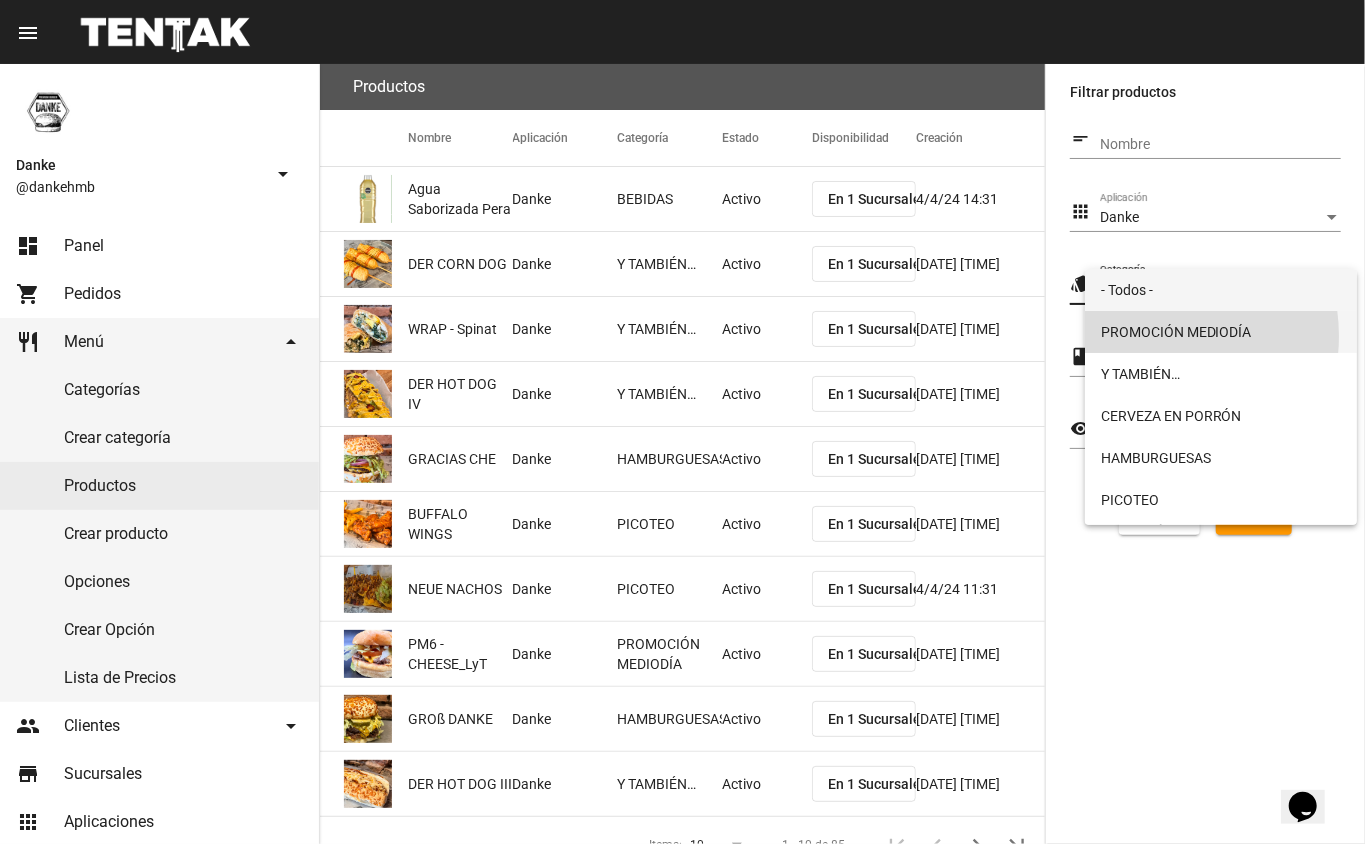 click on "PROMOCIÓN MEDIODÍA" at bounding box center [1221, 332] 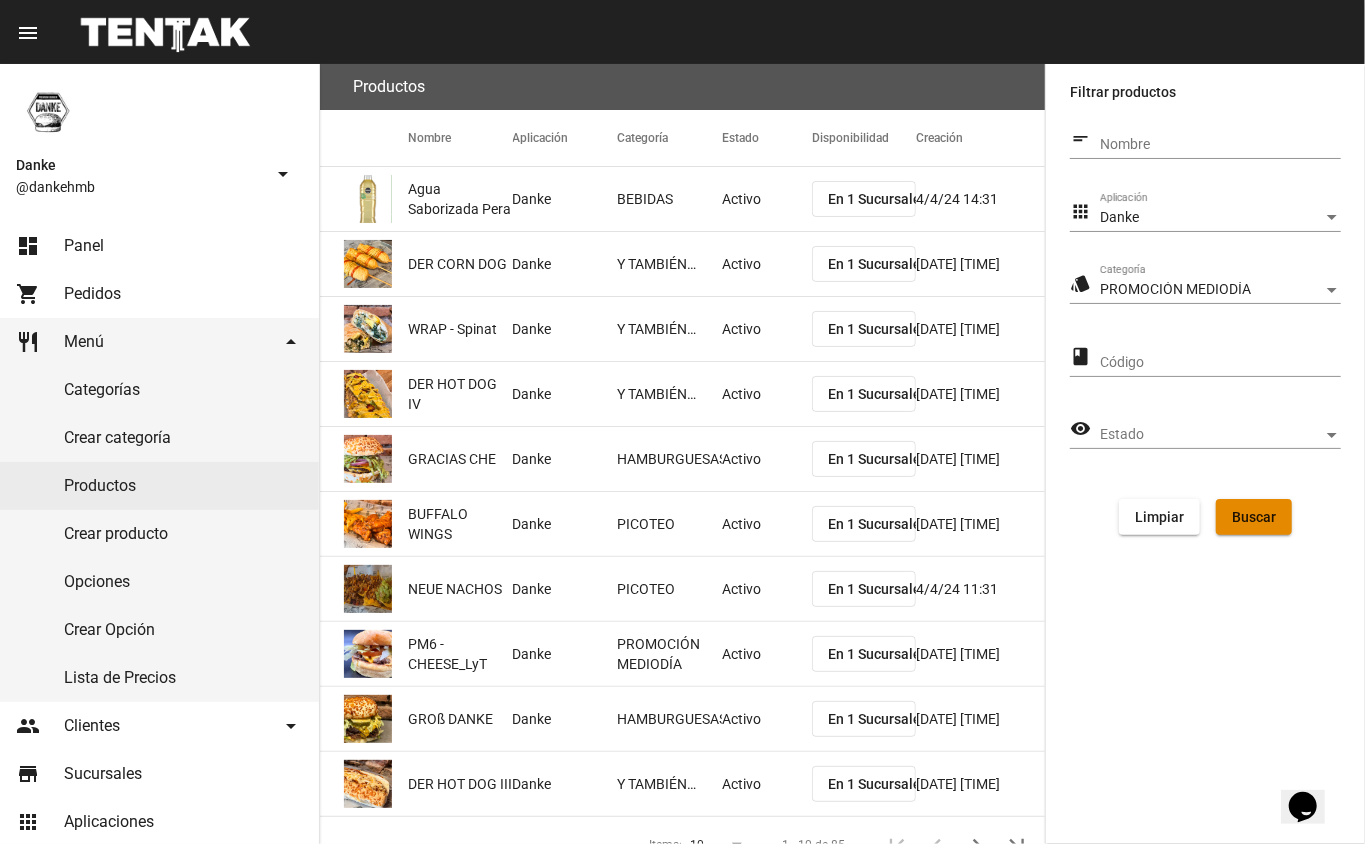click on "Buscar" 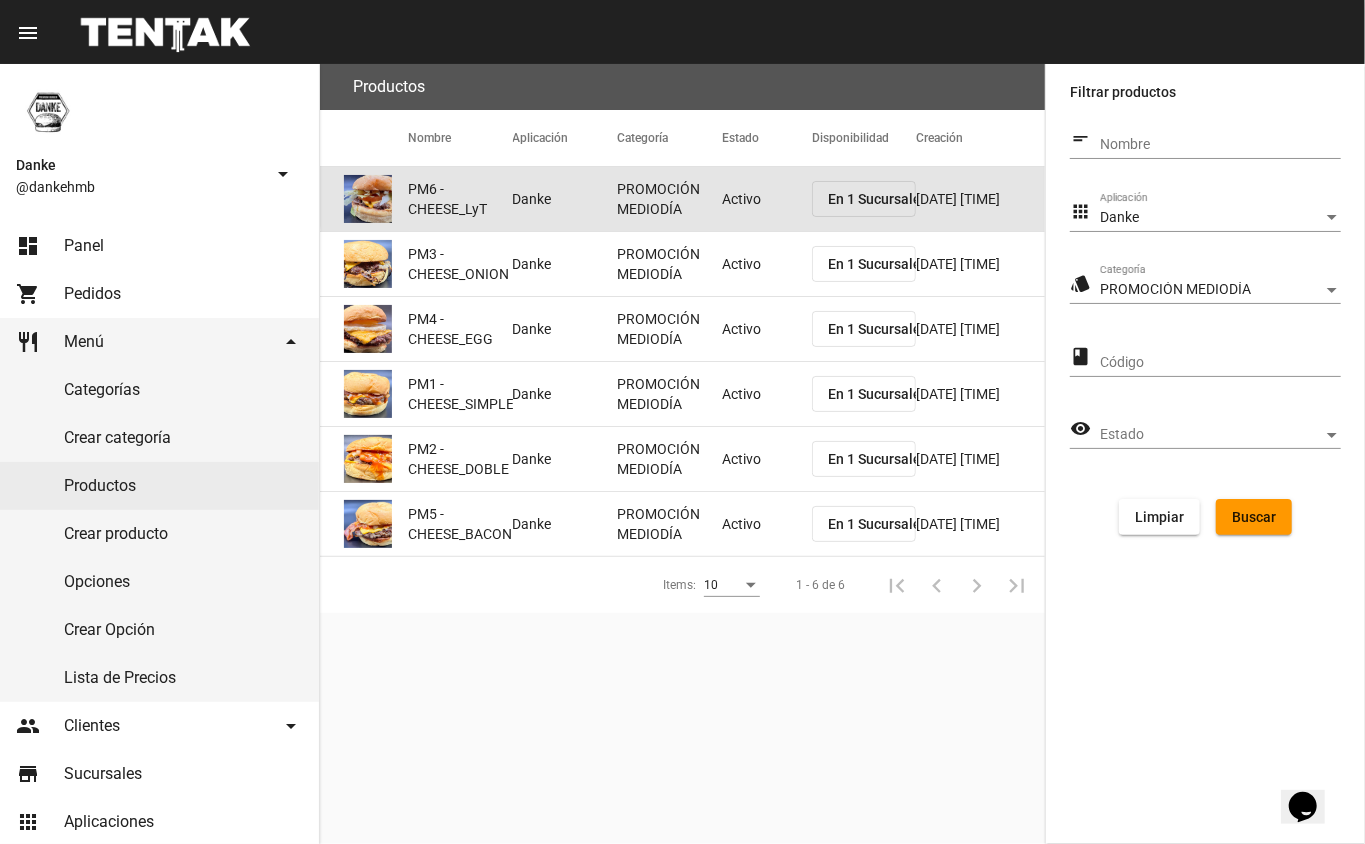 click on "Activo" 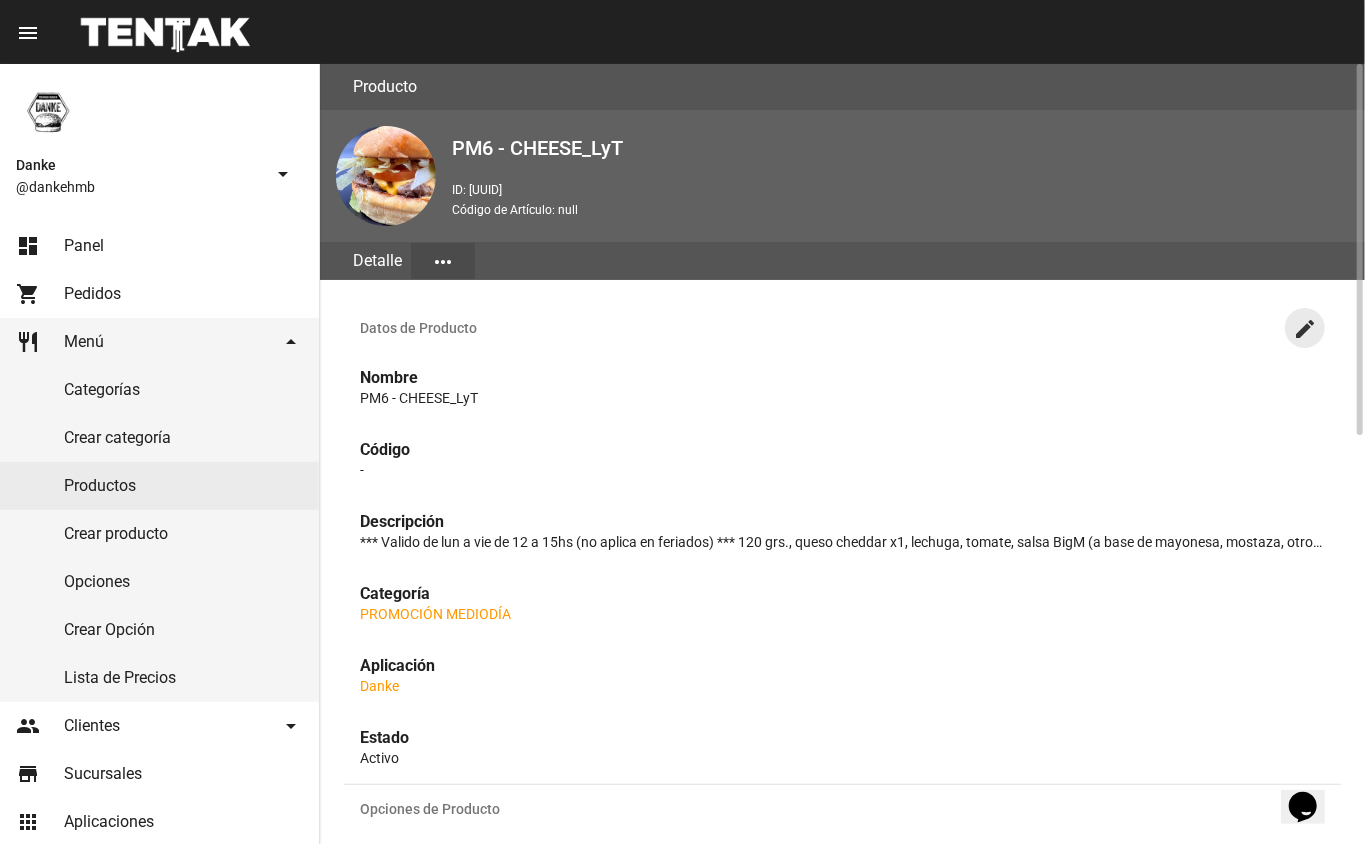 click on "create" 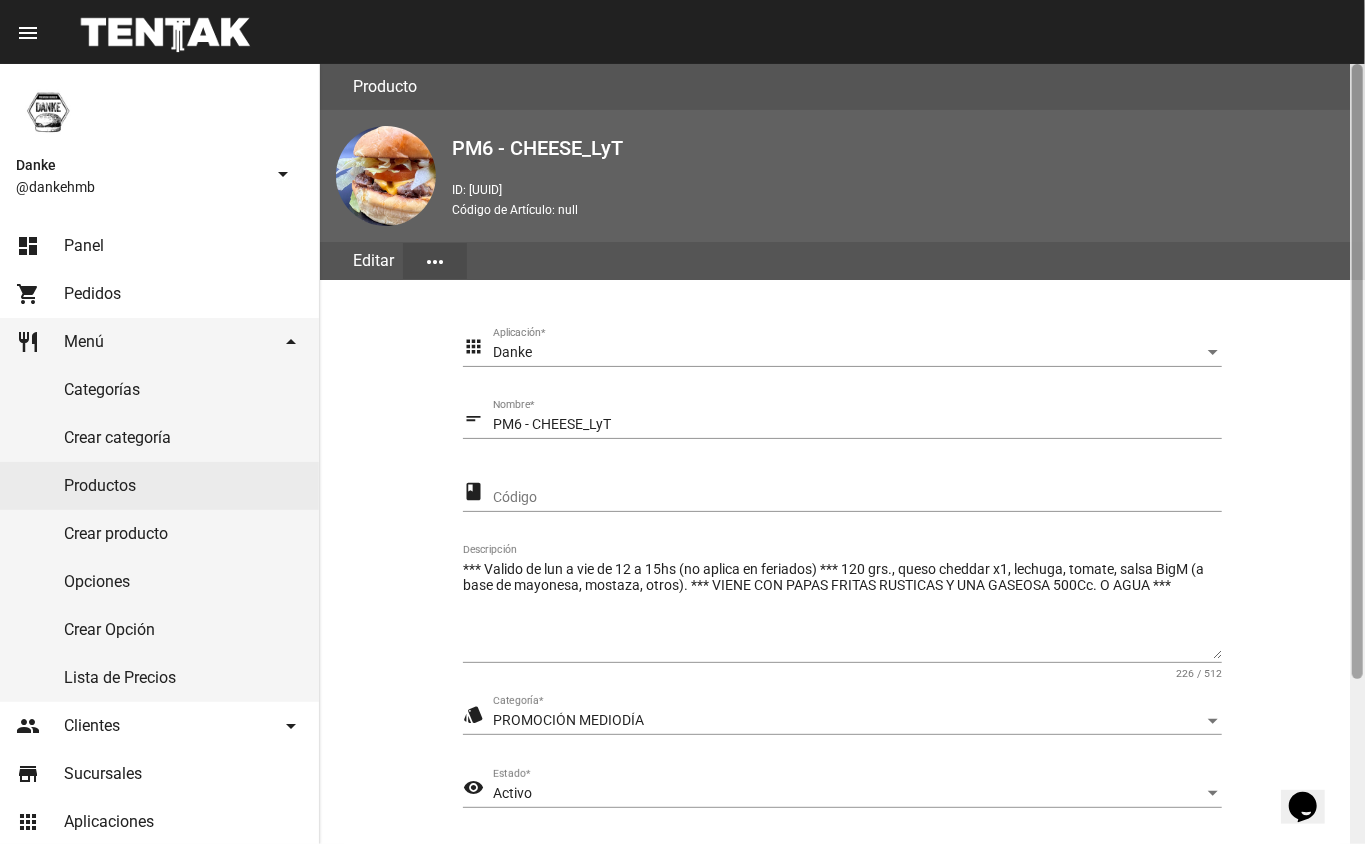 scroll, scrollTop: 209, scrollLeft: 0, axis: vertical 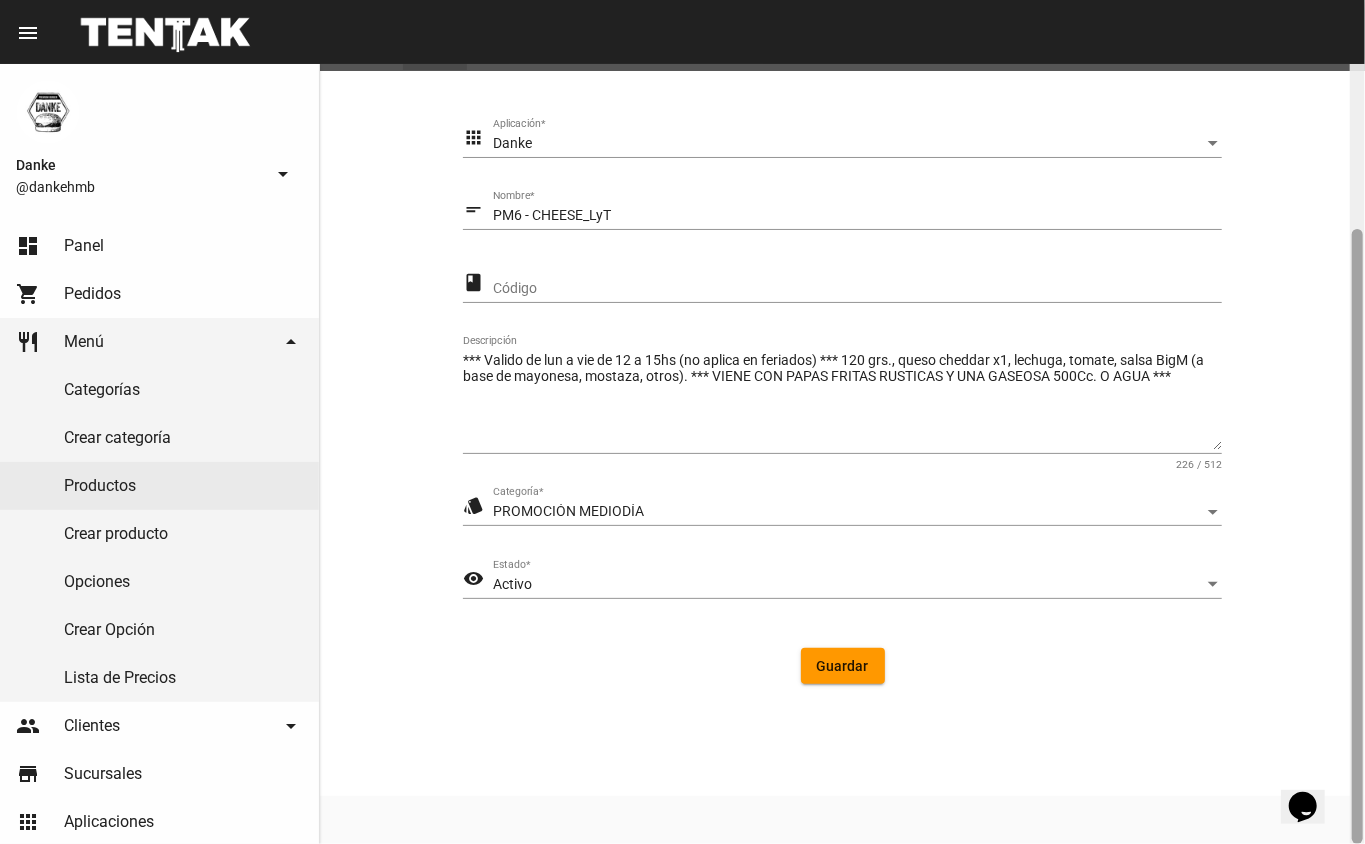 drag, startPoint x: 1364, startPoint y: 469, endPoint x: 1185, endPoint y: 533, distance: 190.09735 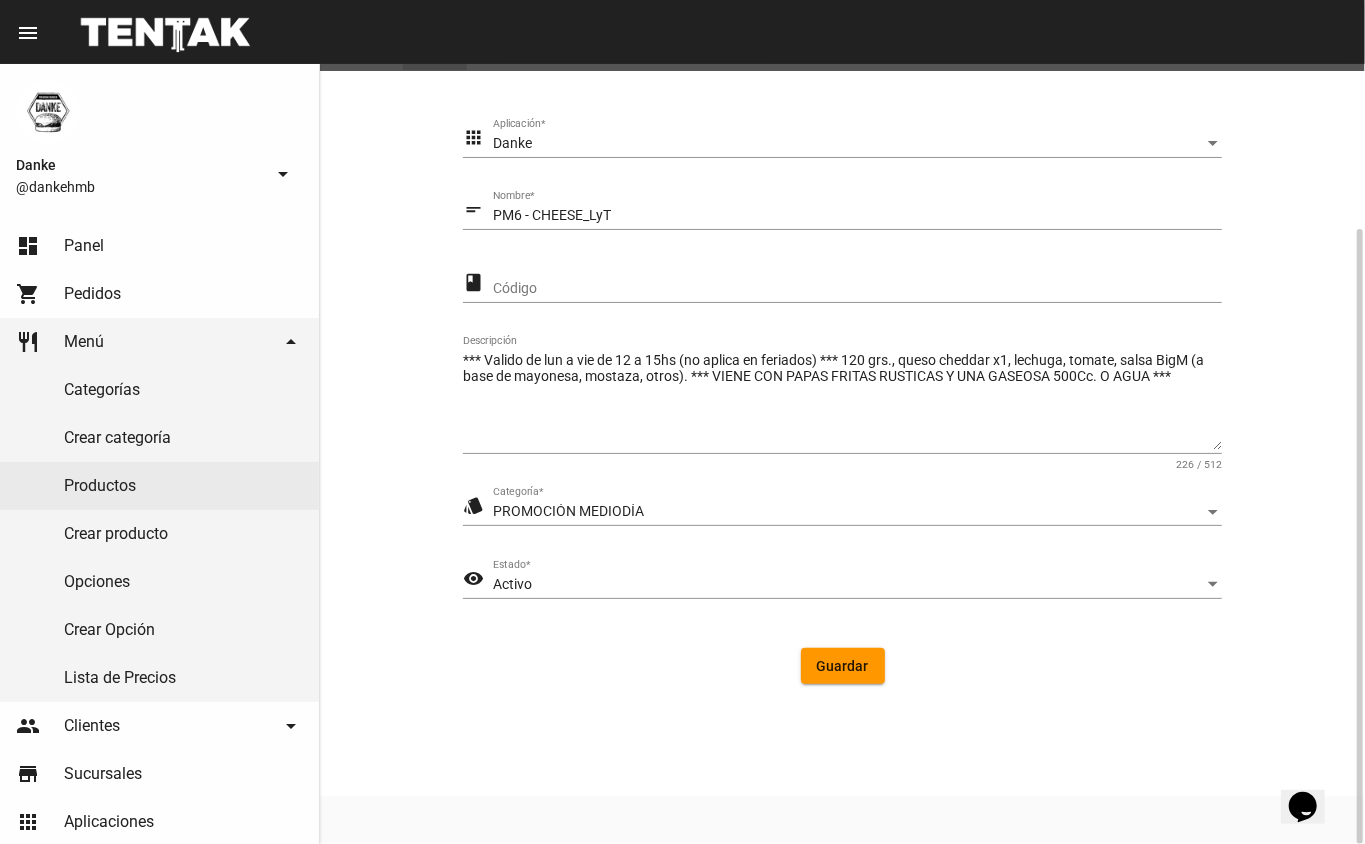 click on "Activo Estado  *" 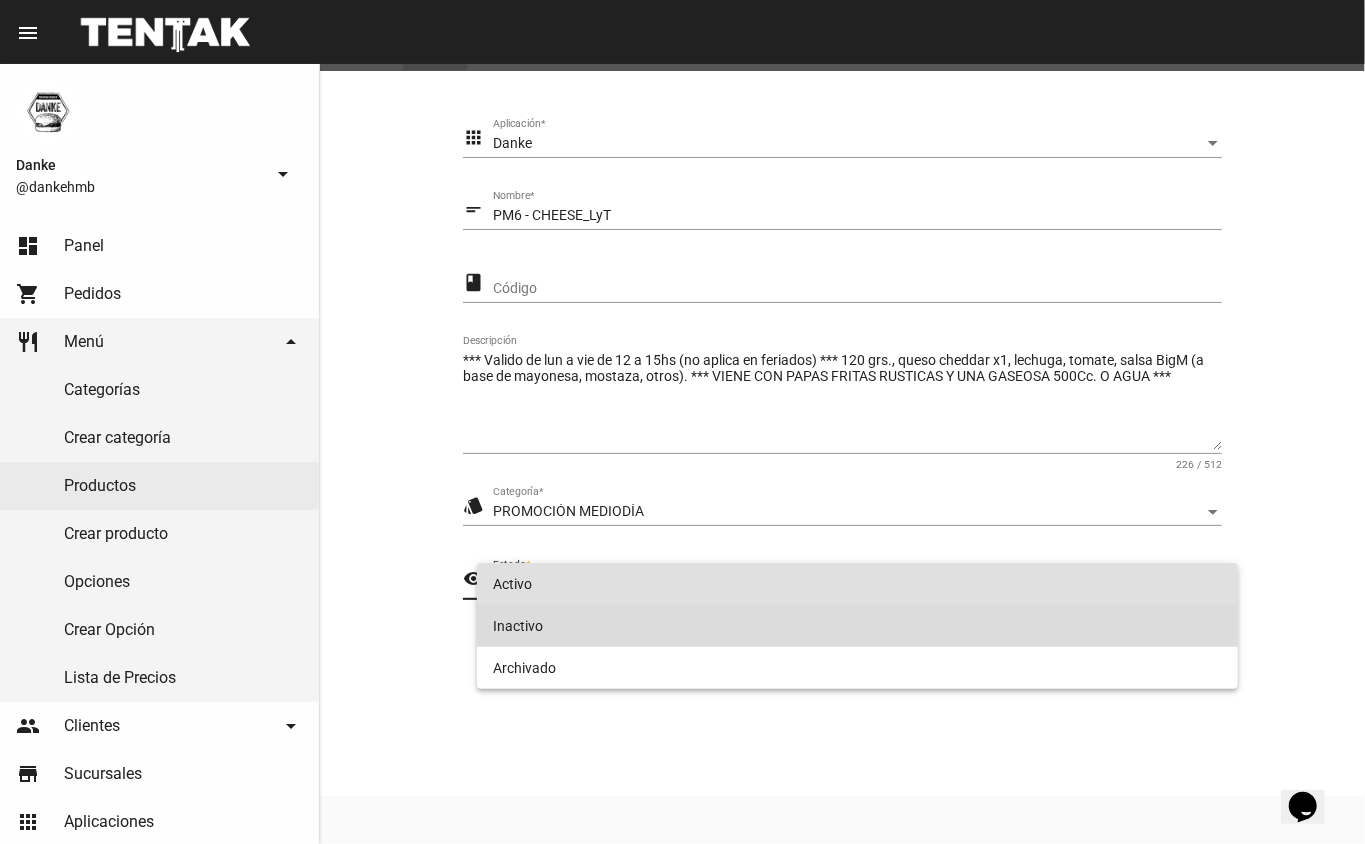 click on "Inactivo" at bounding box center [858, 626] 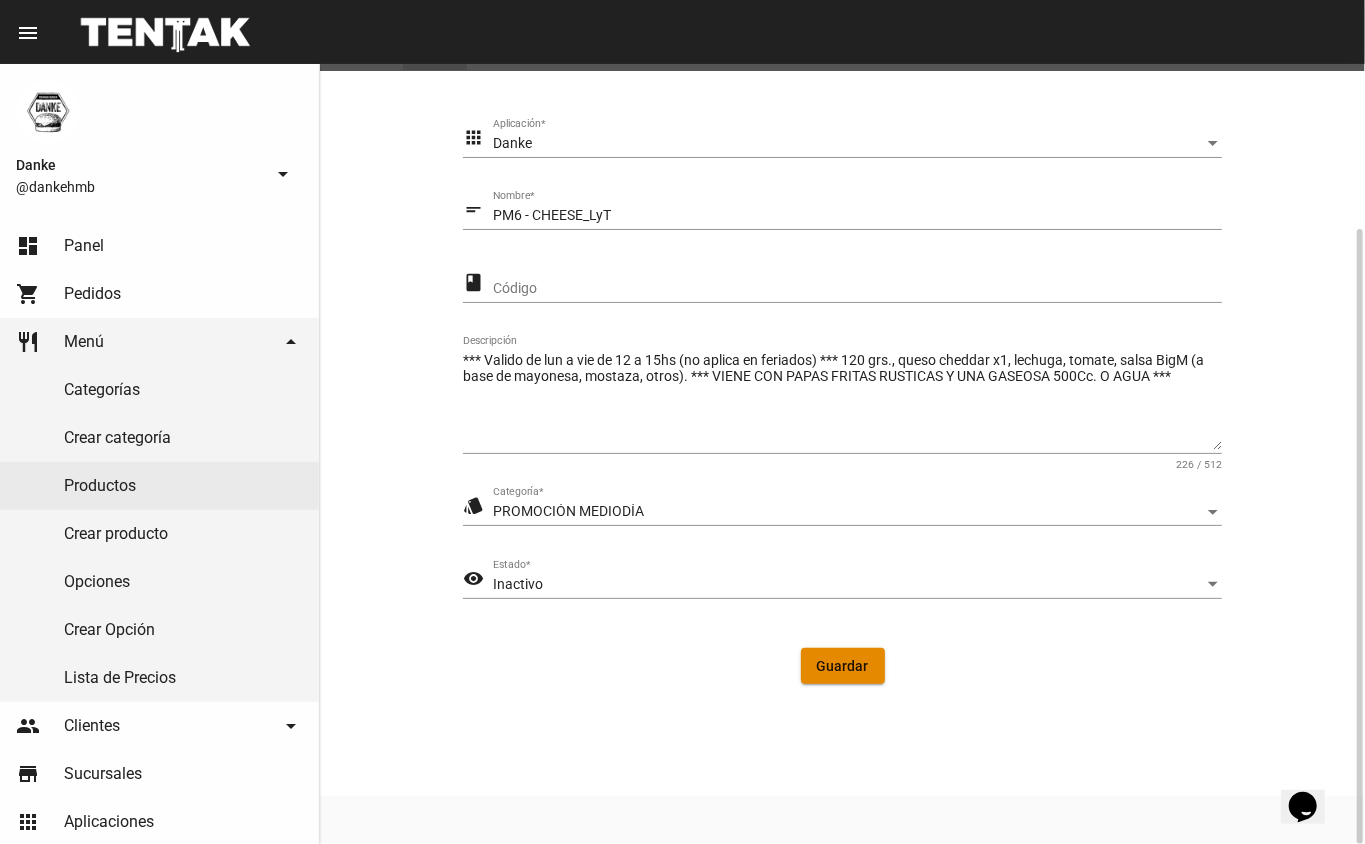 click on "Guardar" 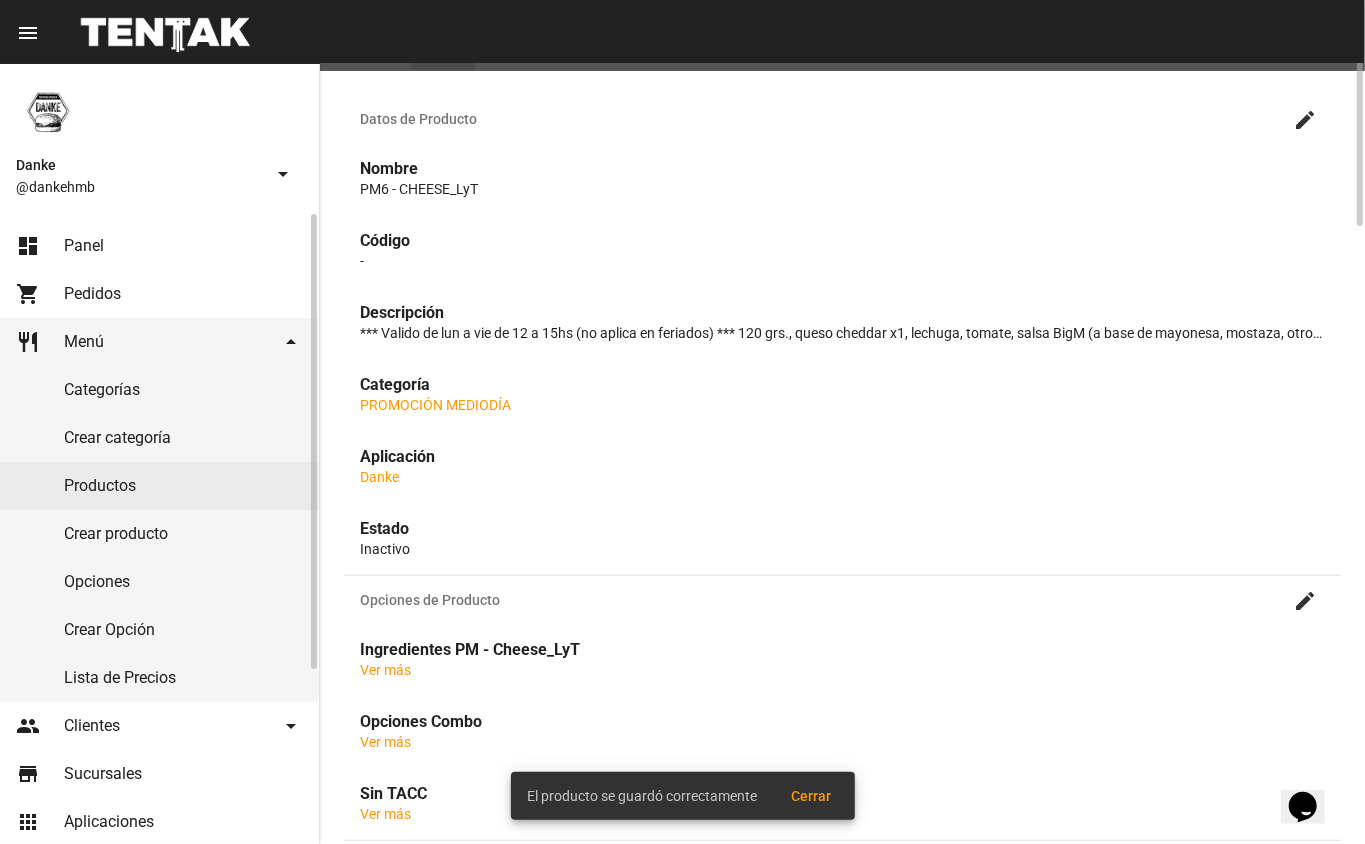 scroll, scrollTop: 0, scrollLeft: 0, axis: both 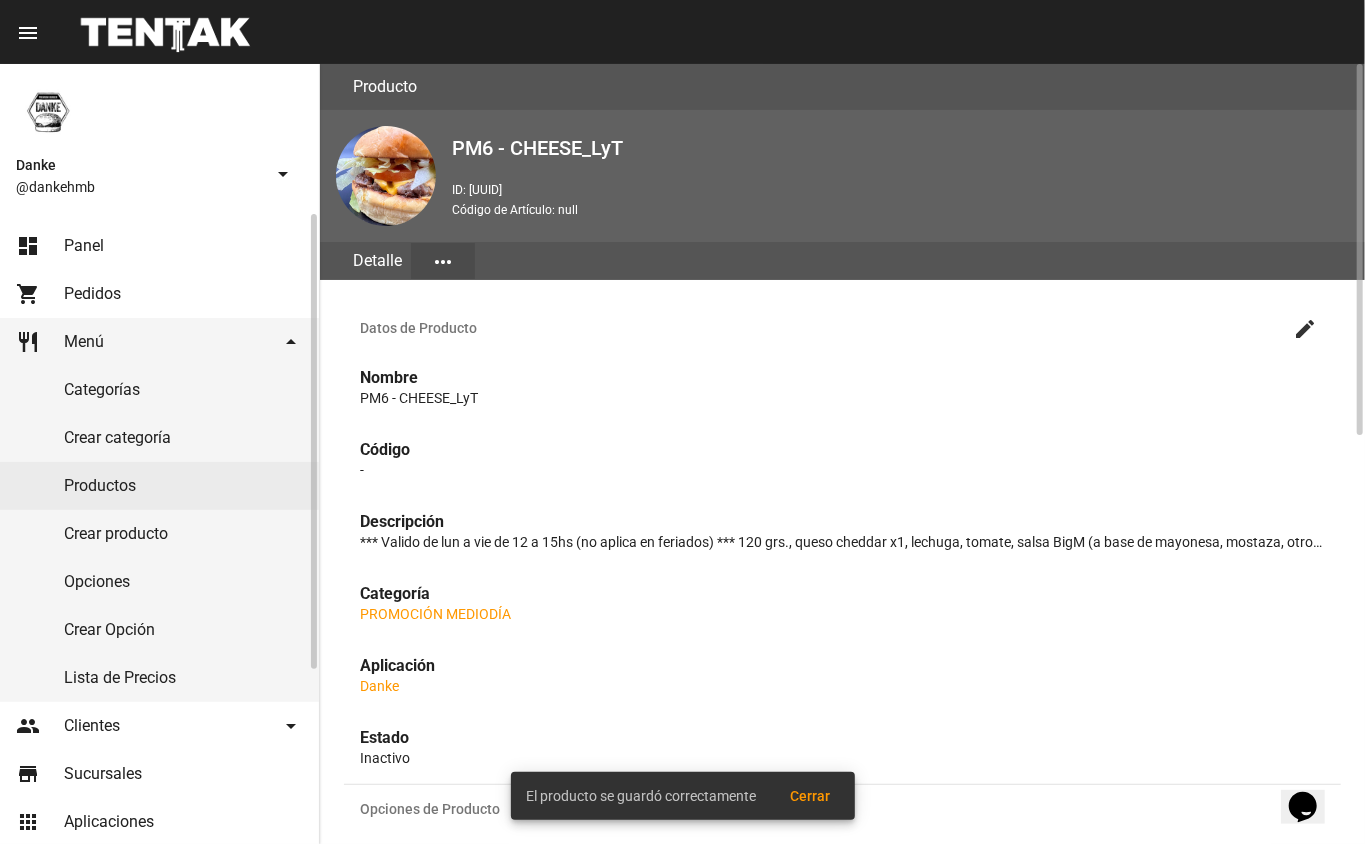 click on "Productos" 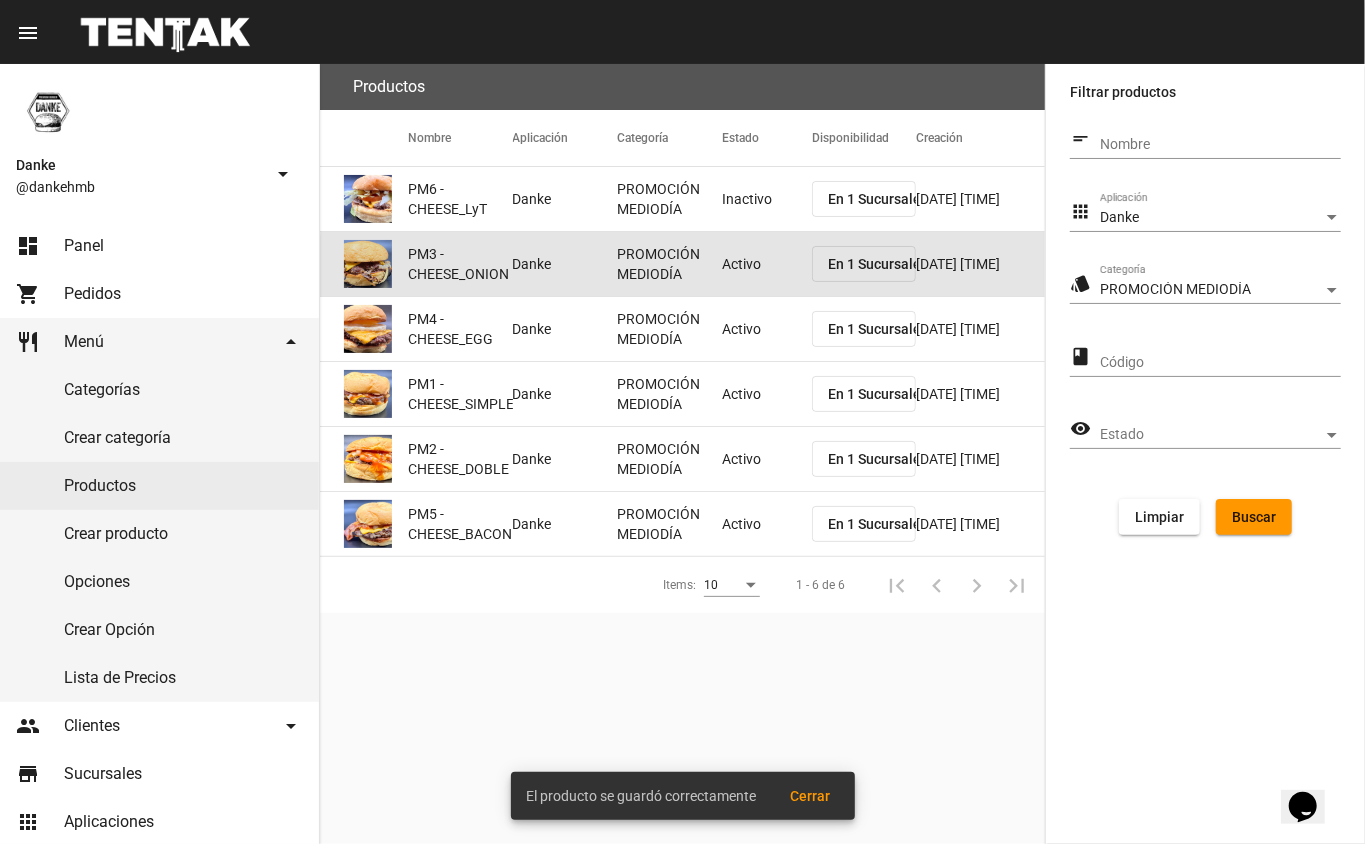 click on "Activo" 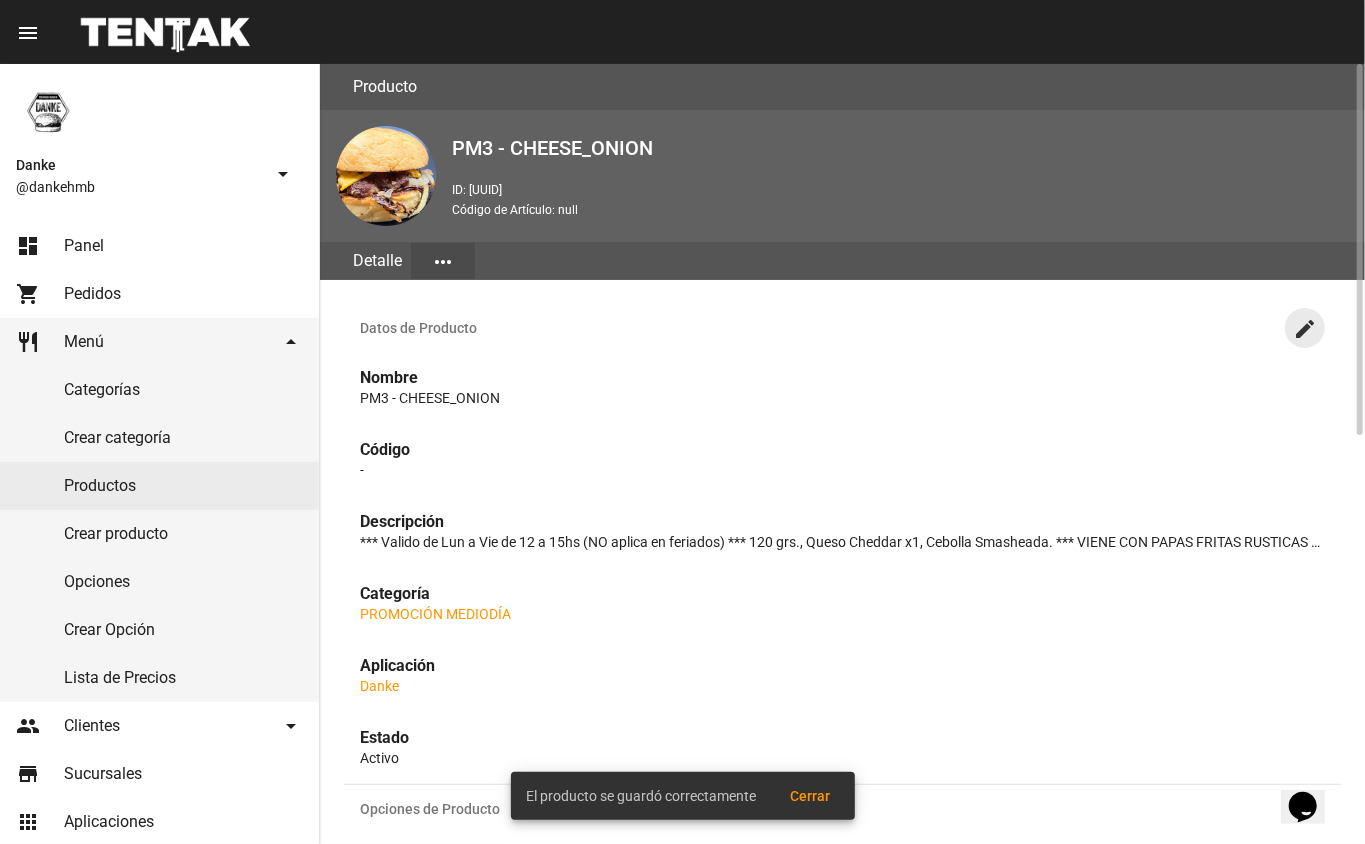 click on "create" 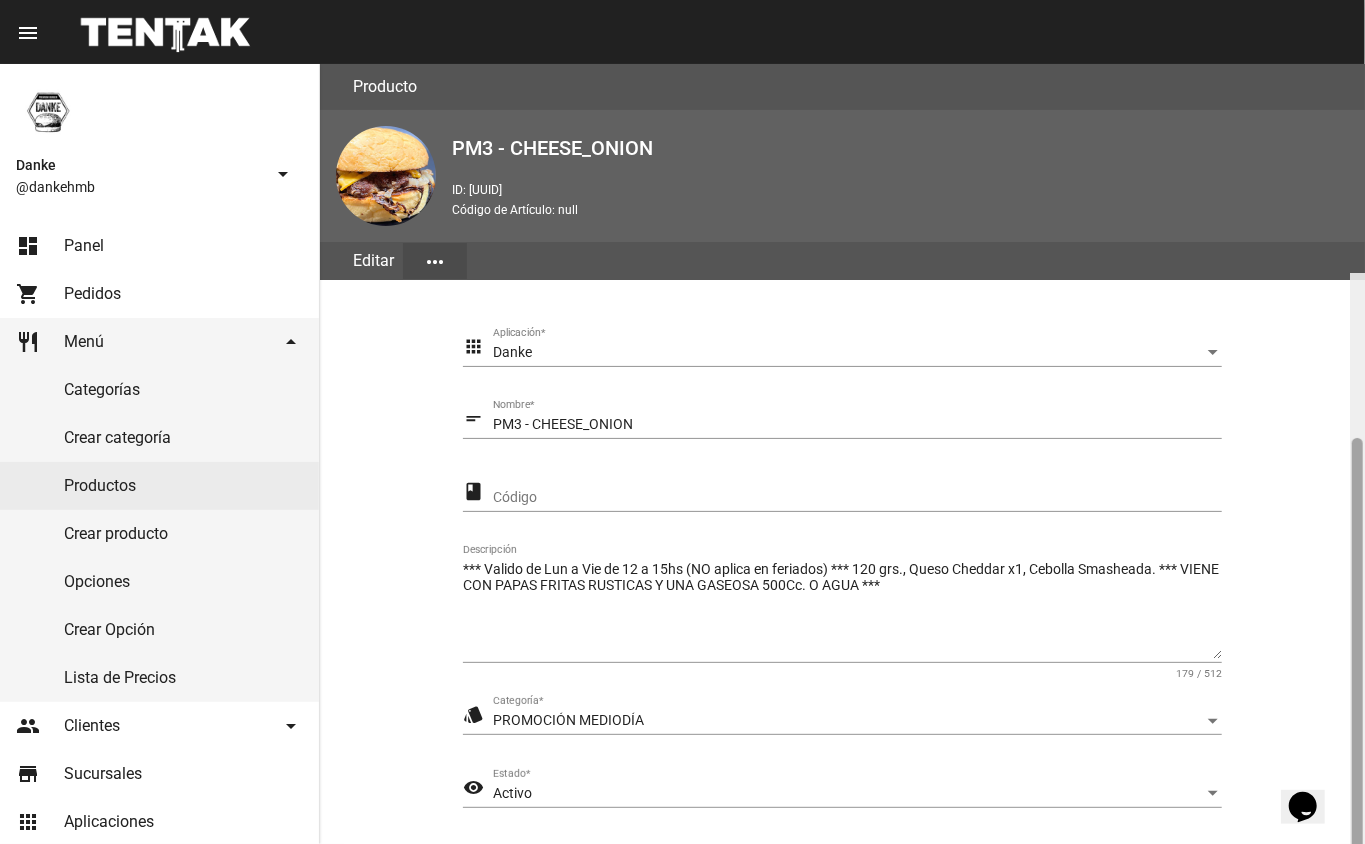 scroll, scrollTop: 209, scrollLeft: 0, axis: vertical 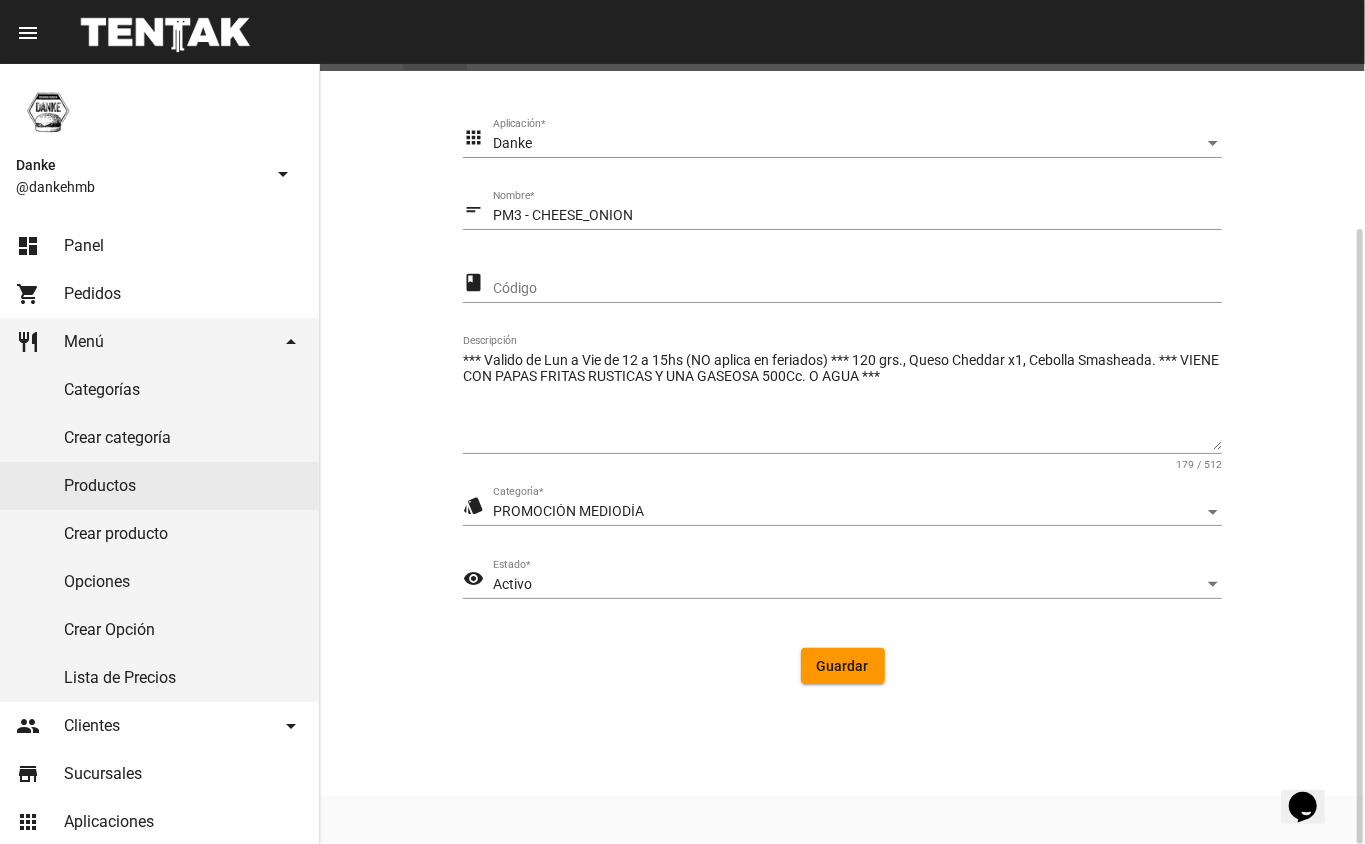 drag, startPoint x: 1364, startPoint y: 461, endPoint x: 1144, endPoint y: 494, distance: 222.46123 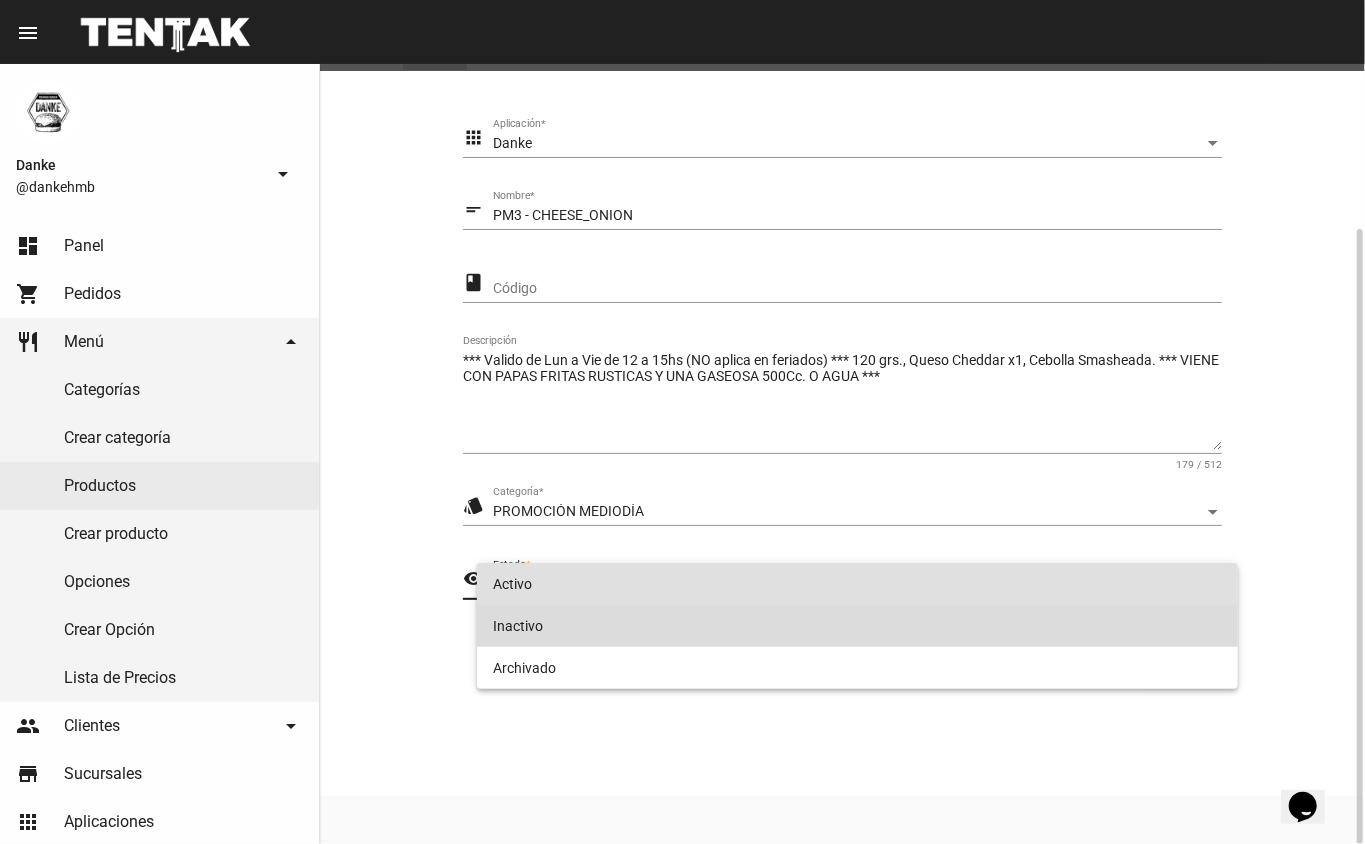 click on "Inactivo" at bounding box center (858, 626) 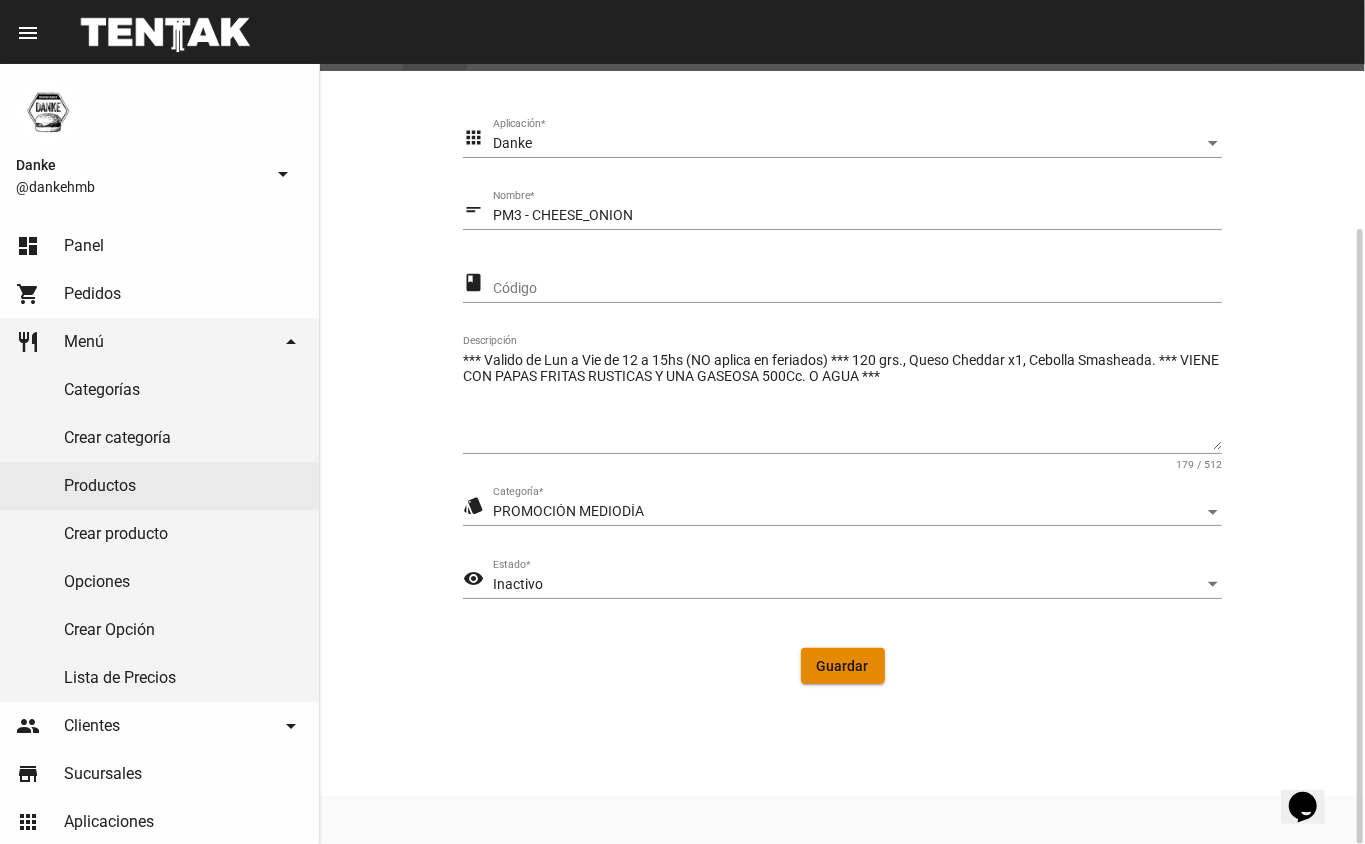 click on "Guardar" 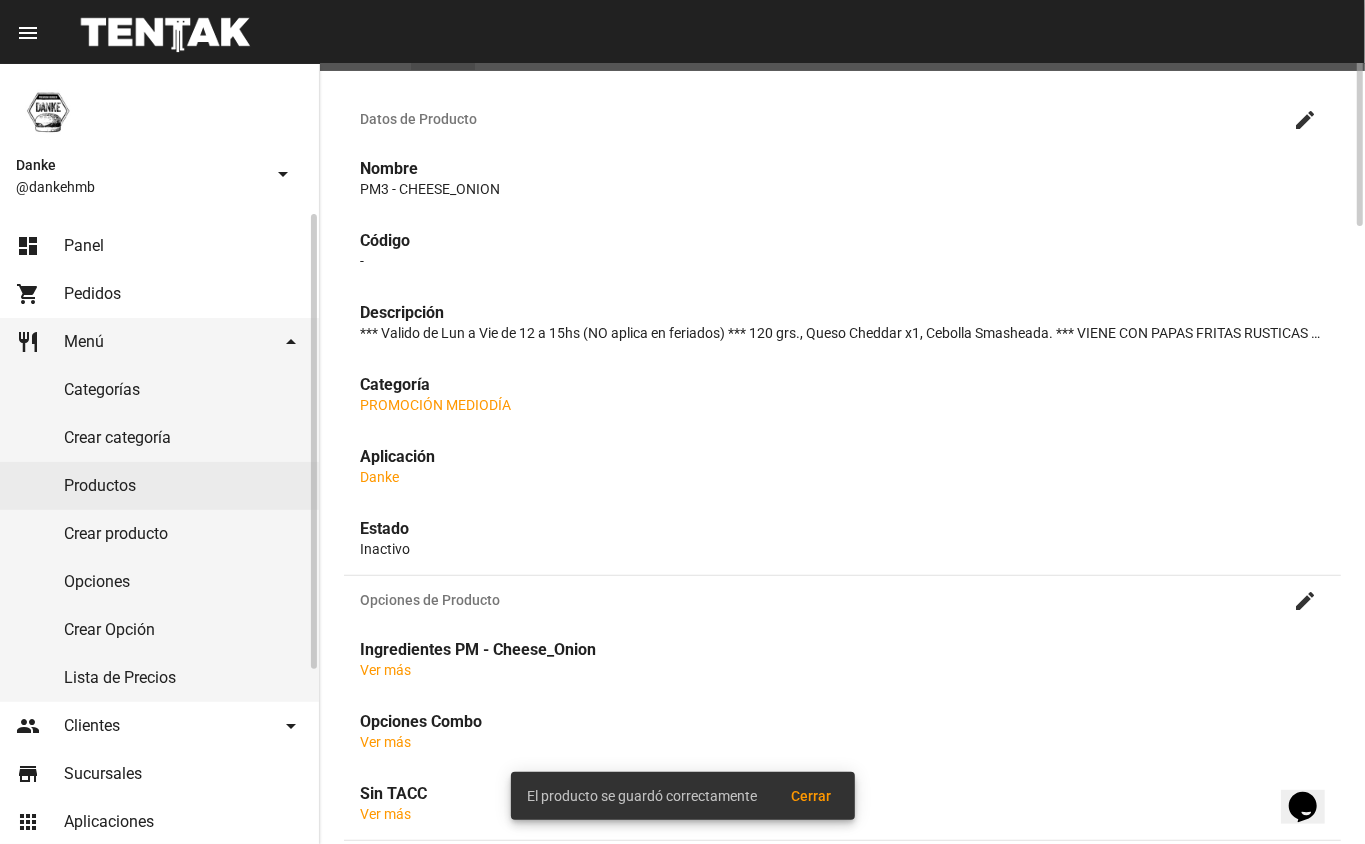 scroll, scrollTop: 0, scrollLeft: 0, axis: both 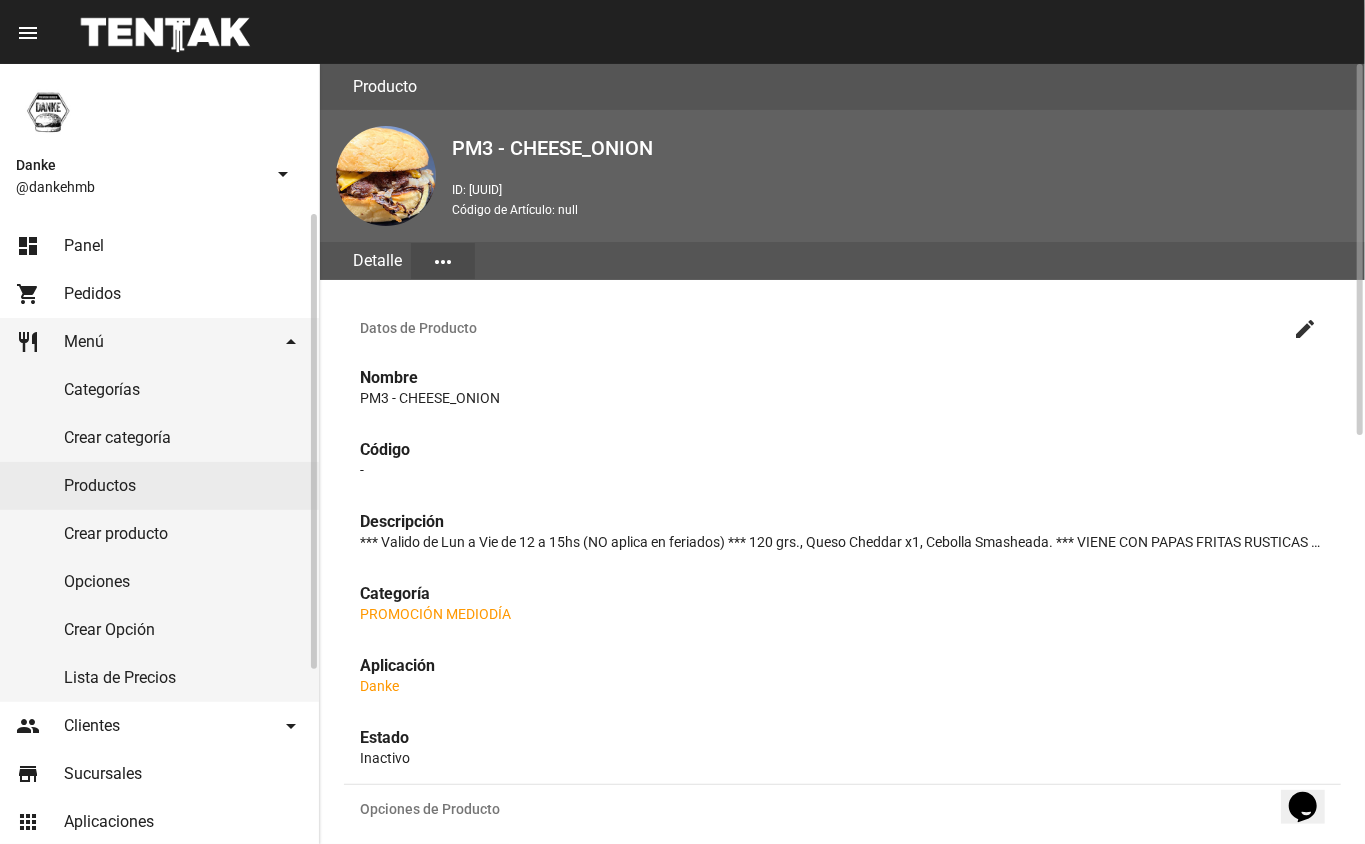 click on "Productos" 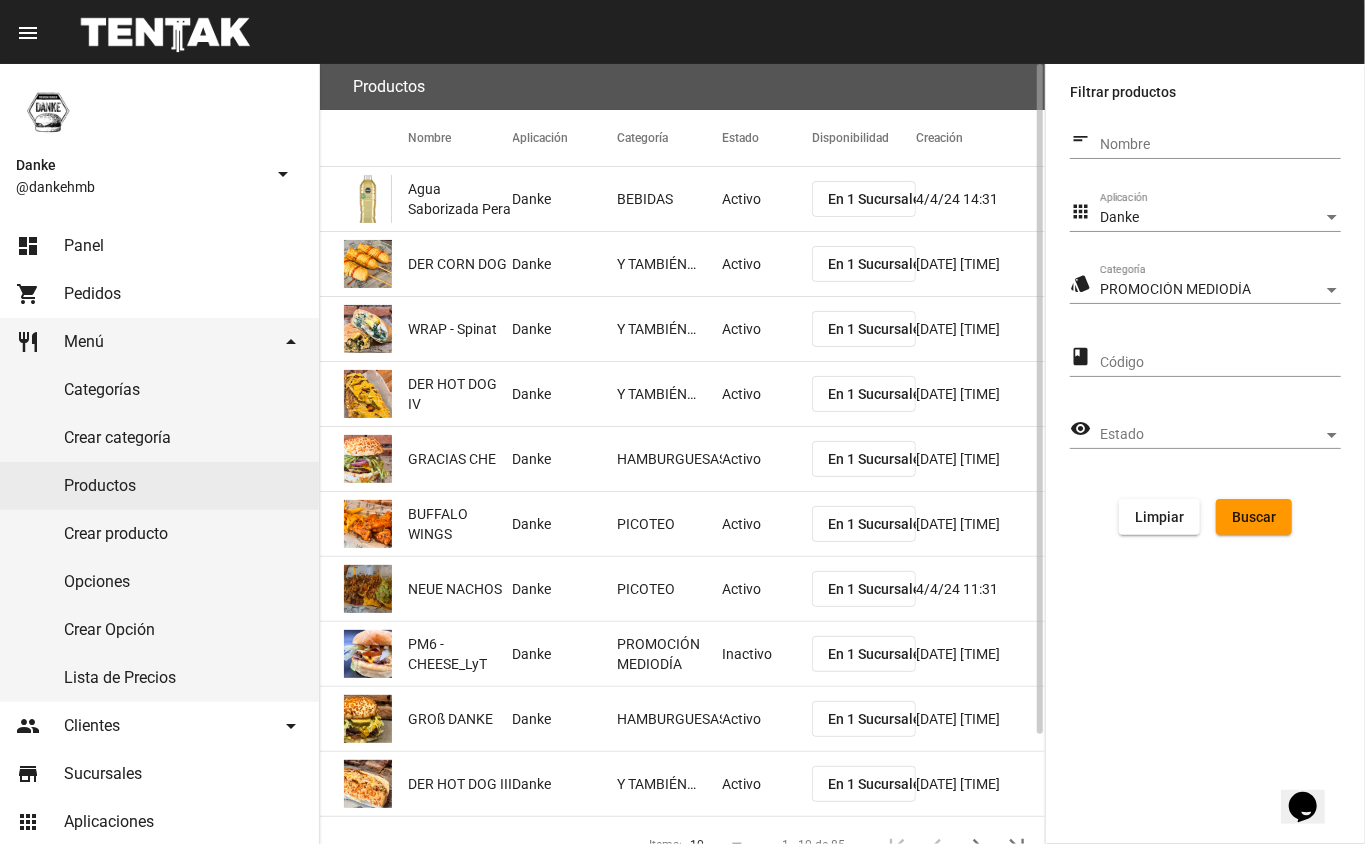 click on "Buscar" 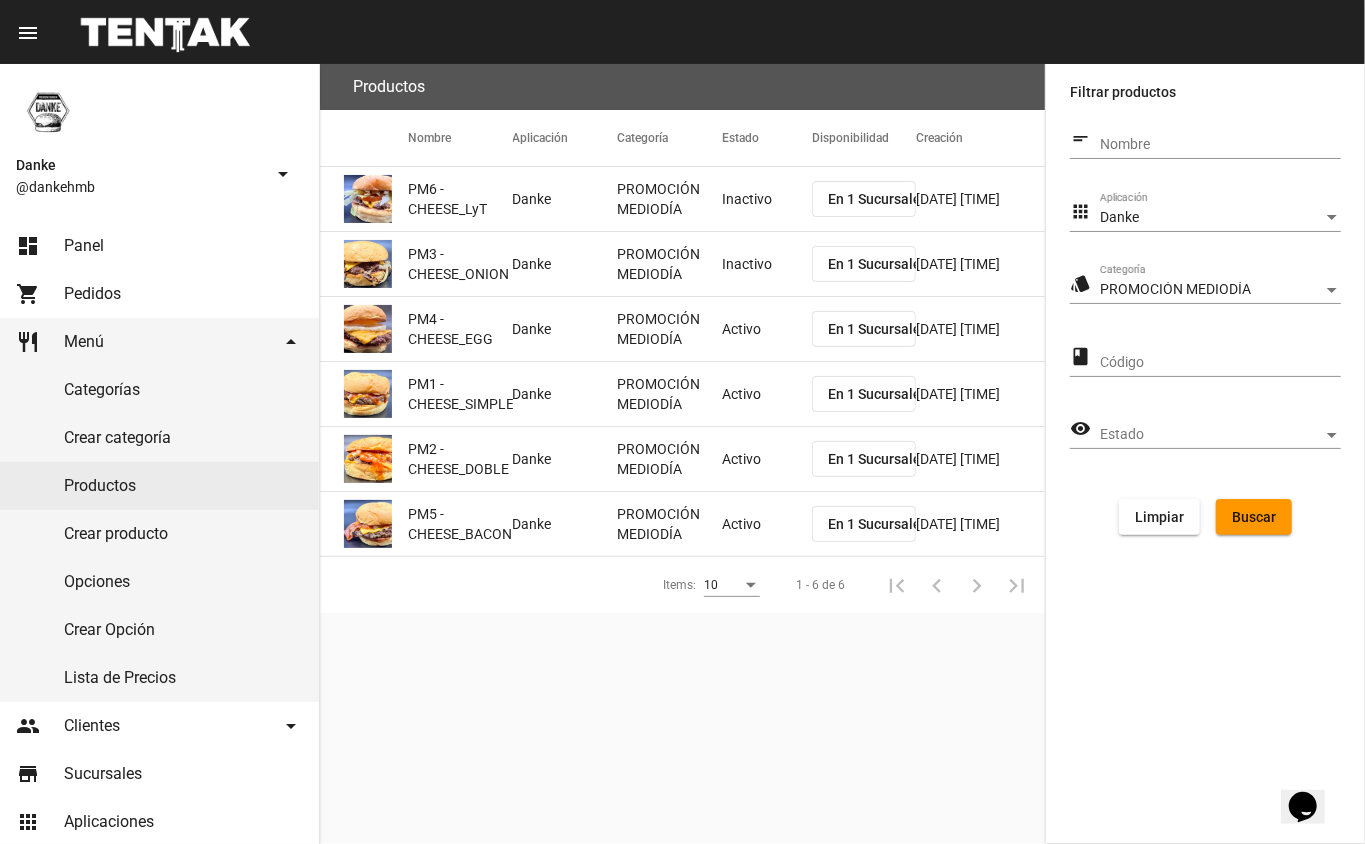 click on "Activo" 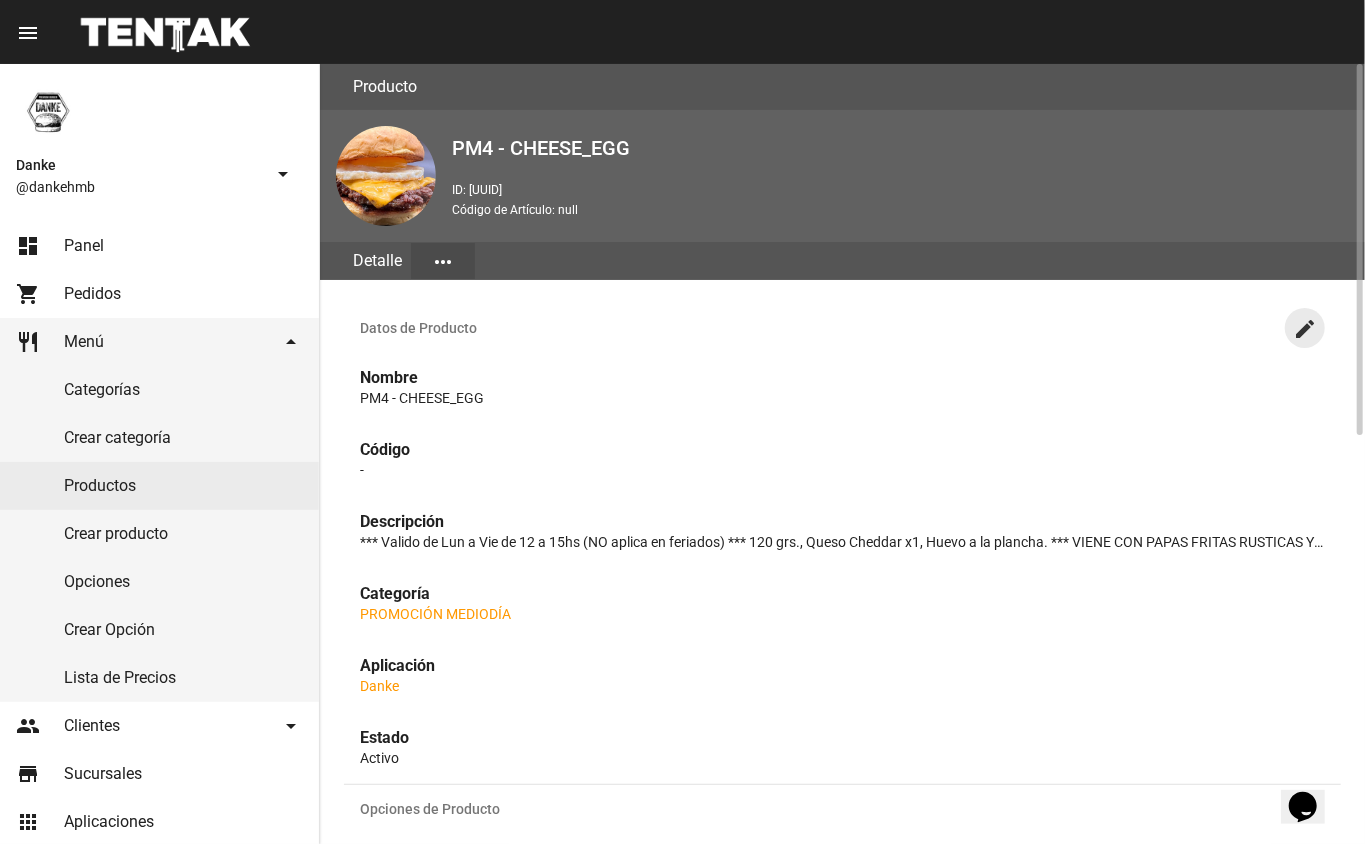 click on "create" 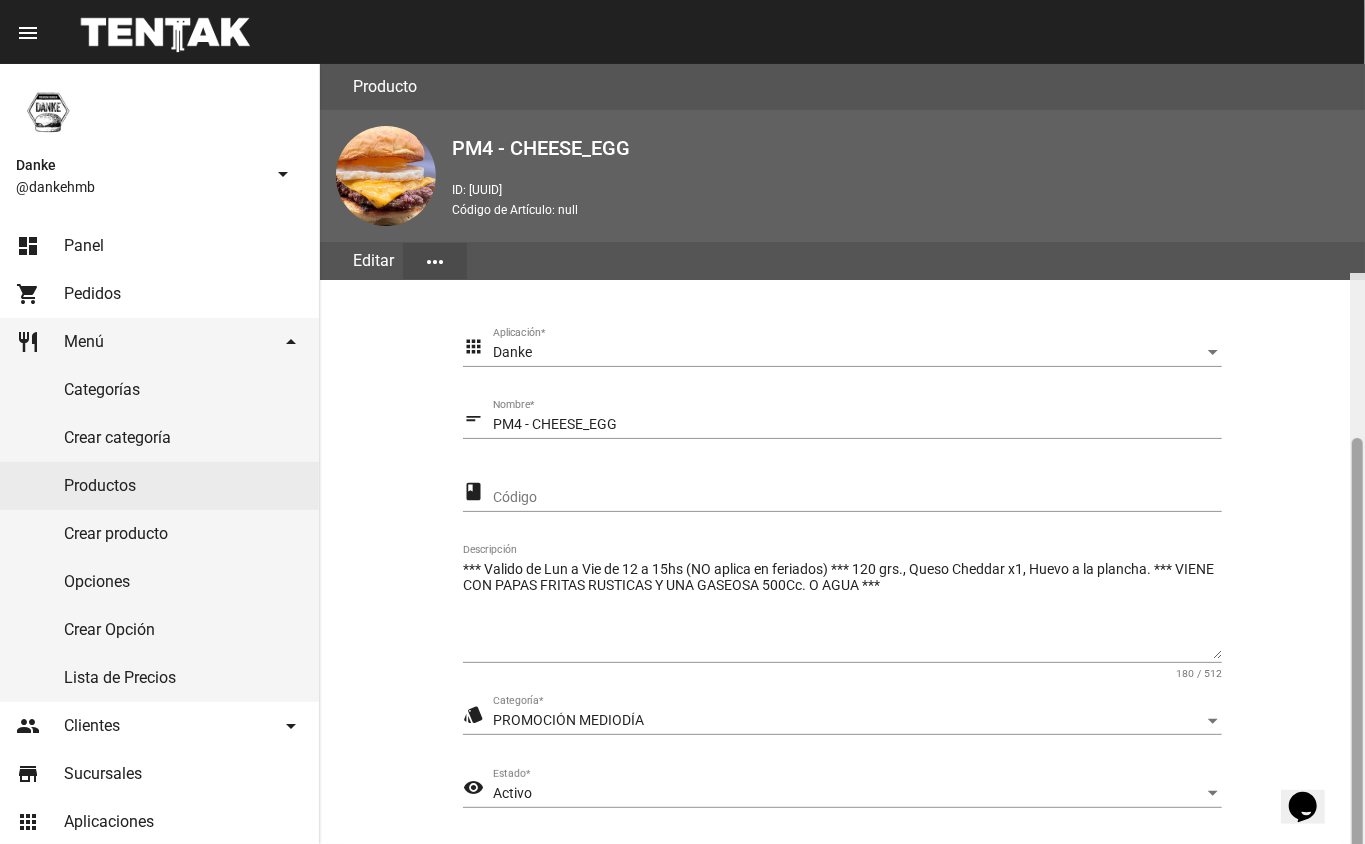 scroll, scrollTop: 209, scrollLeft: 0, axis: vertical 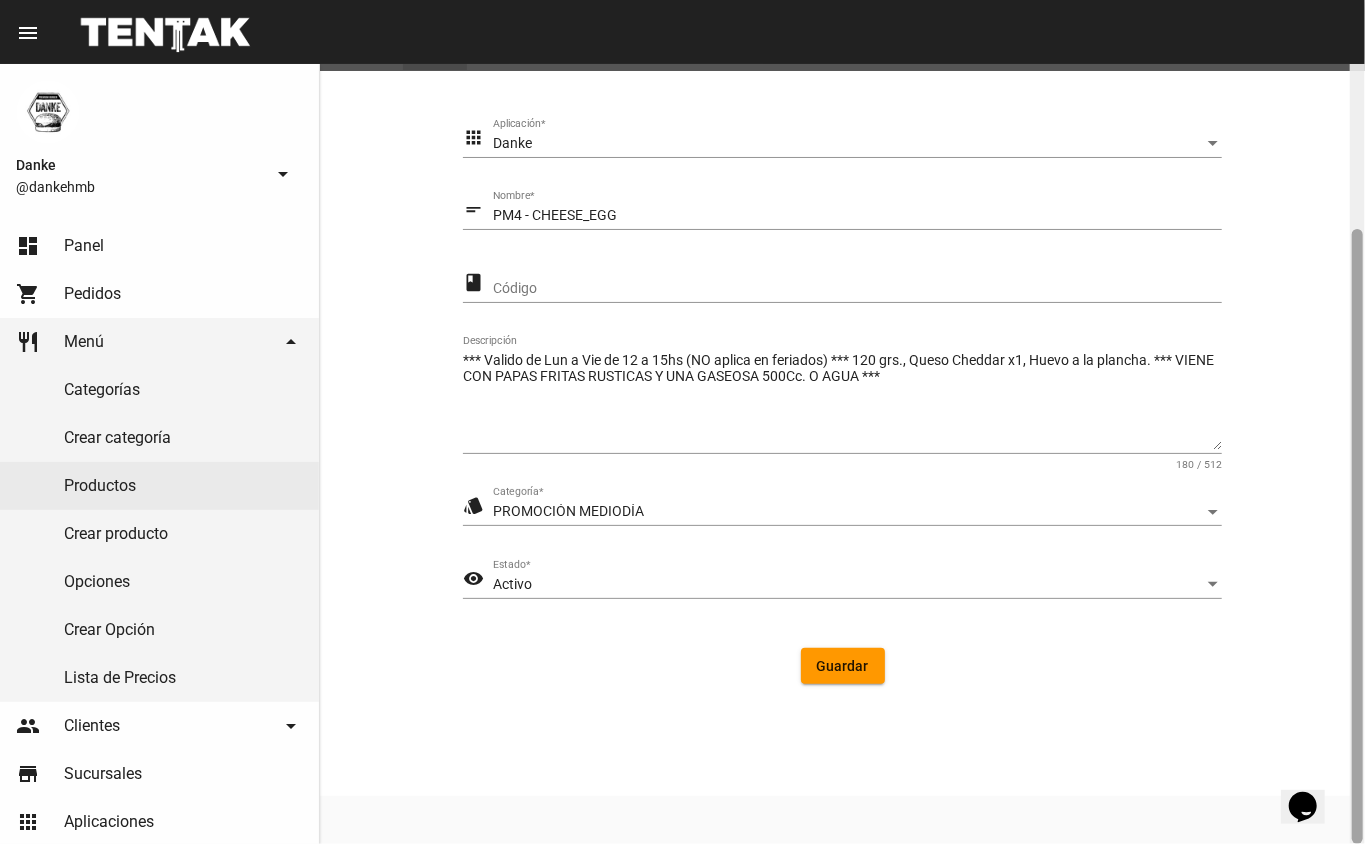 click 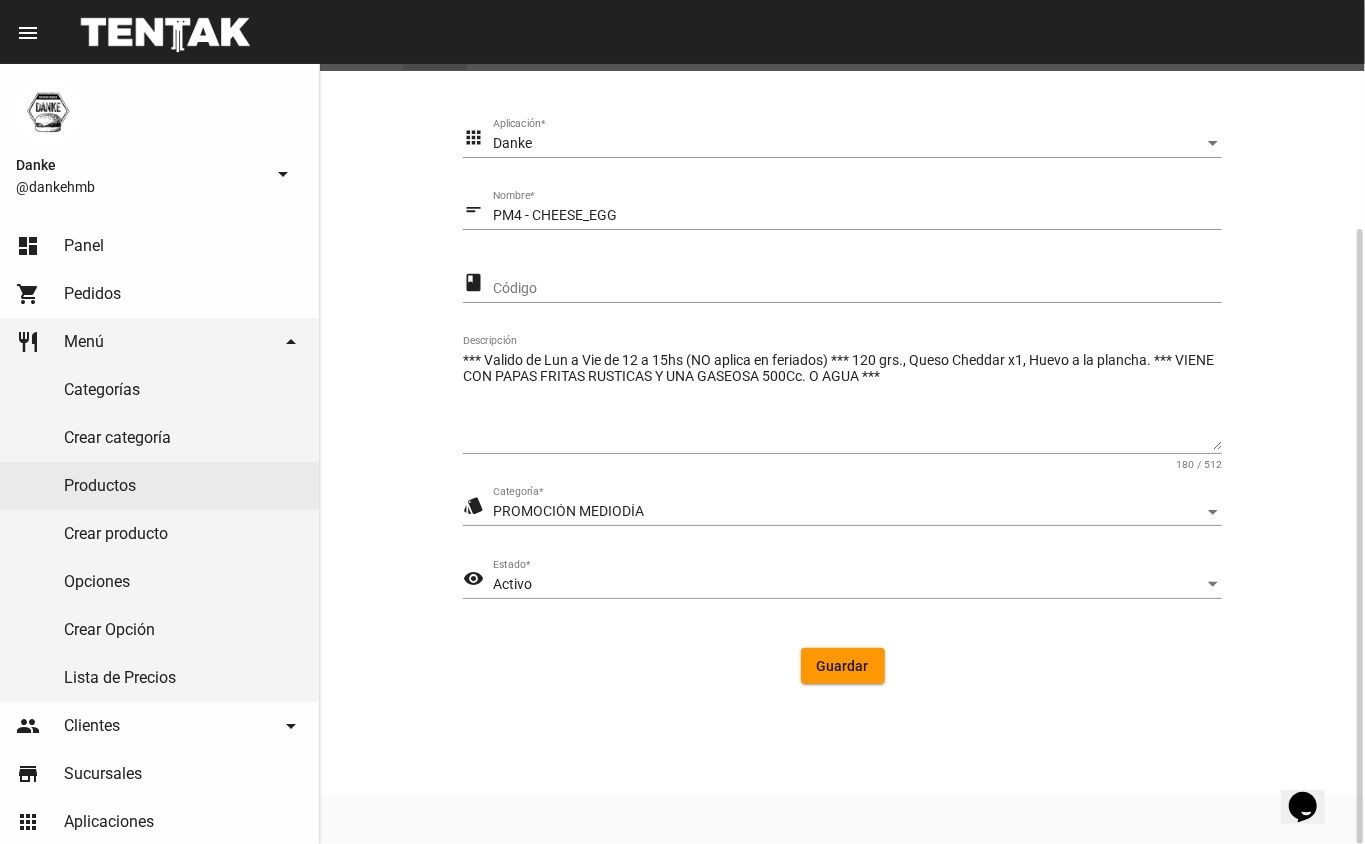 click on "Activo" at bounding box center [848, 585] 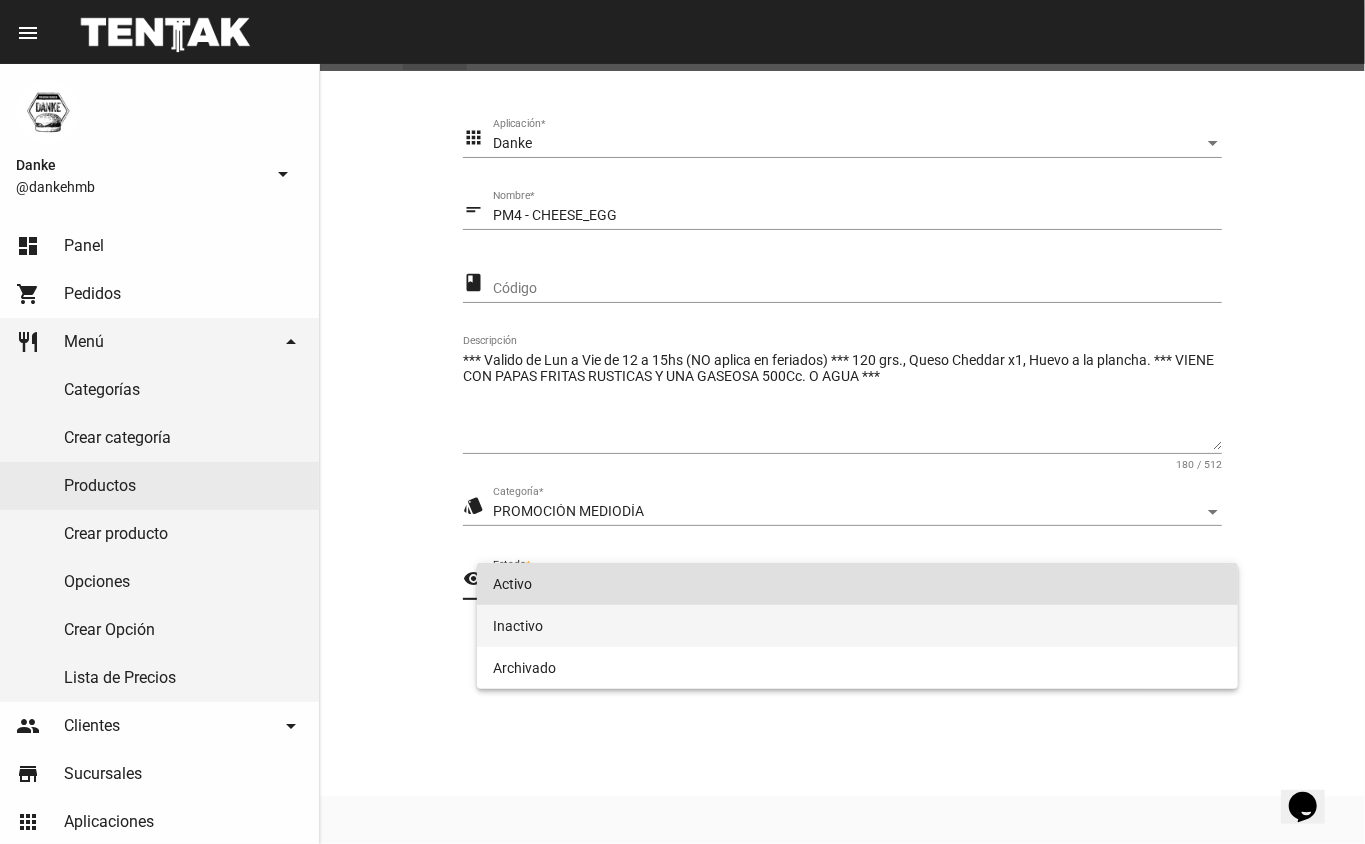 click on "Inactivo" at bounding box center (858, 626) 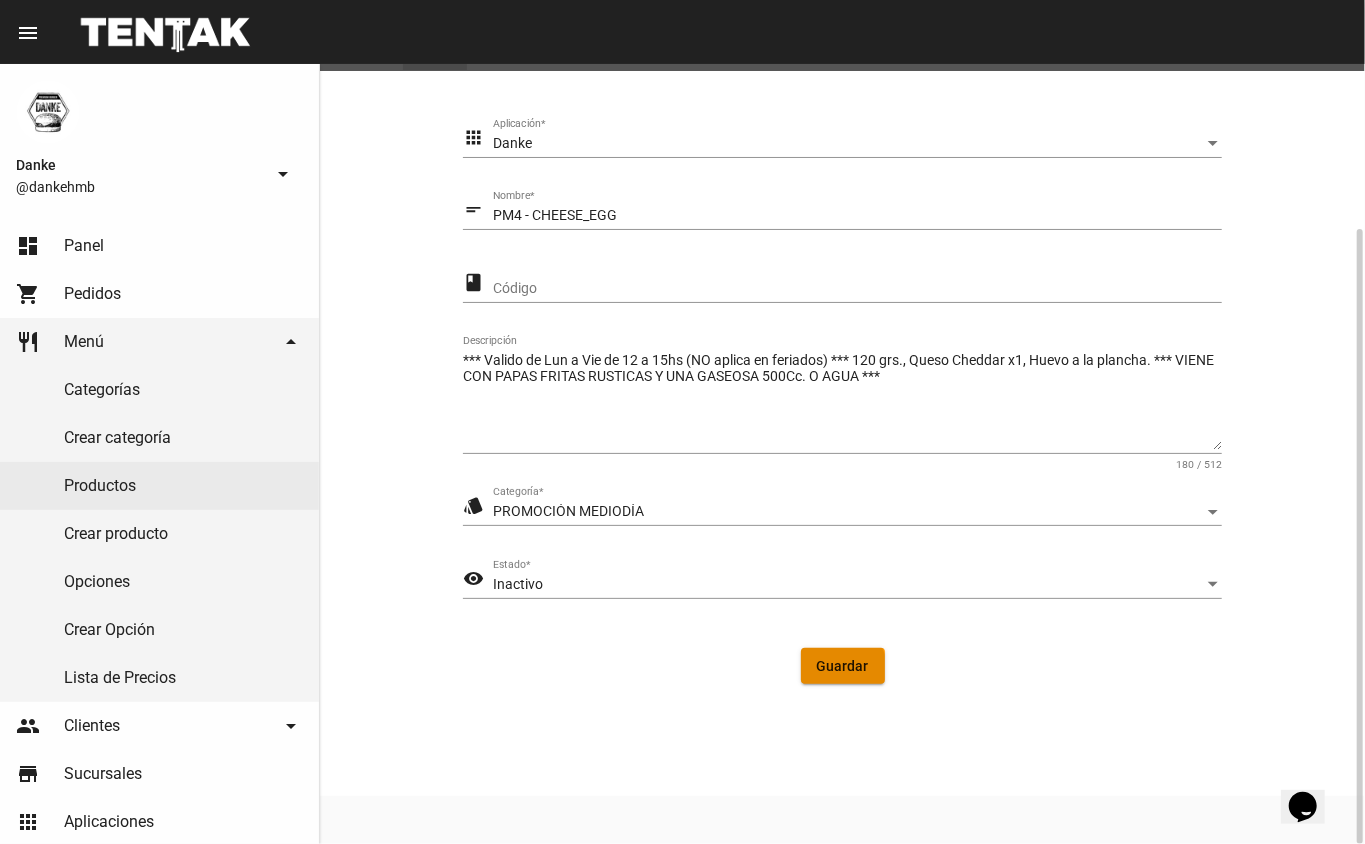 click on "Guardar" 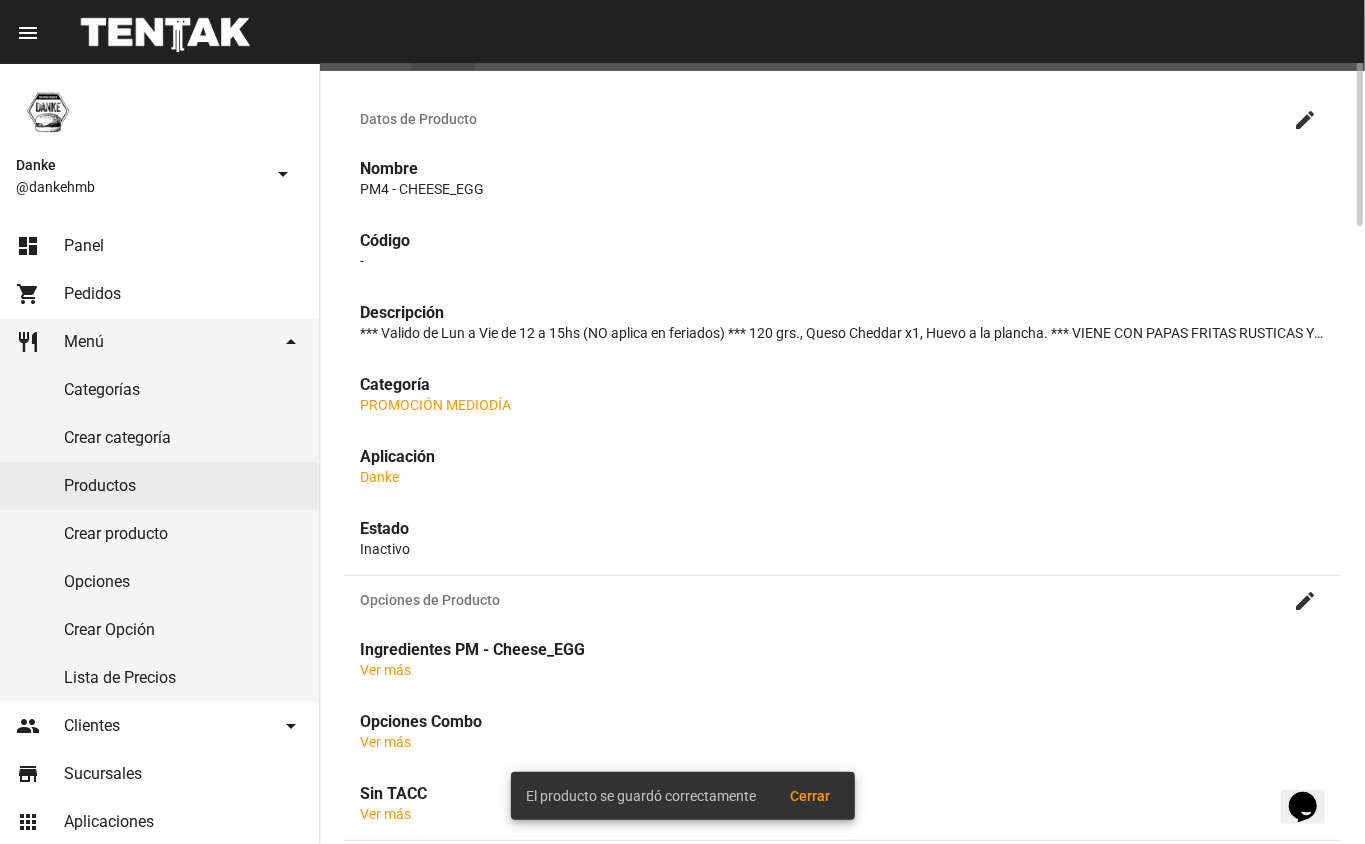 scroll, scrollTop: 0, scrollLeft: 0, axis: both 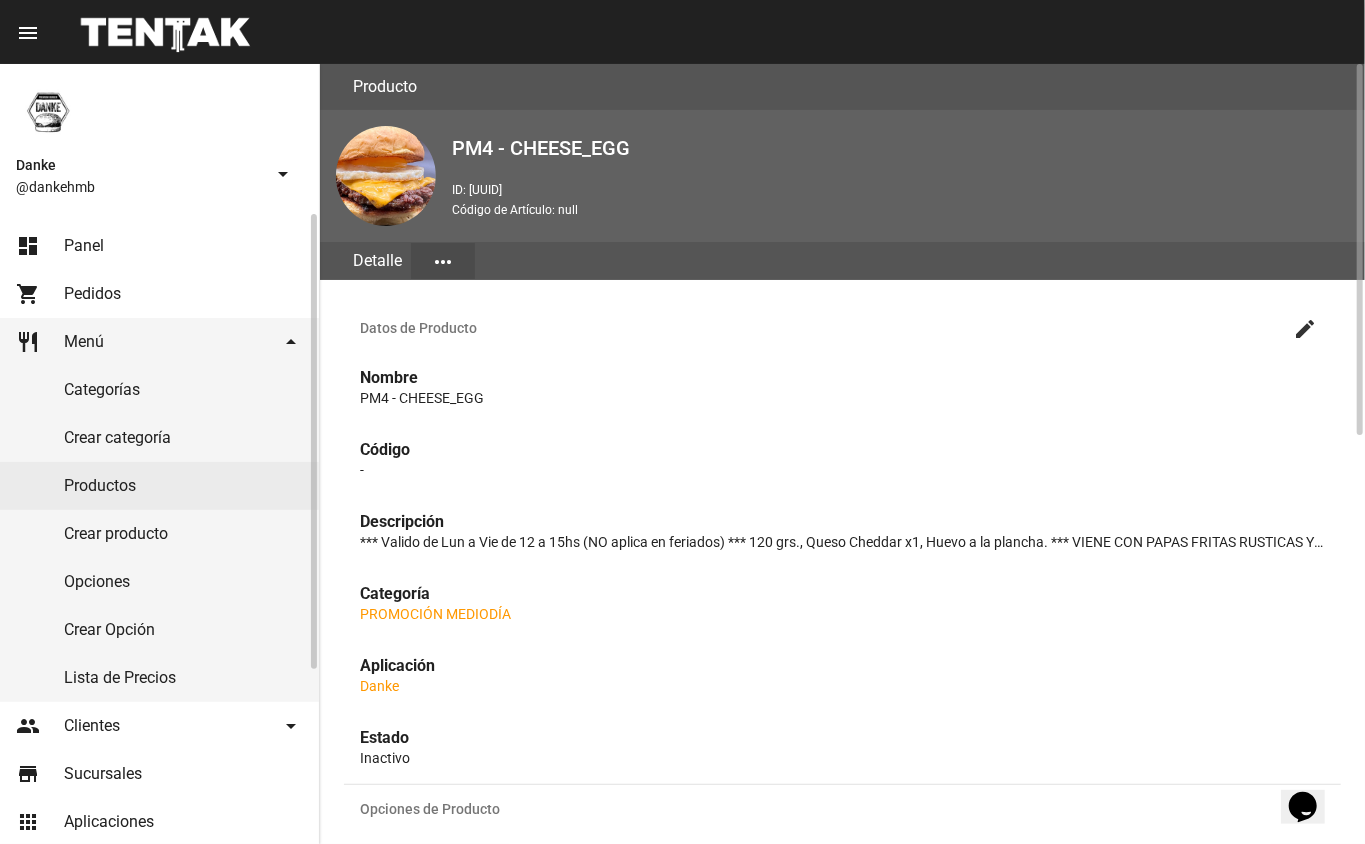 click on "Productos" 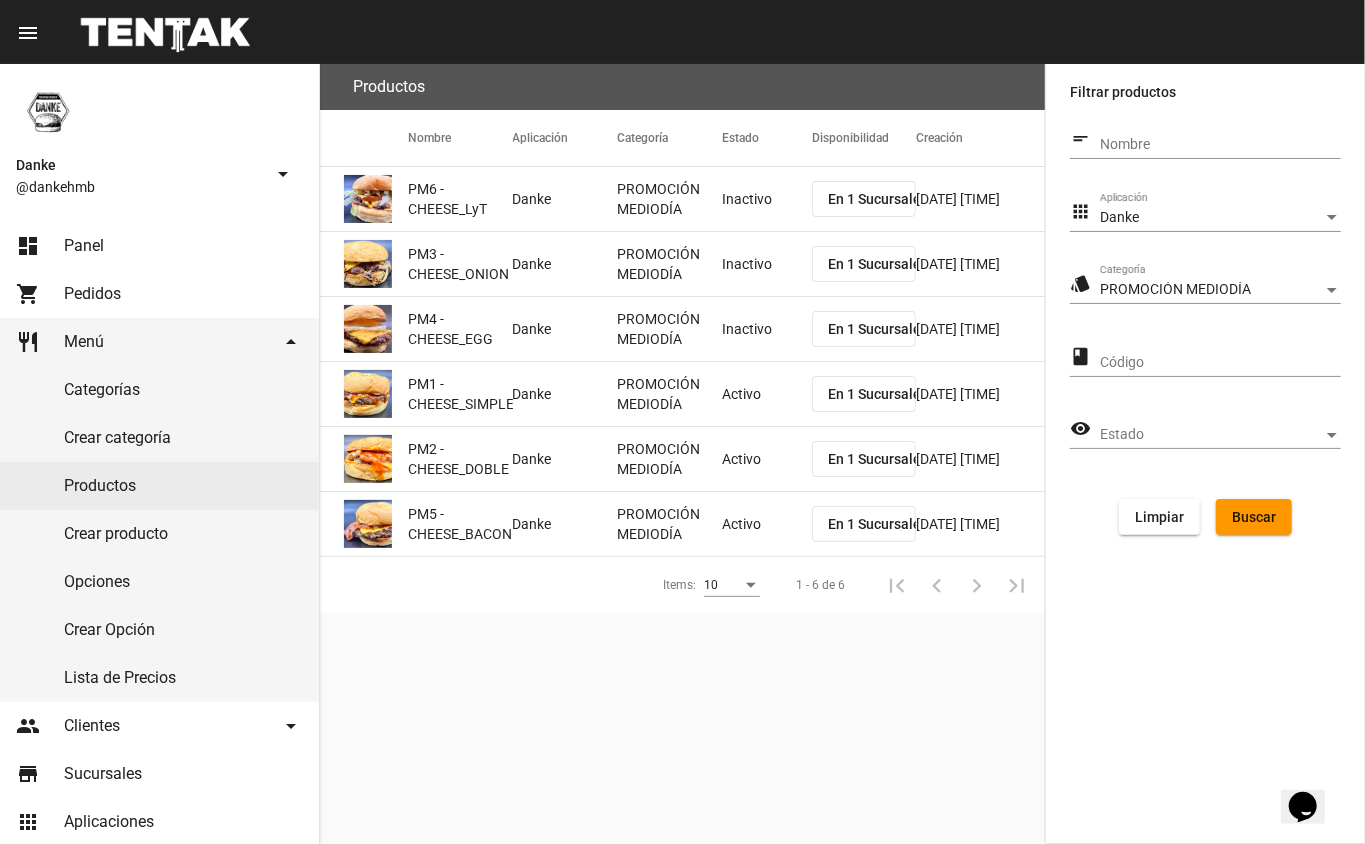 click on "Activo" 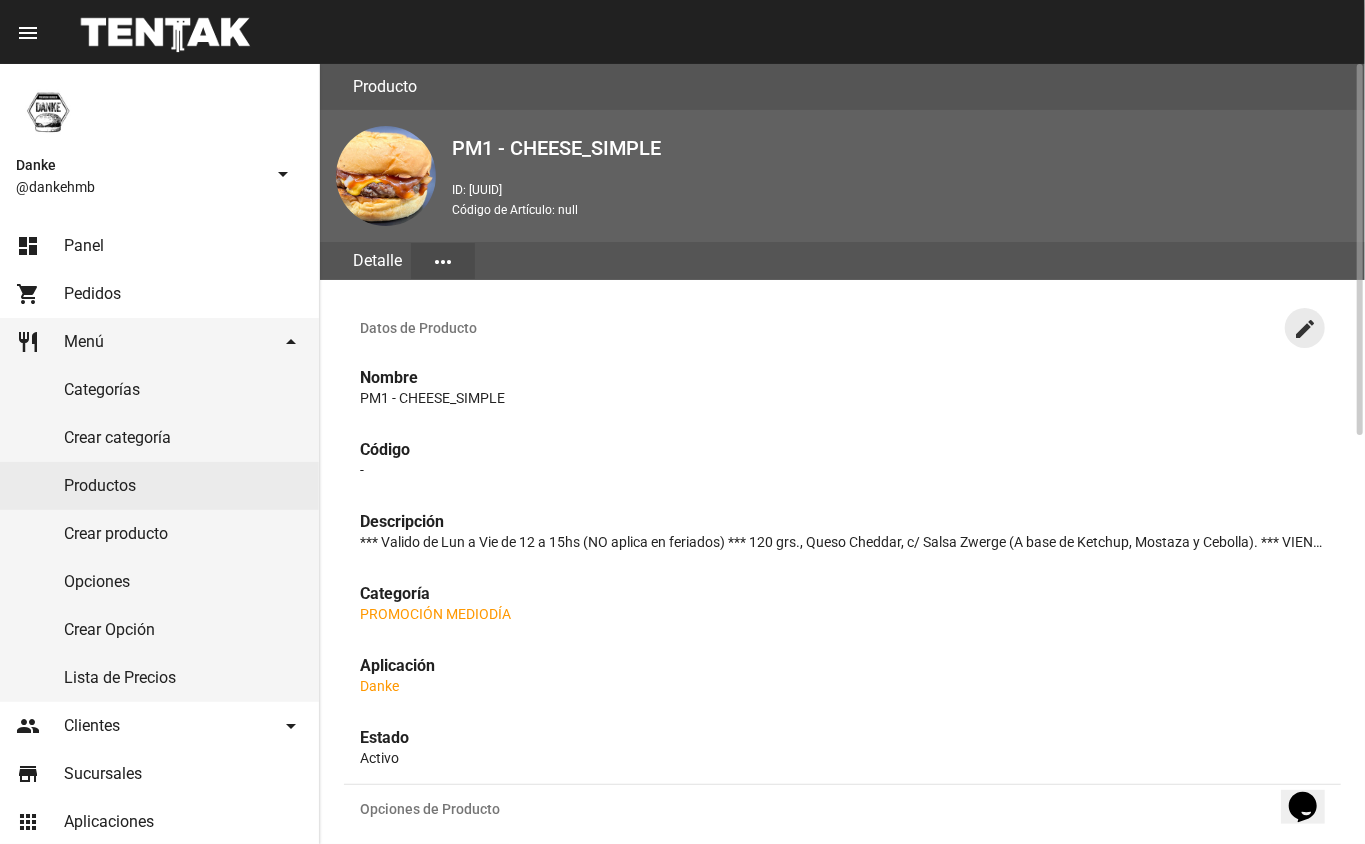 click on "create" 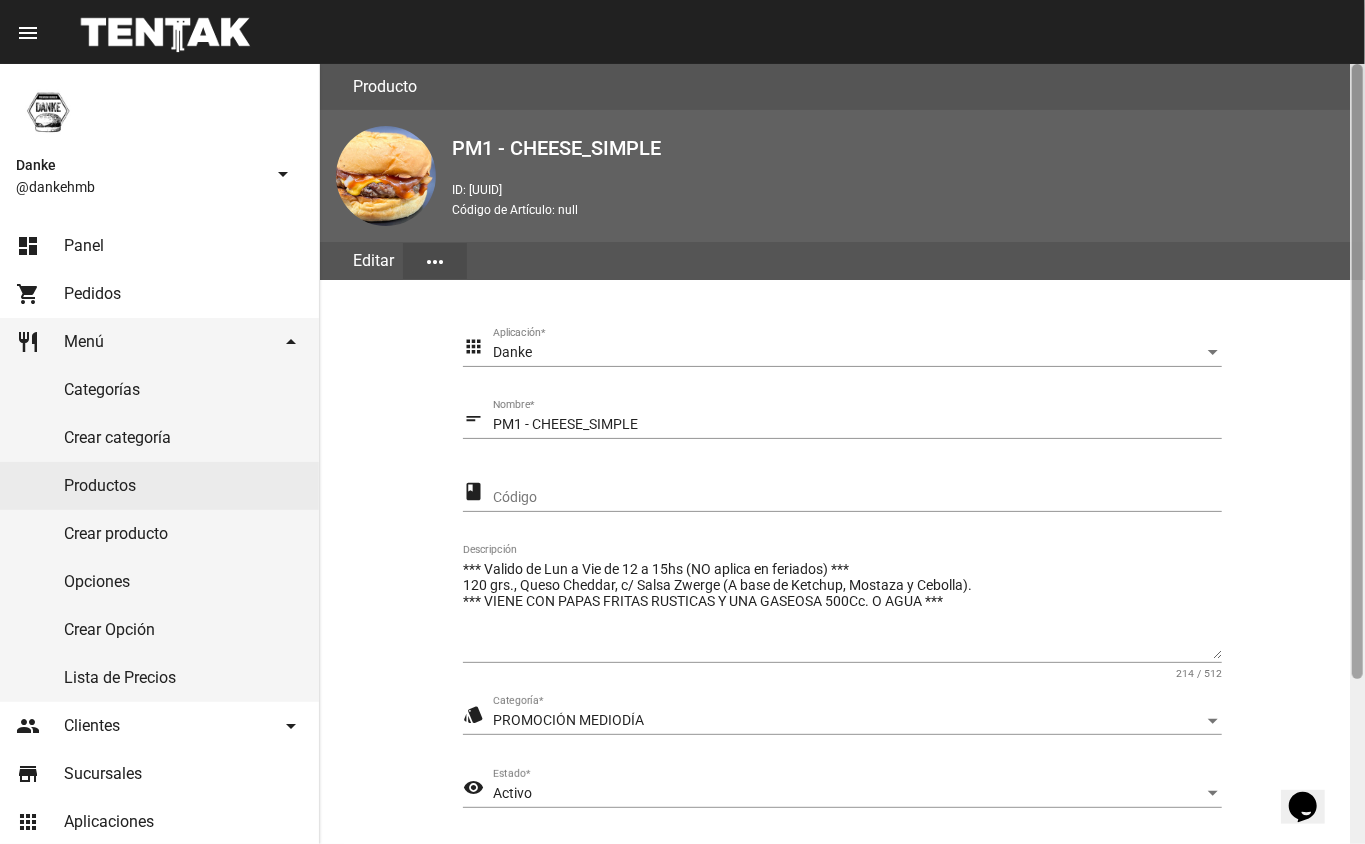 click 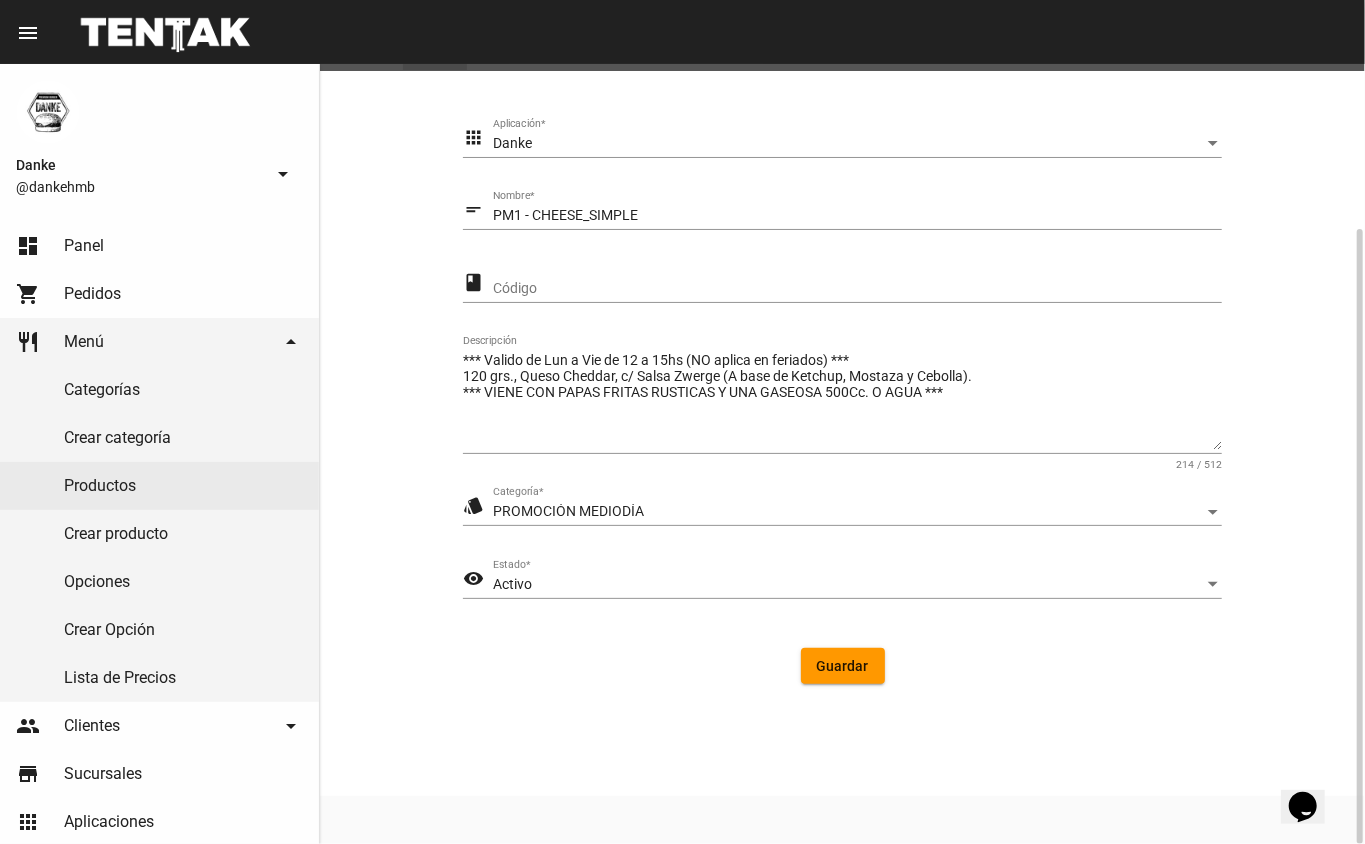 click on "Activo" at bounding box center [848, 585] 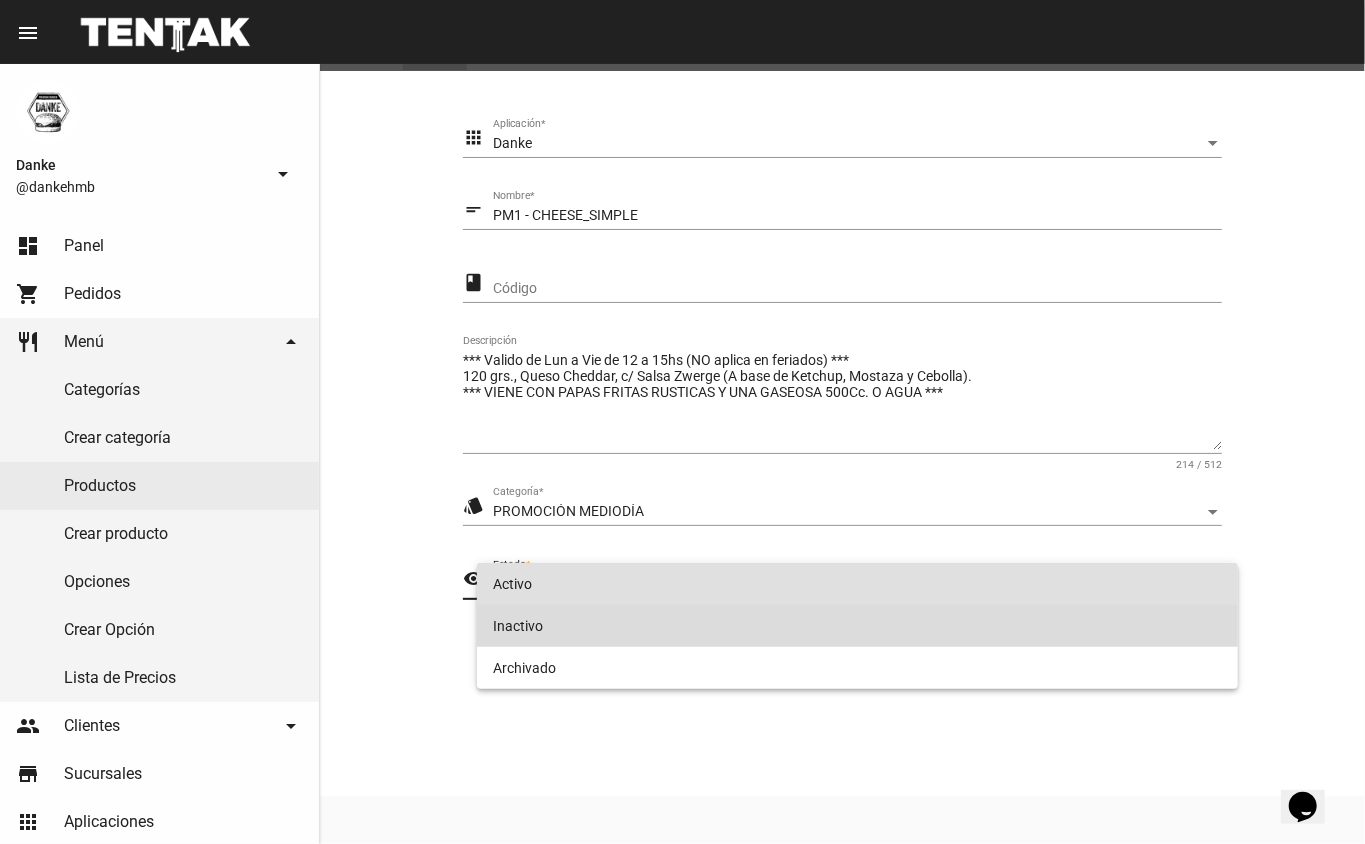 click on "Inactivo" at bounding box center [858, 626] 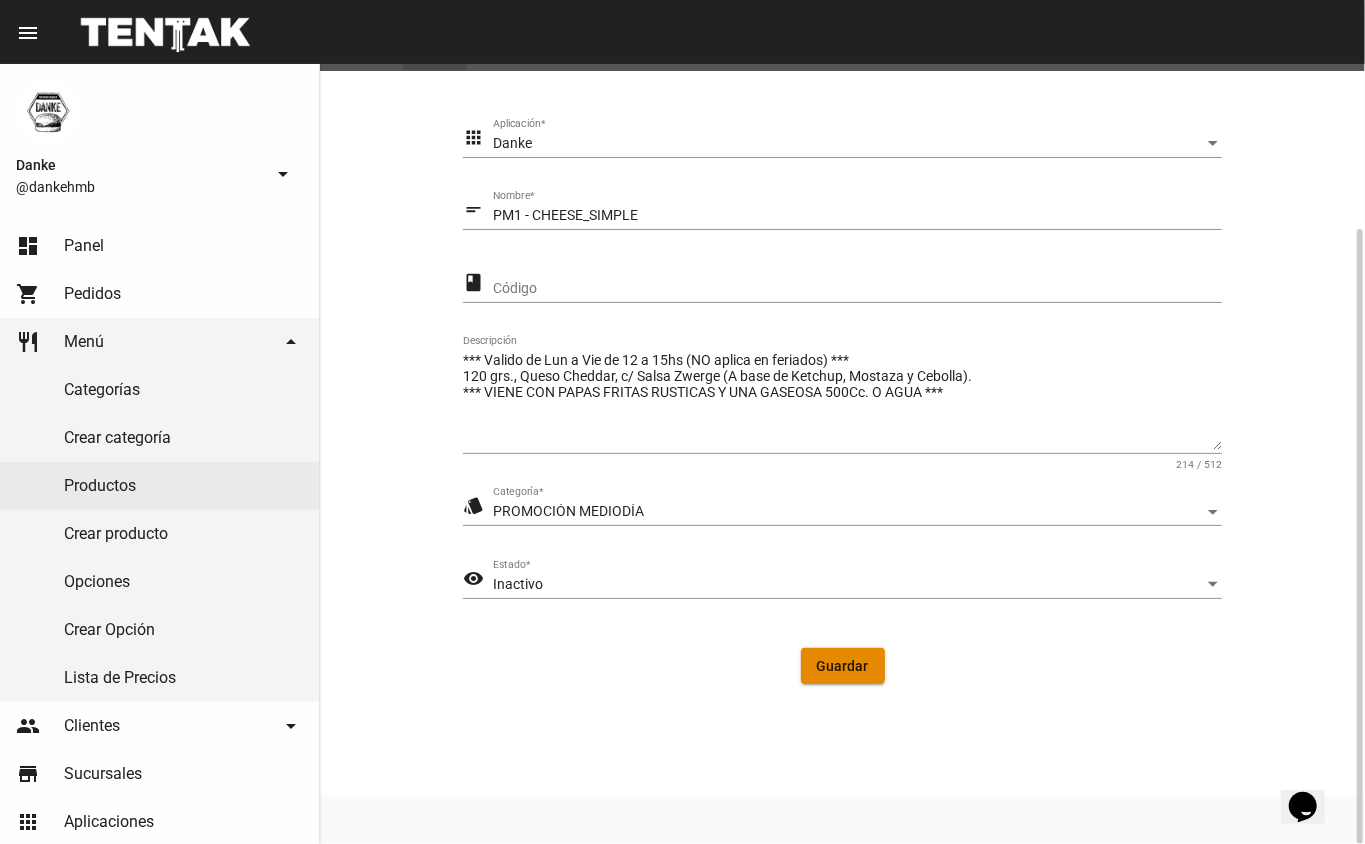 click on "Guardar" 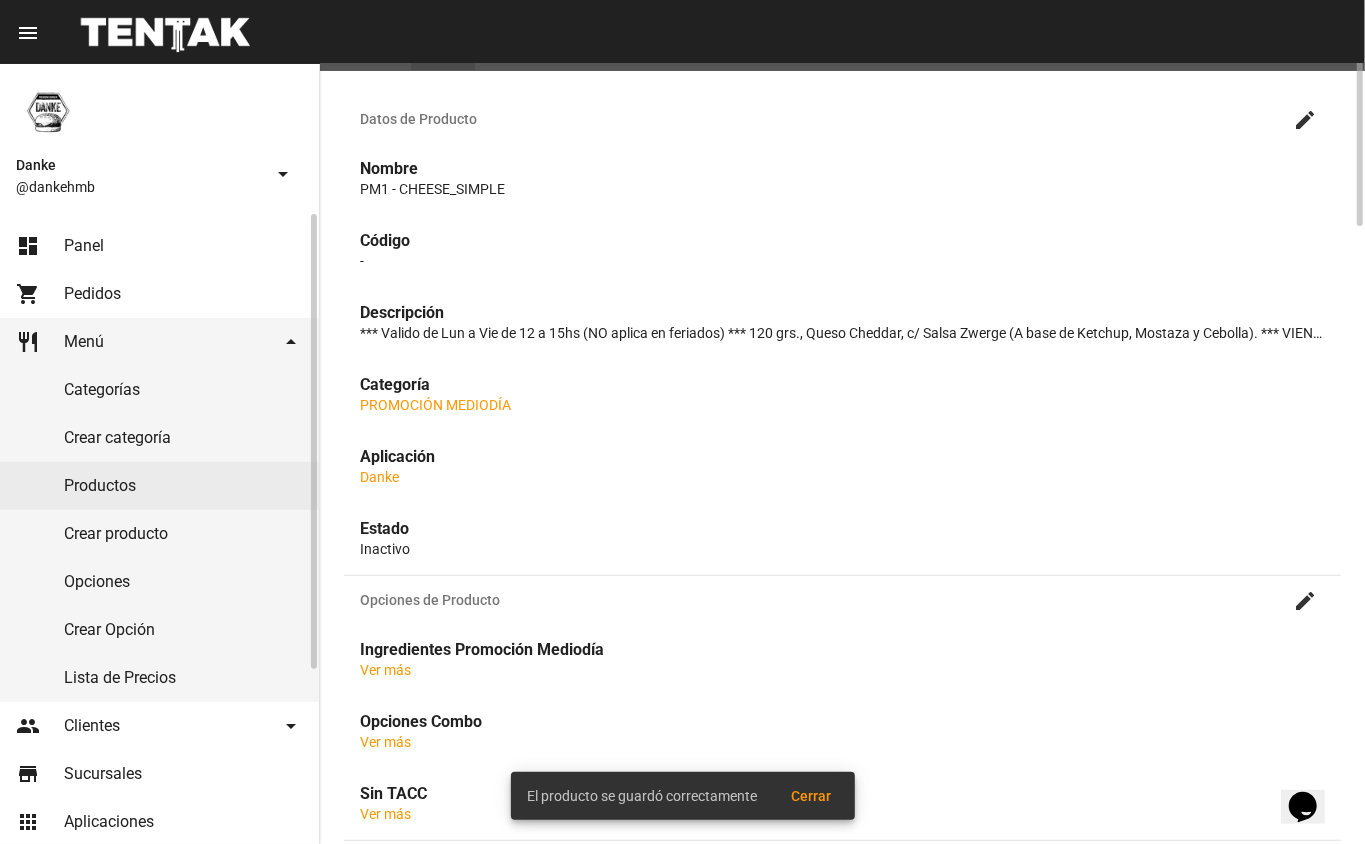 scroll, scrollTop: 0, scrollLeft: 0, axis: both 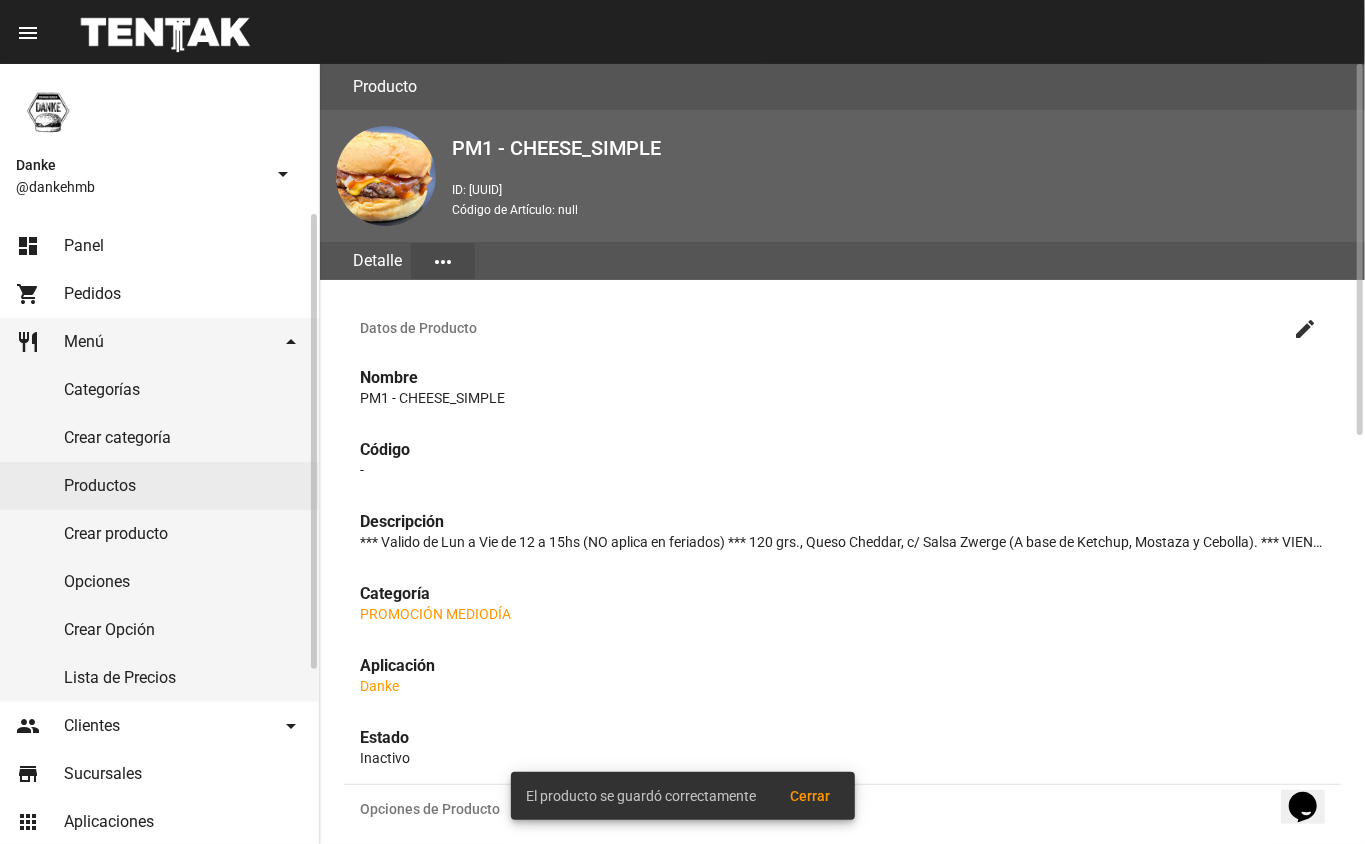 click on "Productos" 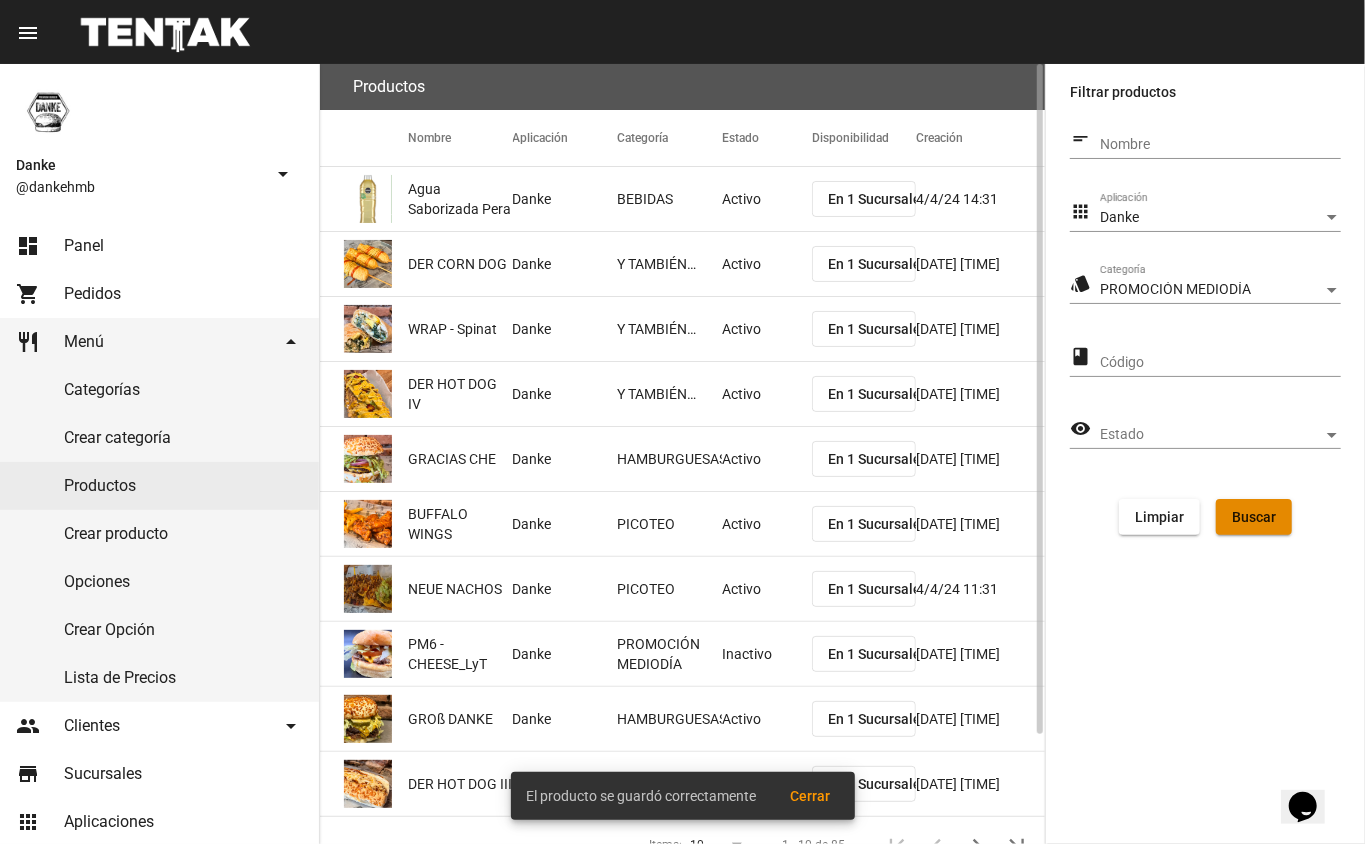 click on "Buscar" 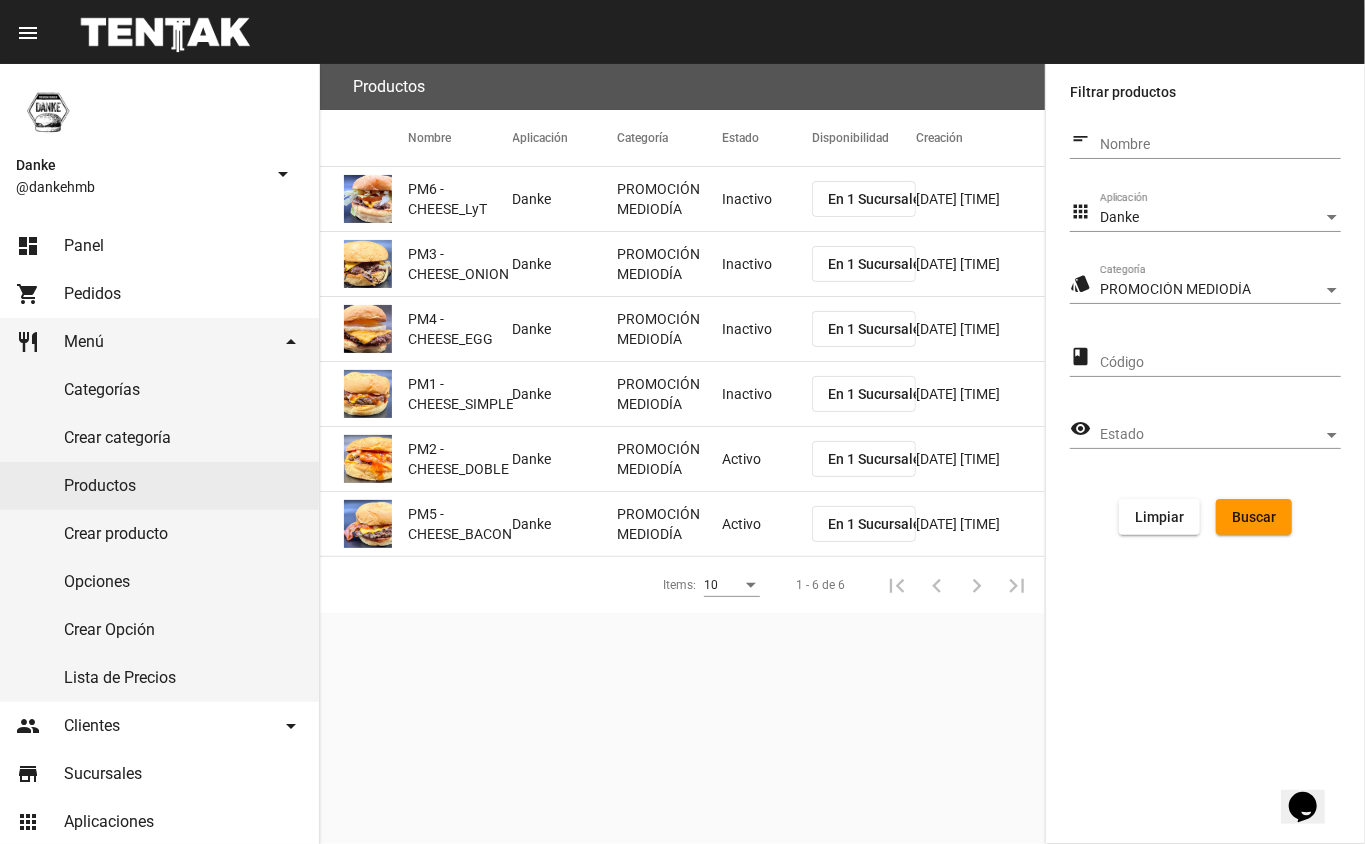 click on "Activo" 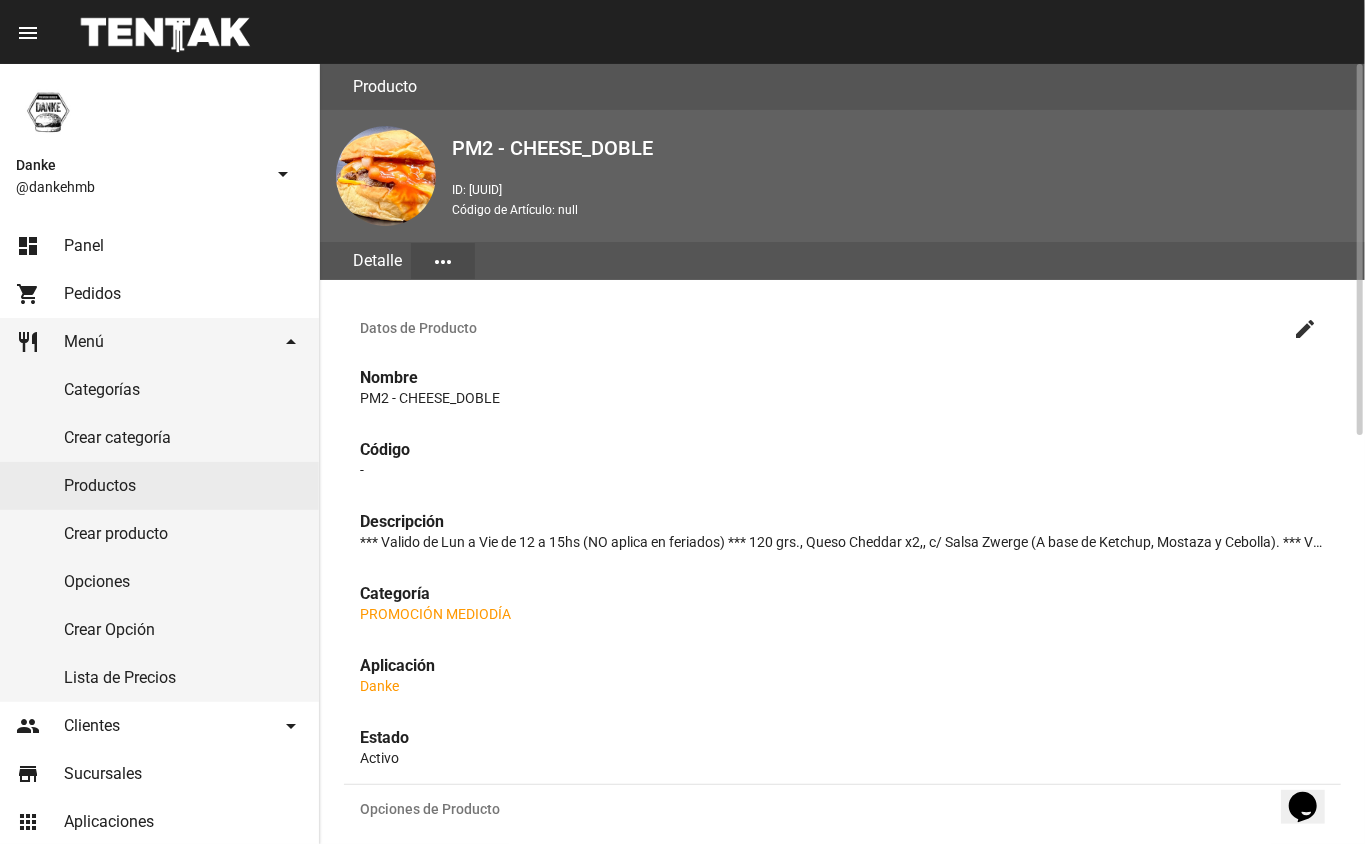click on "create" 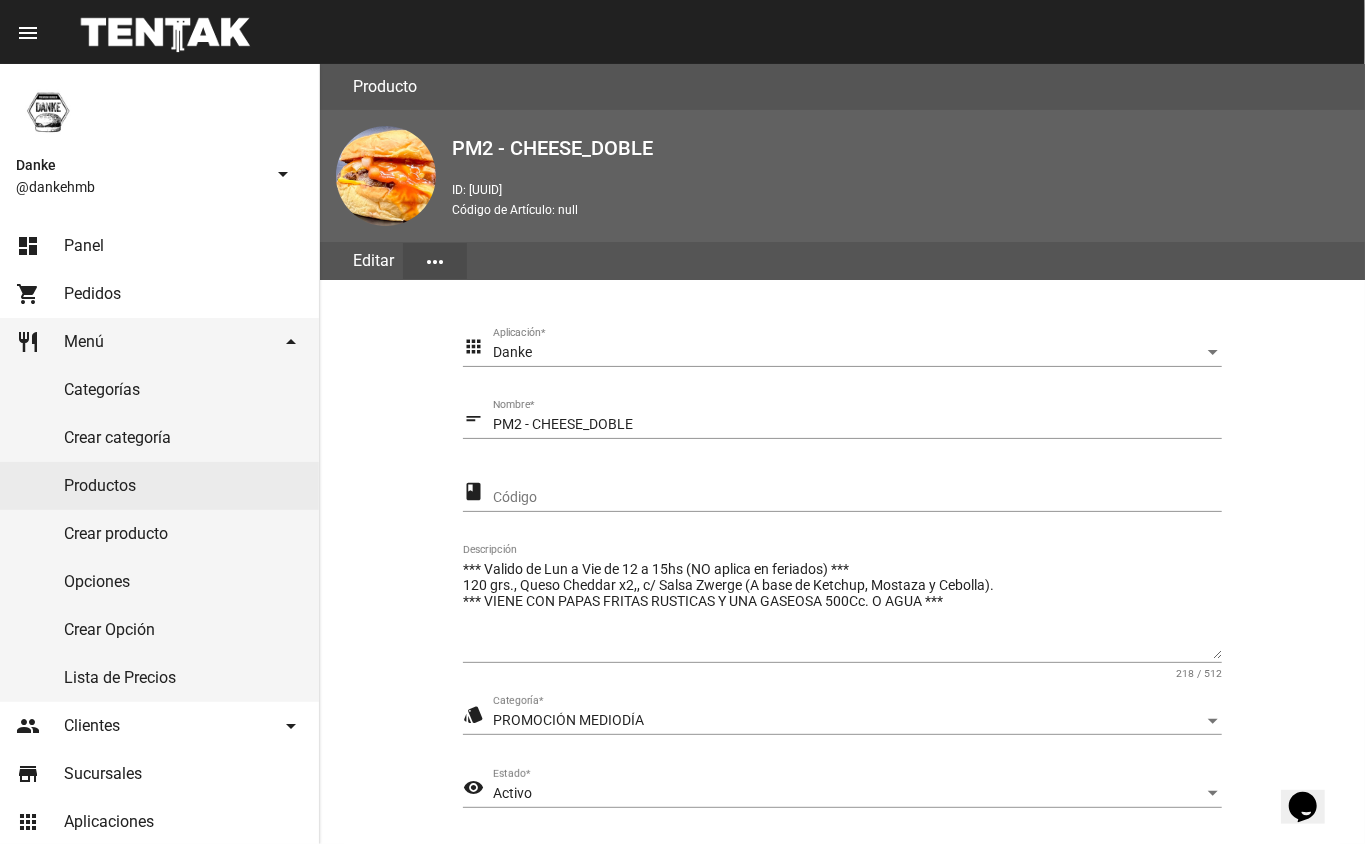 drag, startPoint x: 1364, startPoint y: 468, endPoint x: 1300, endPoint y: 488, distance: 67.052216 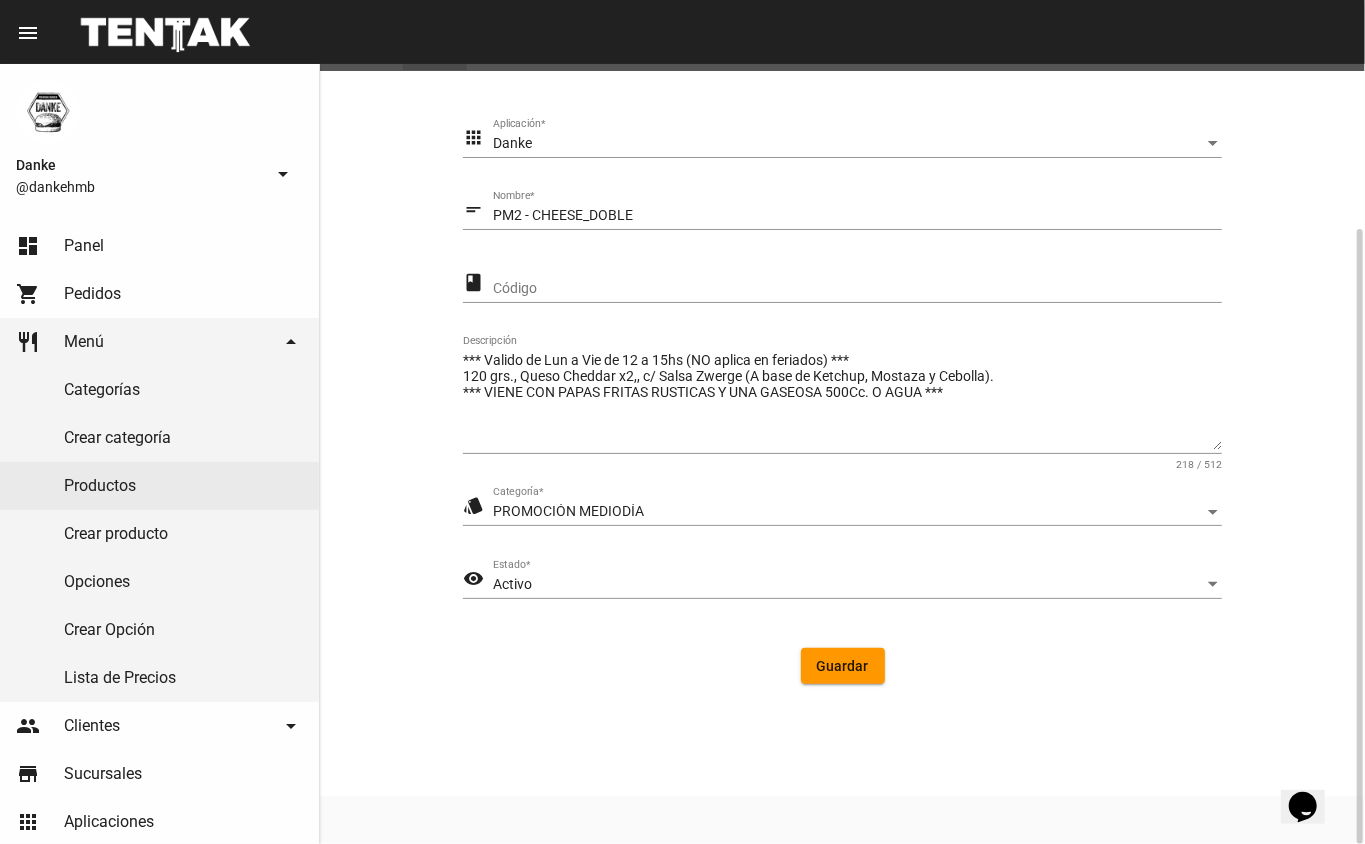 click on "Activo Estado  *" 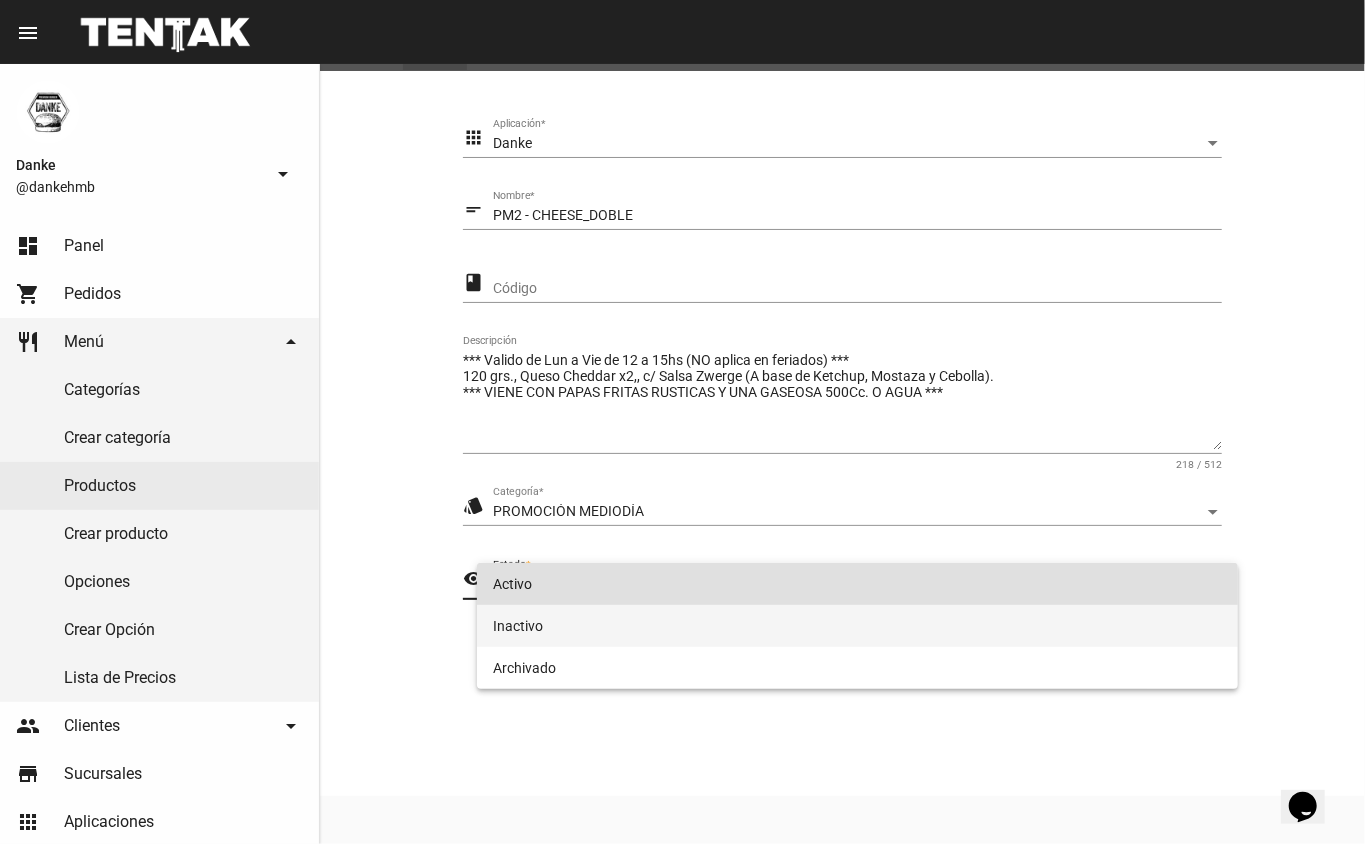 click on "Inactivo" at bounding box center [858, 626] 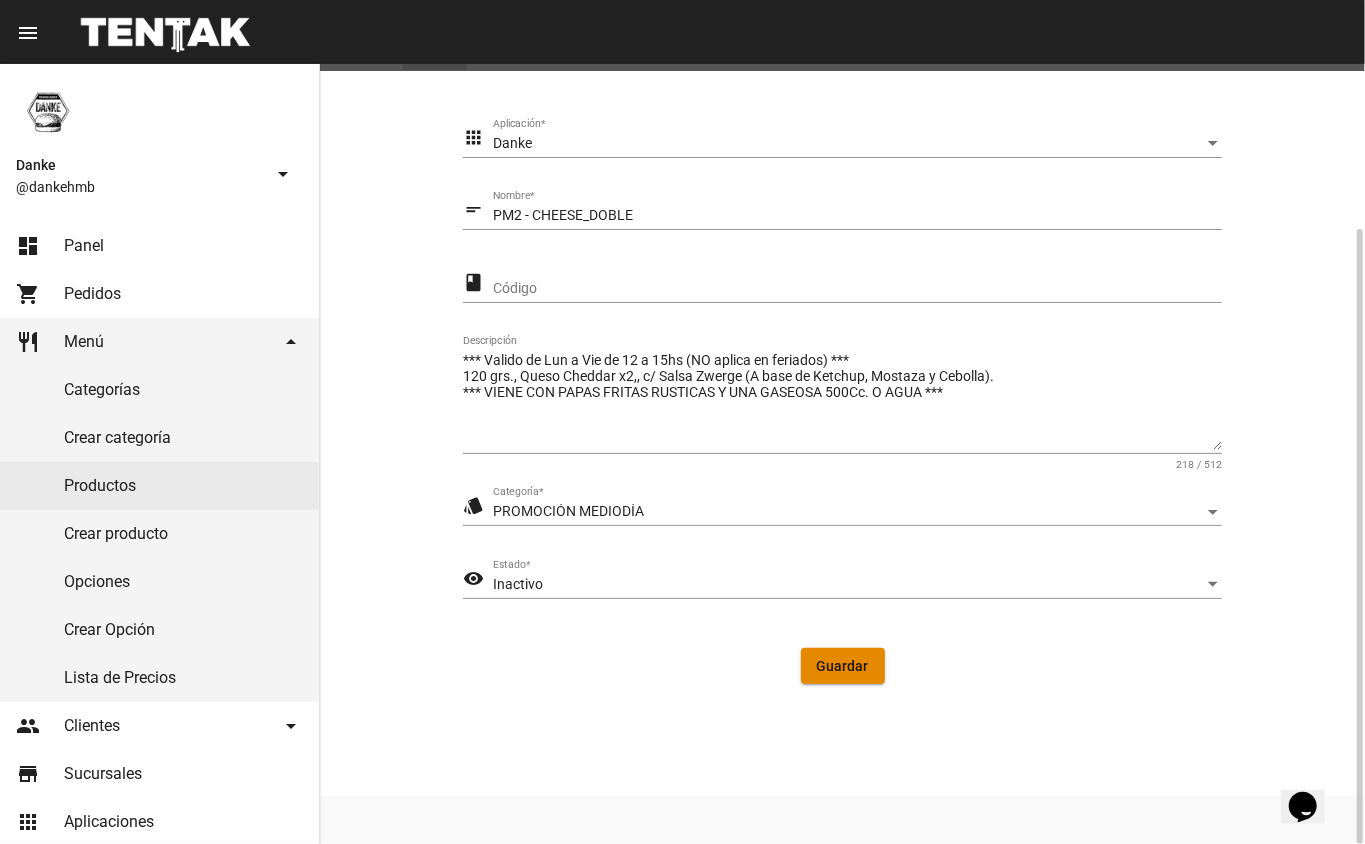 click on "Guardar" 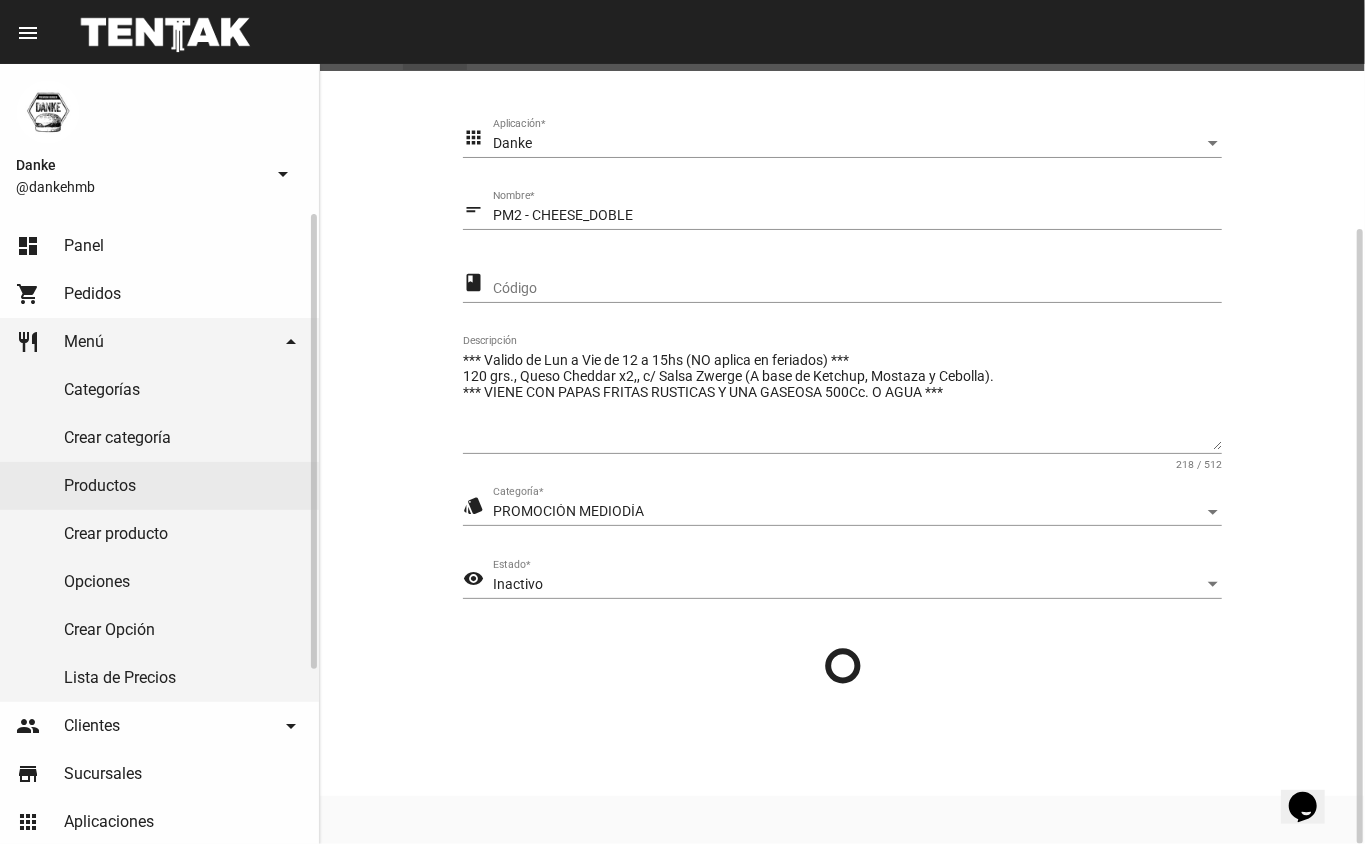 scroll, scrollTop: 0, scrollLeft: 0, axis: both 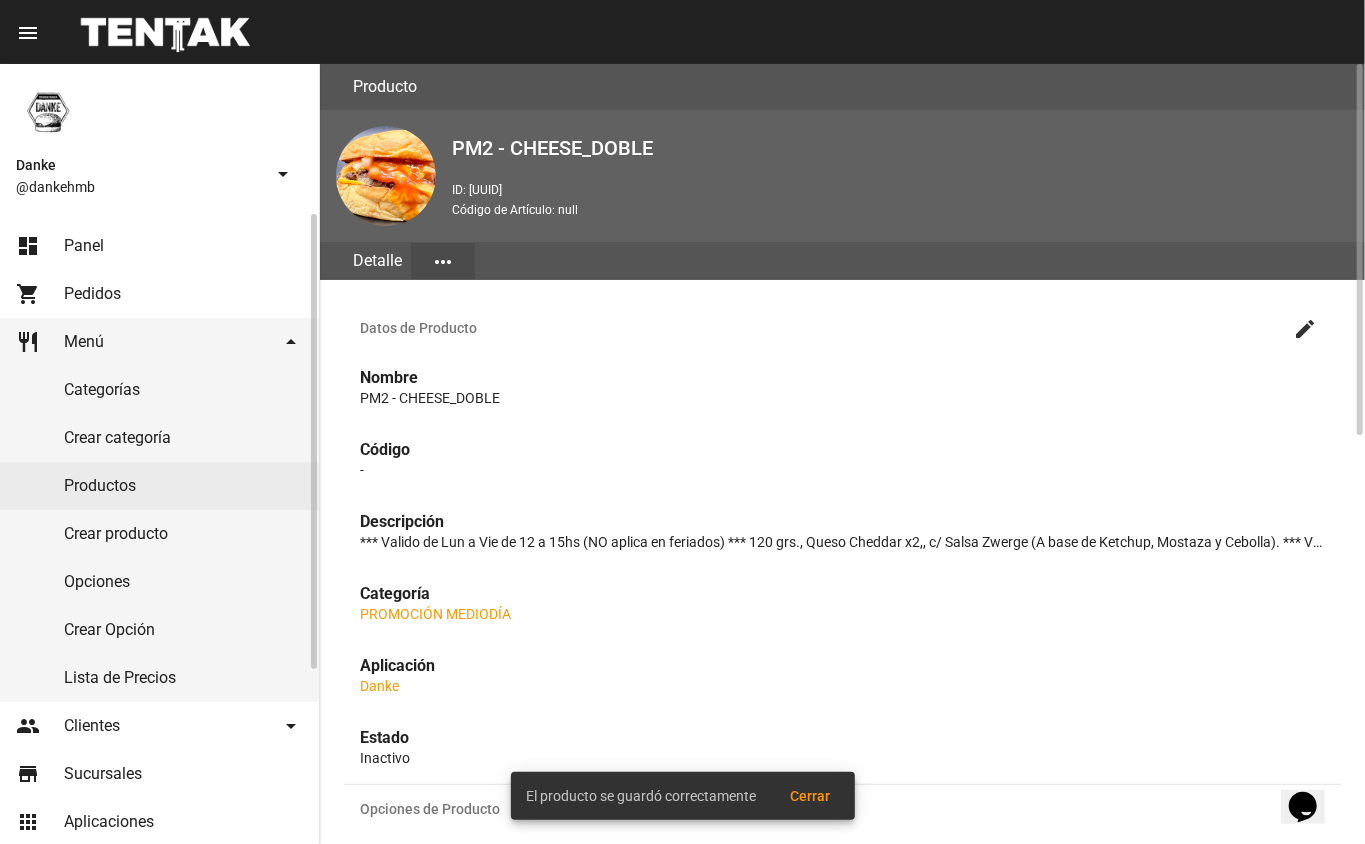 click on "Productos" 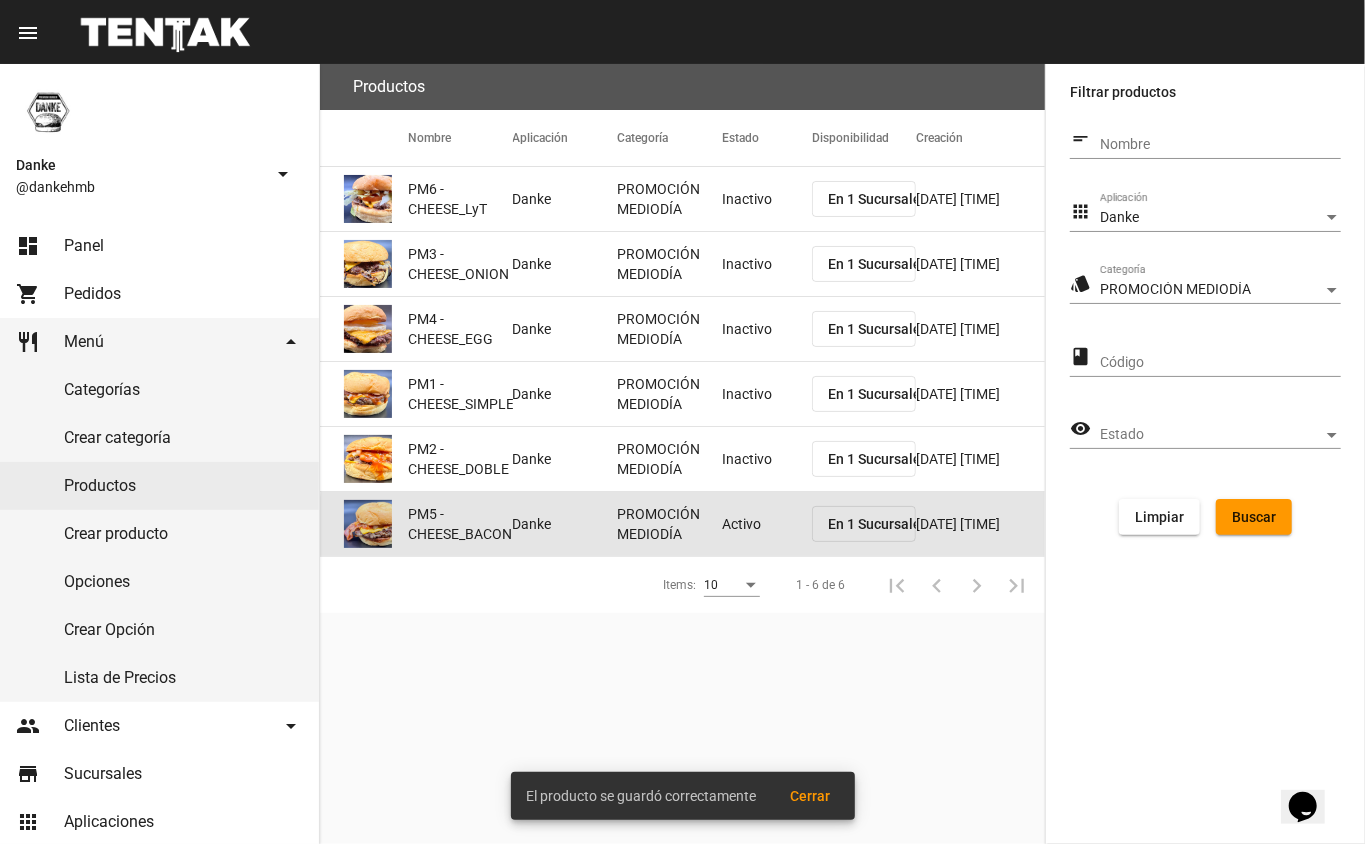 click on "Activo" 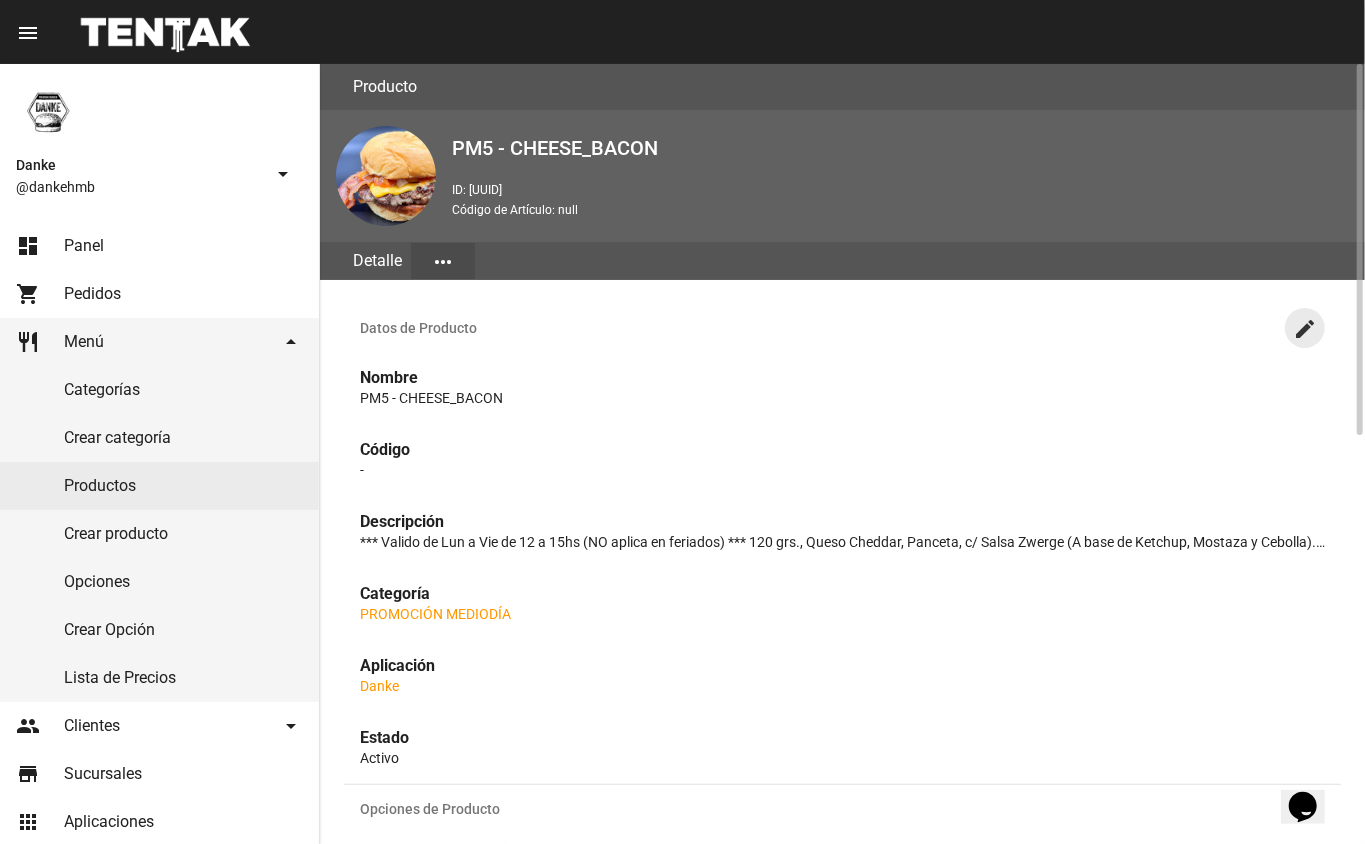 click on "create" 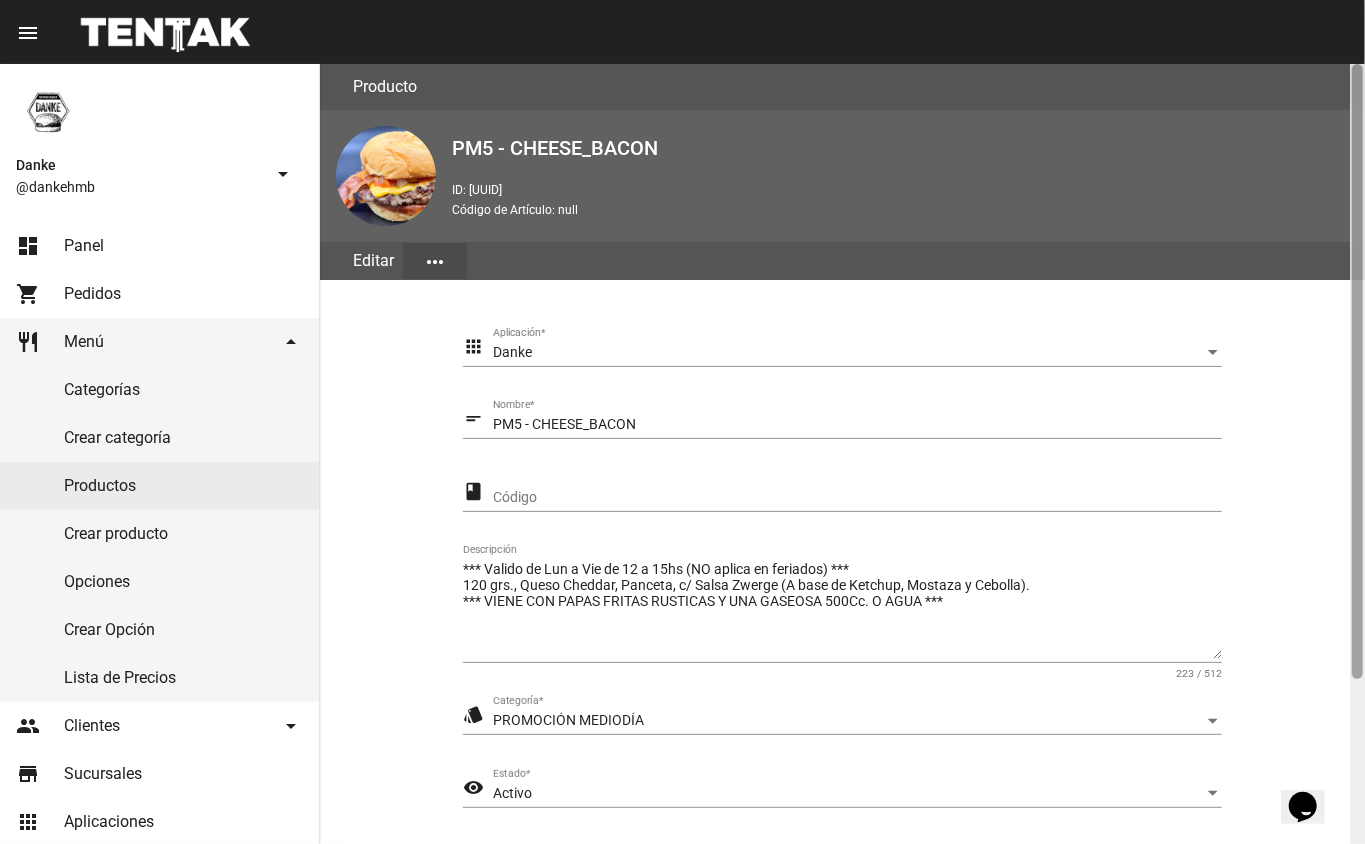 scroll, scrollTop: 209, scrollLeft: 0, axis: vertical 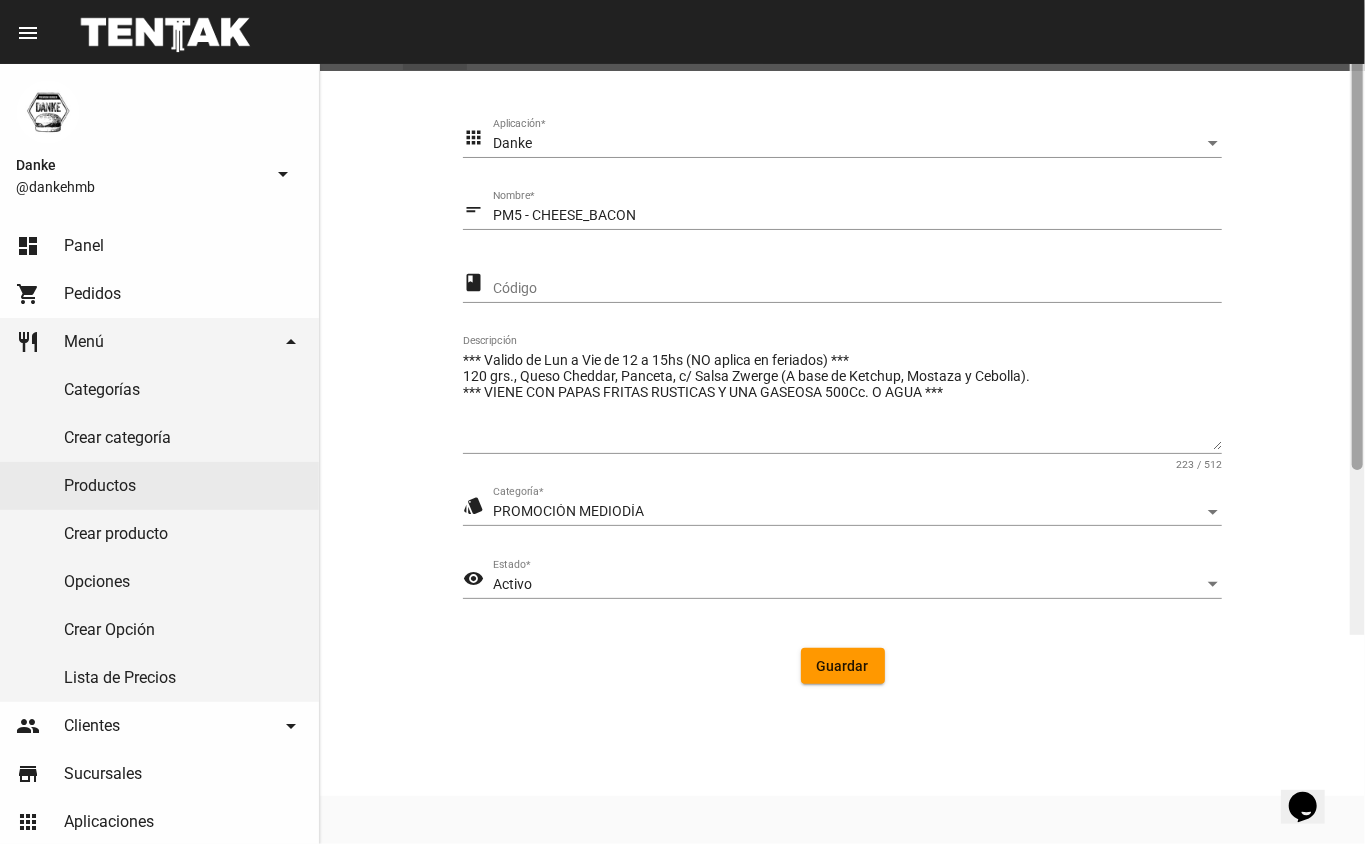 click 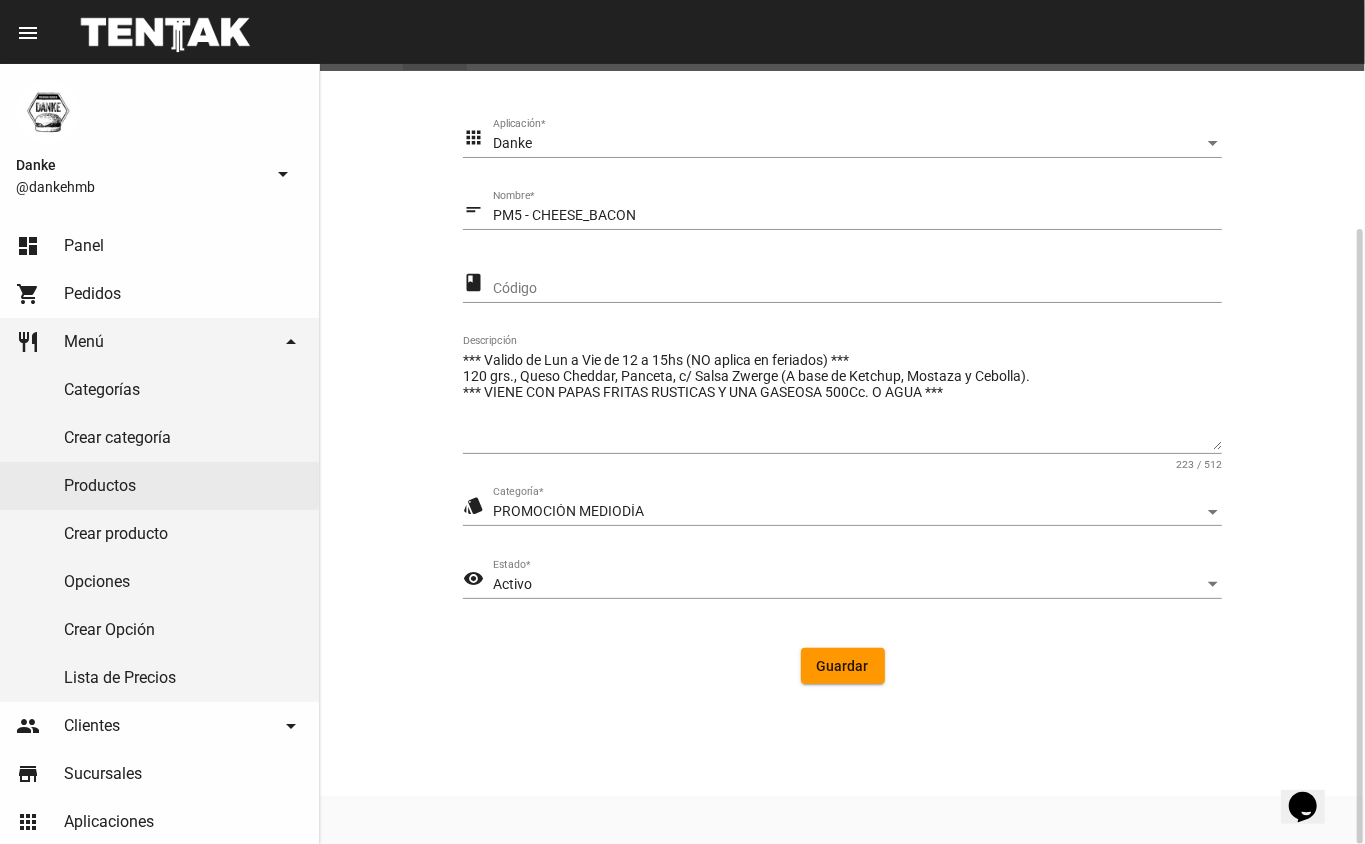 click on "Activo Estado  *" 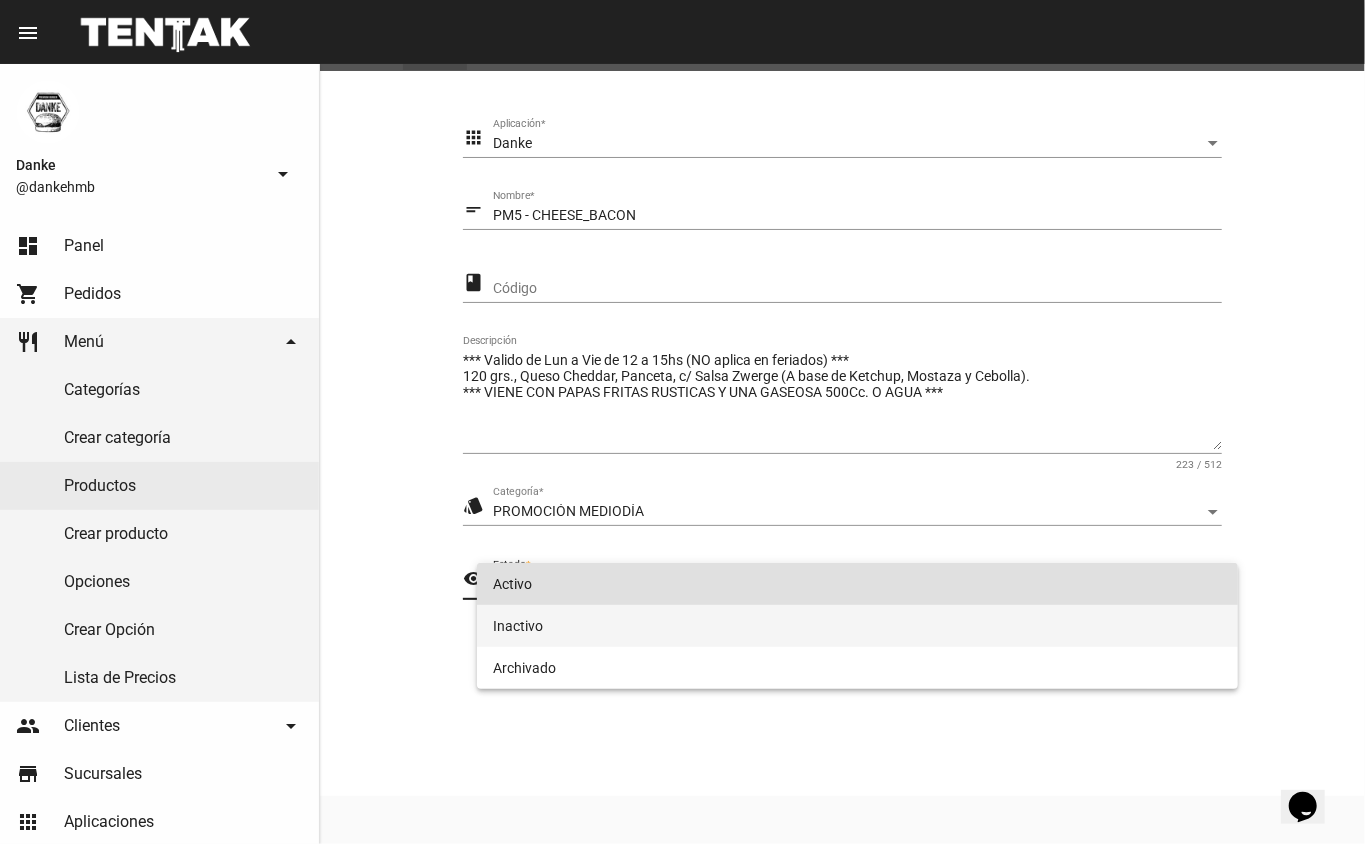 click on "Inactivo" at bounding box center [858, 626] 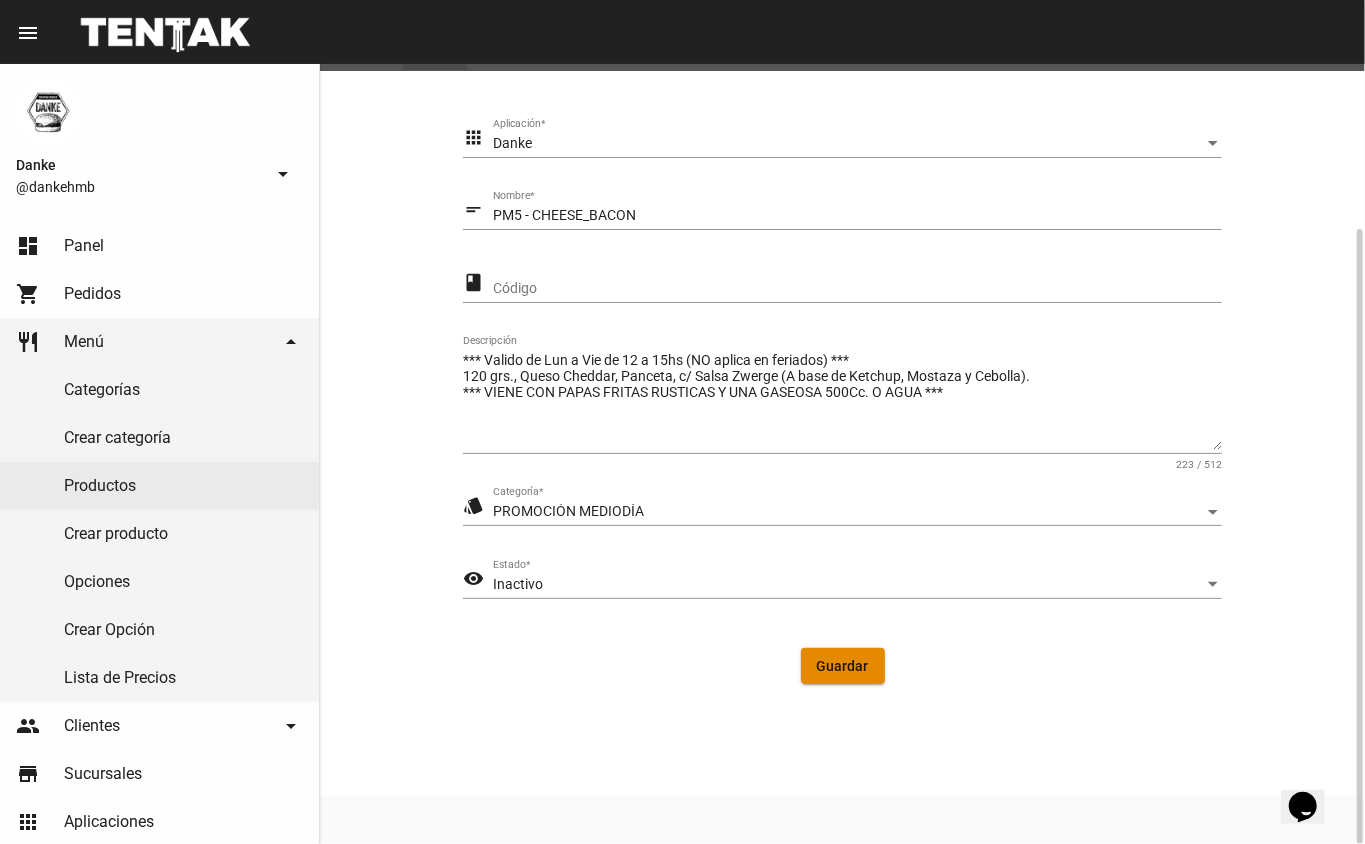 click on "Guardar" 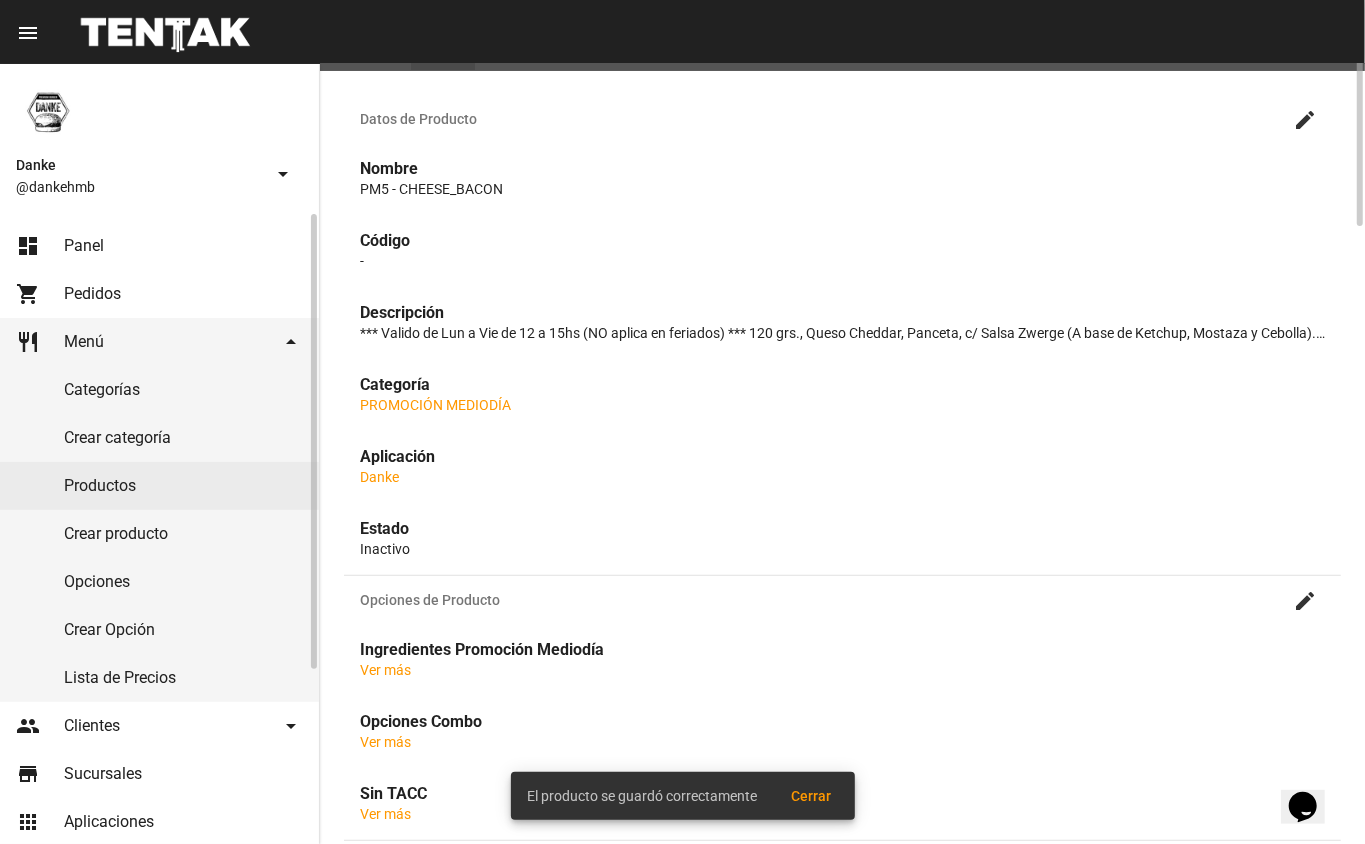 scroll, scrollTop: 0, scrollLeft: 0, axis: both 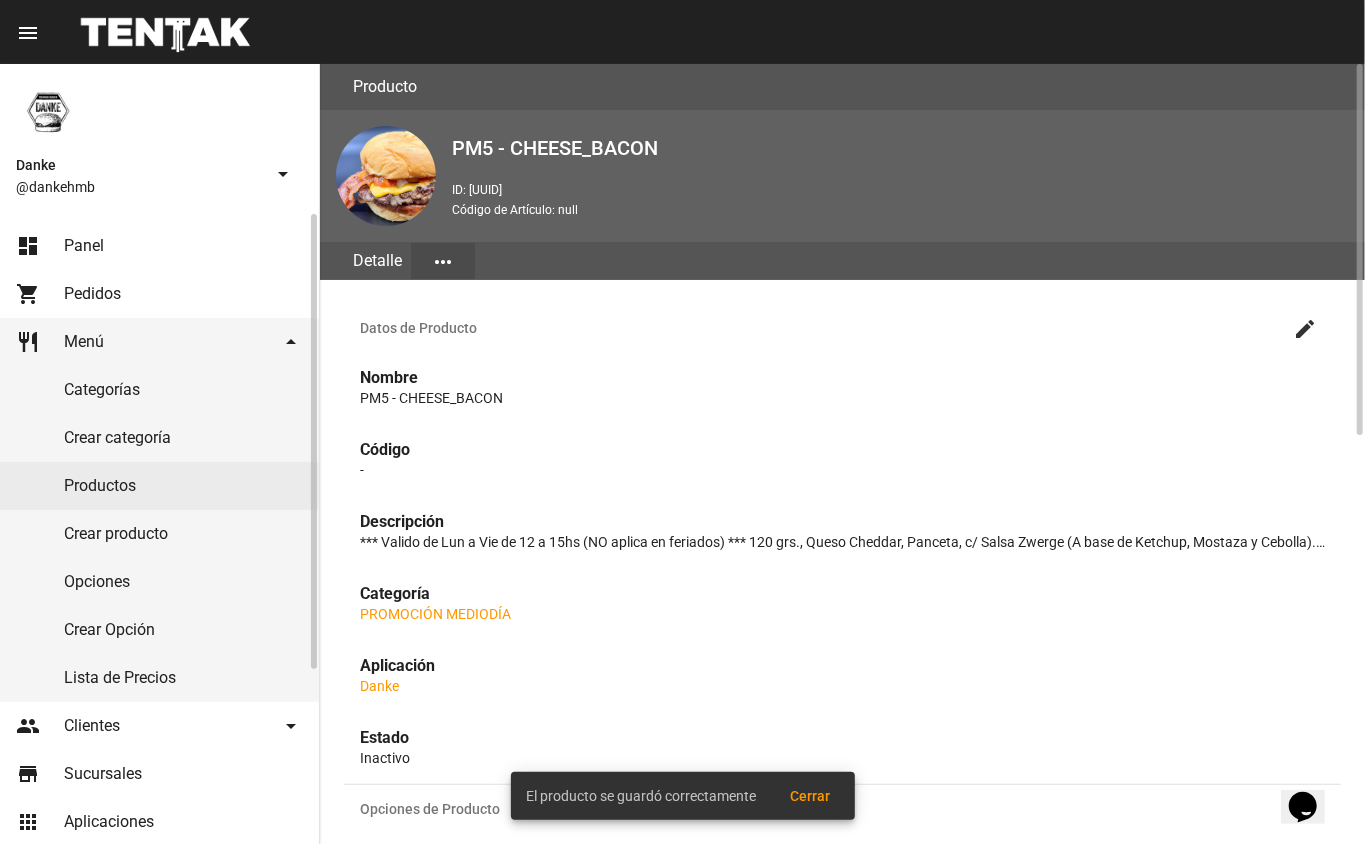 click on "dashboard Panel" 